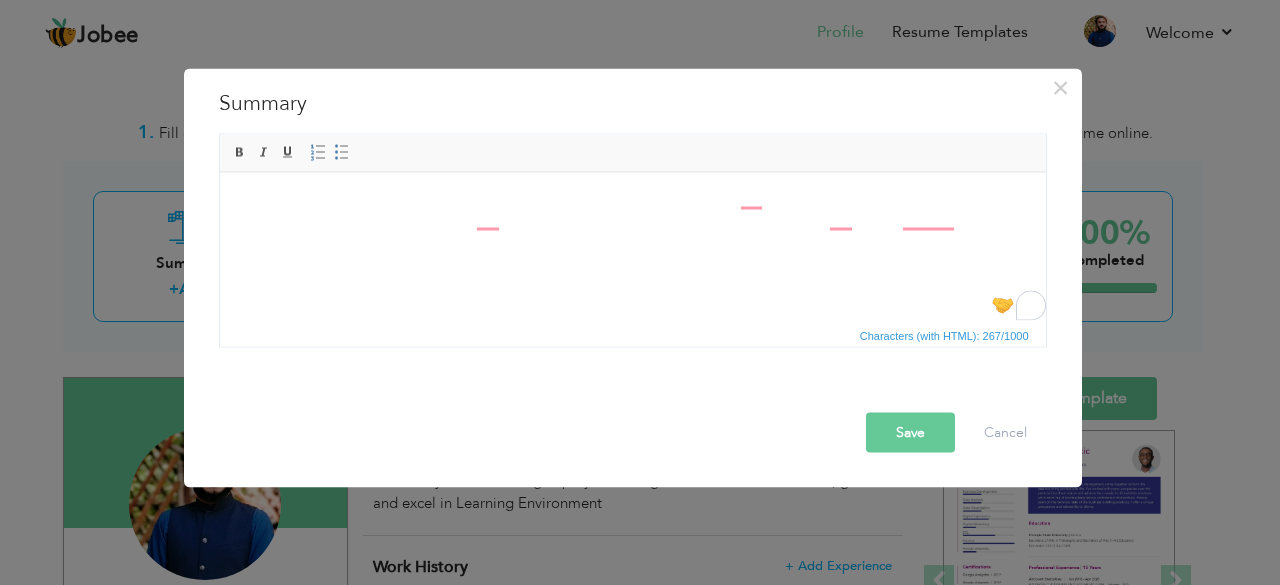 scroll, scrollTop: 0, scrollLeft: 0, axis: both 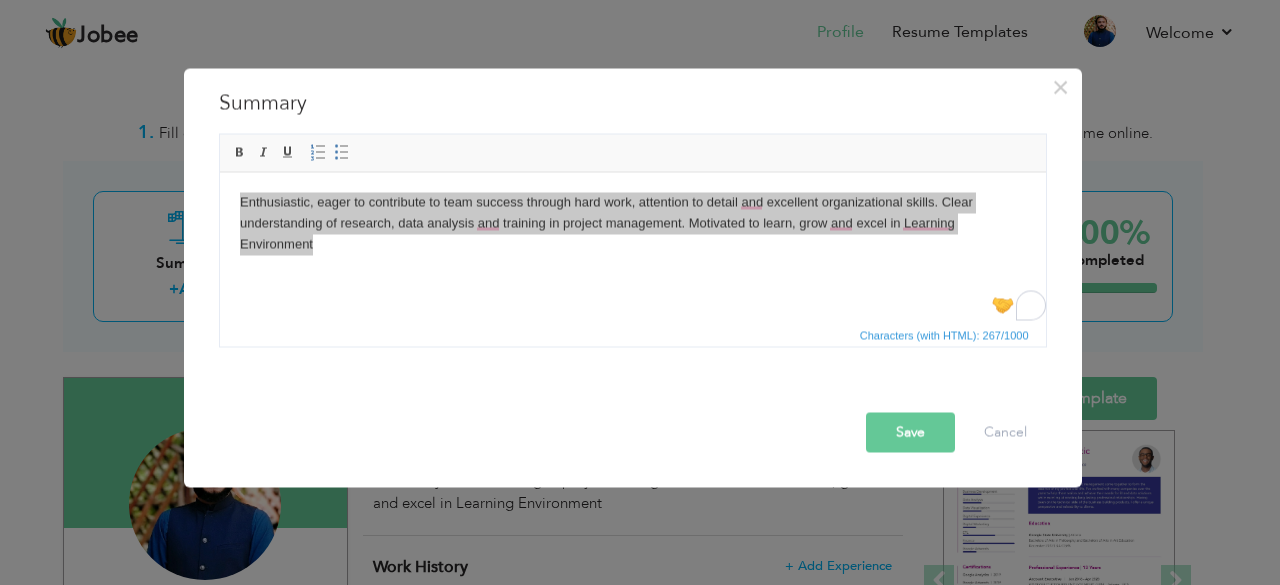 click on "×
Summary
Enthusiastic, eager to contribute to team success through hard work, attention to detail and excellent organizational skills. Clear understanding of research, data analysis and training in project management. Motivated to learn, grow and excel in Learning Environment Rich Text Editor, summaryEditor Editor toolbars Basic Styles   Bold   Italic   Underline Paragraph   Insert/Remove Numbered List   Insert/Remove Bulleted List Press ALT 0 for help Characters (with HTML): 267/1000
Save Cancel" at bounding box center [640, 292] 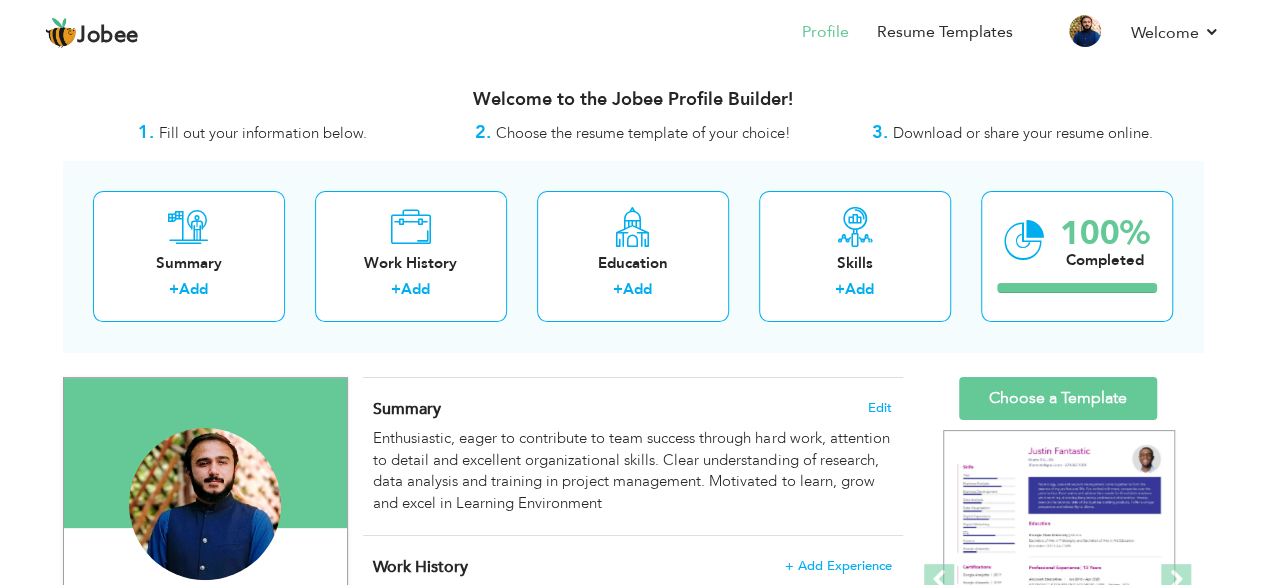 scroll, scrollTop: 512, scrollLeft: 0, axis: vertical 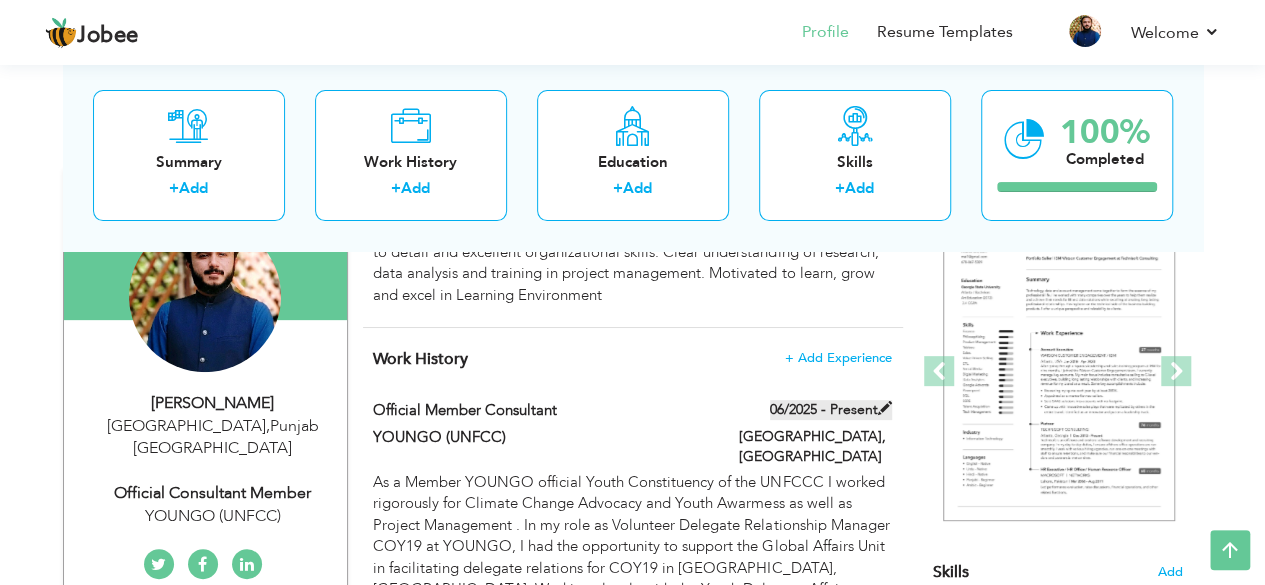 click at bounding box center [885, 408] 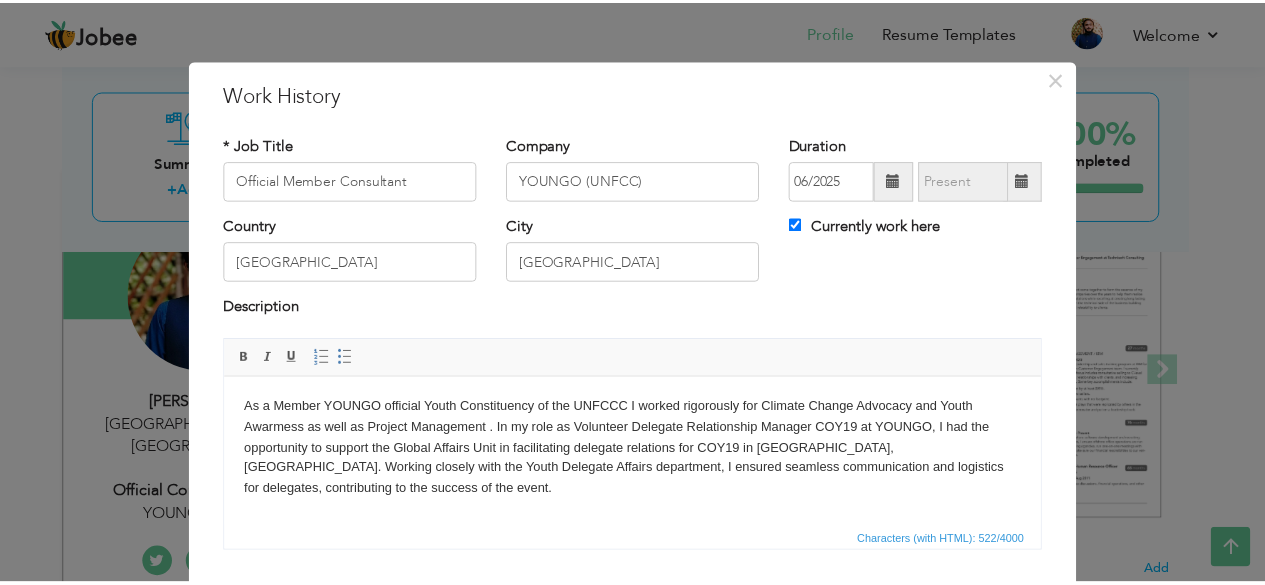 scroll, scrollTop: 128, scrollLeft: 0, axis: vertical 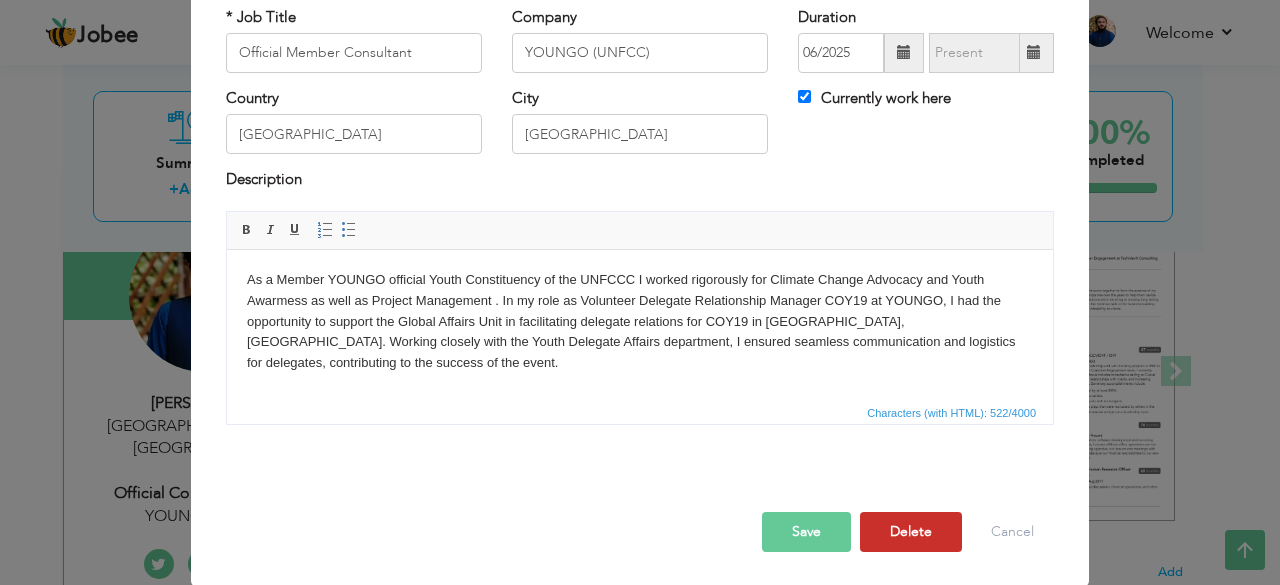 click on "Delete" at bounding box center (911, 532) 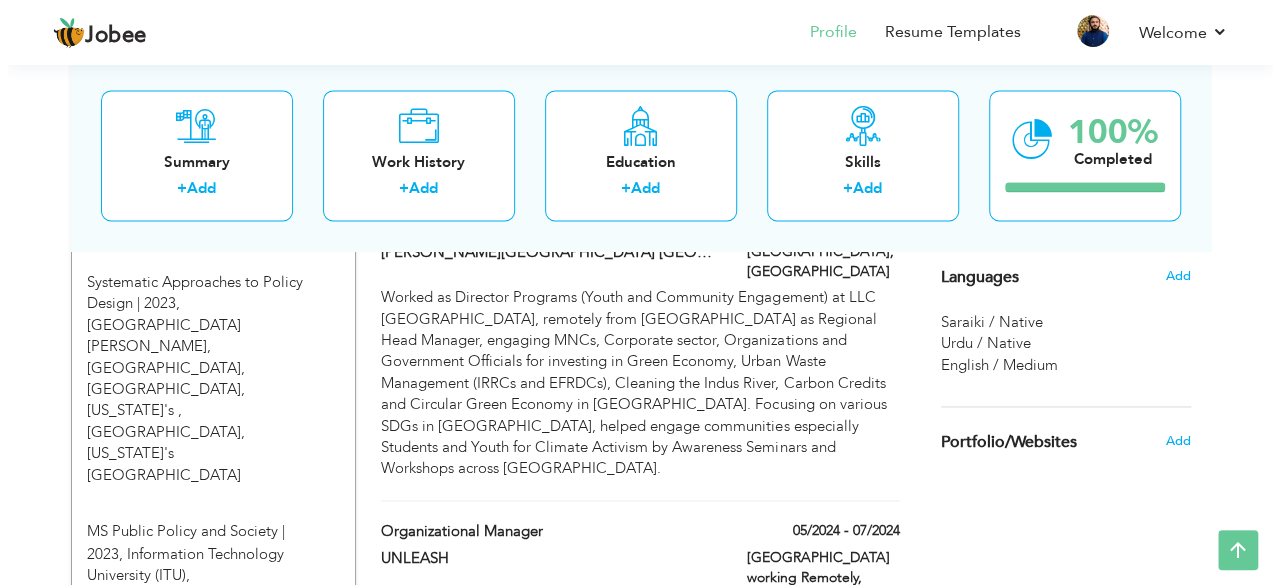 scroll, scrollTop: 1367, scrollLeft: 0, axis: vertical 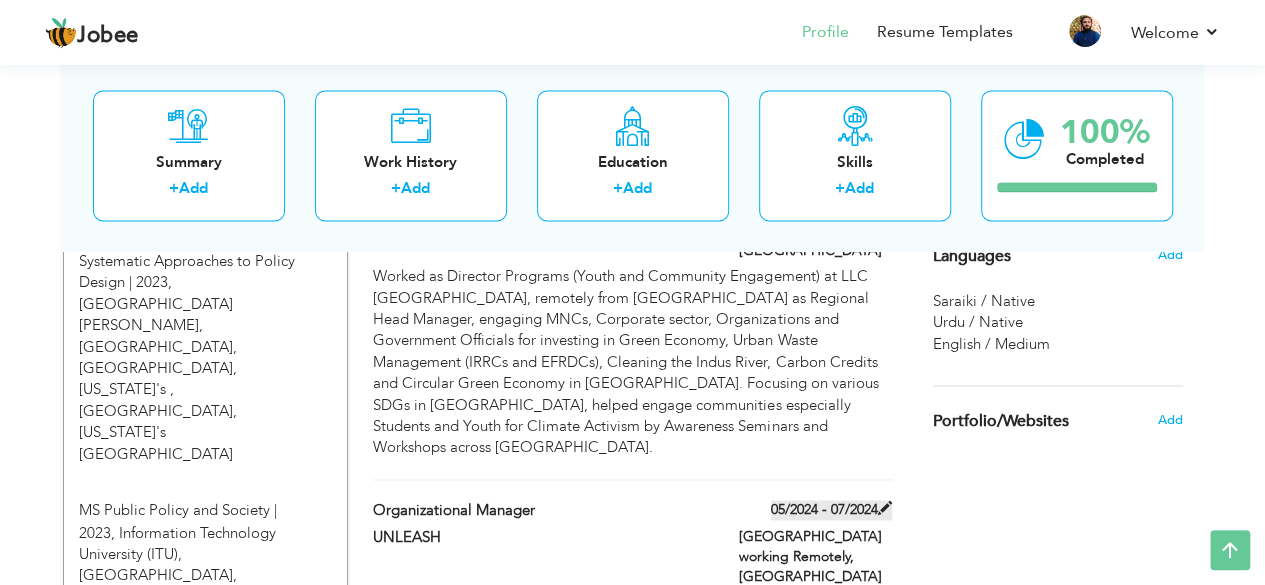click at bounding box center (885, 508) 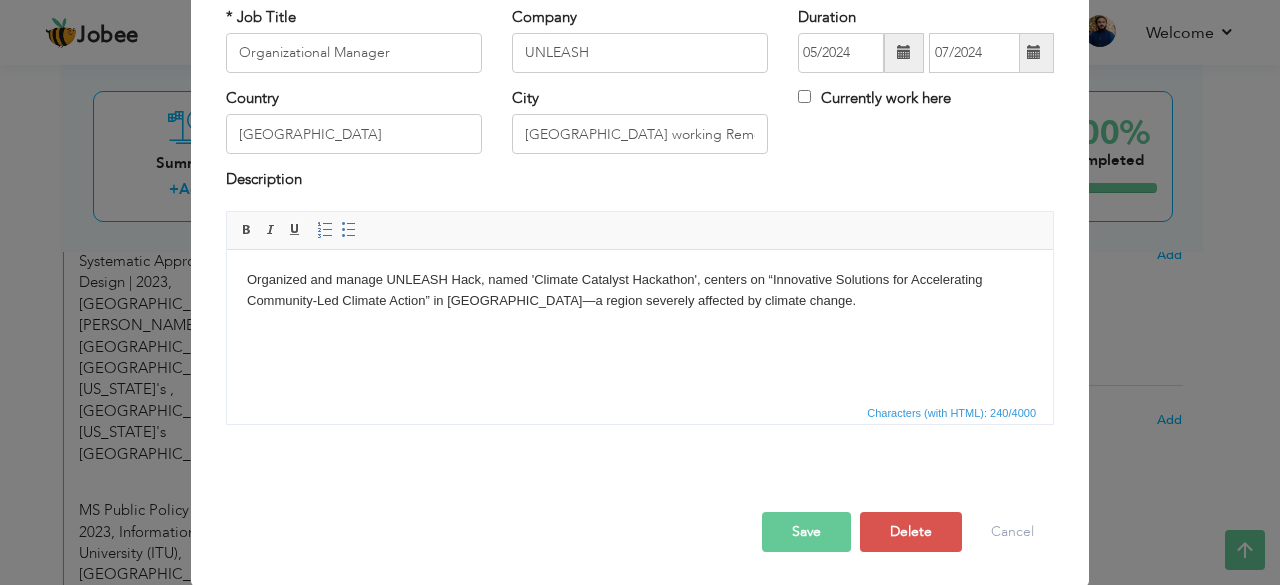 scroll, scrollTop: 0, scrollLeft: 0, axis: both 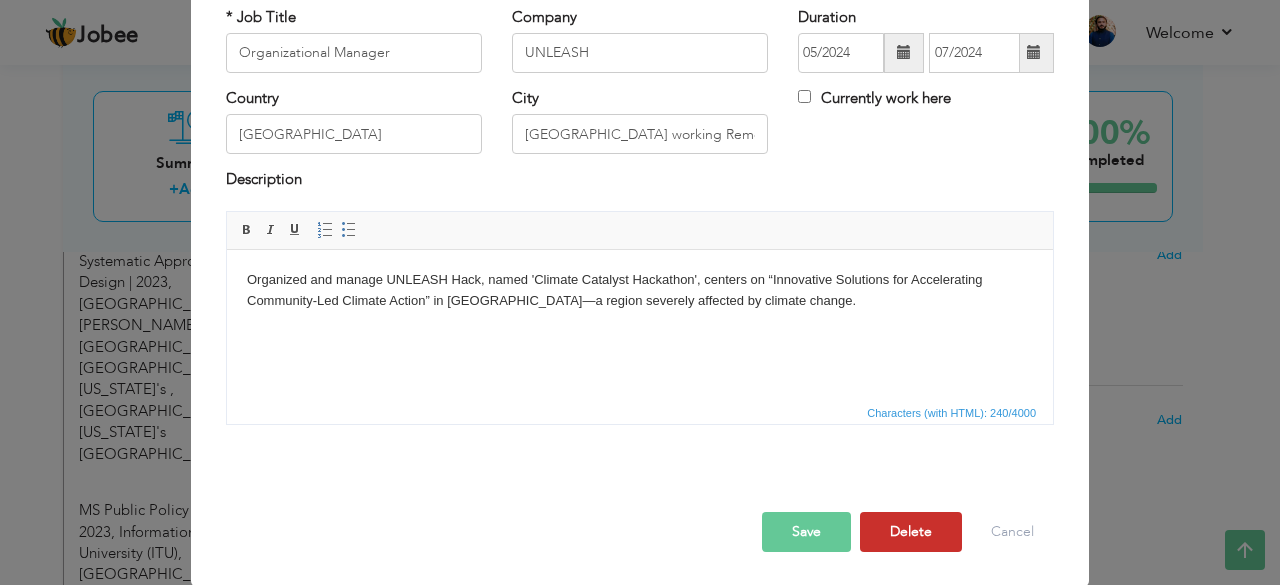 click on "Delete" at bounding box center (911, 532) 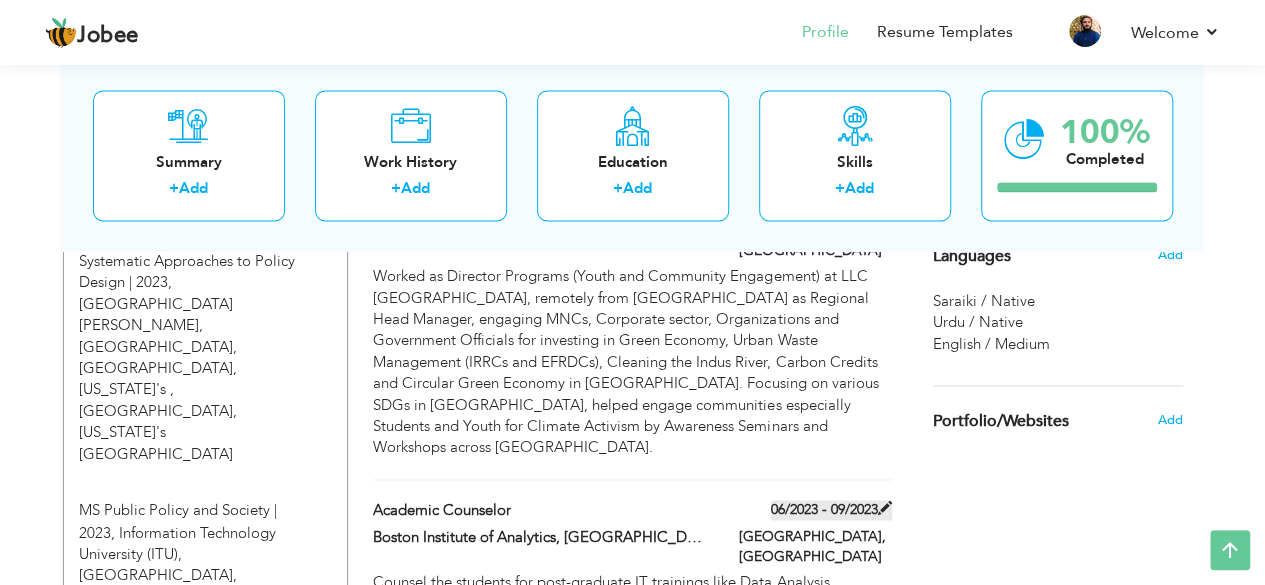 click at bounding box center (885, 508) 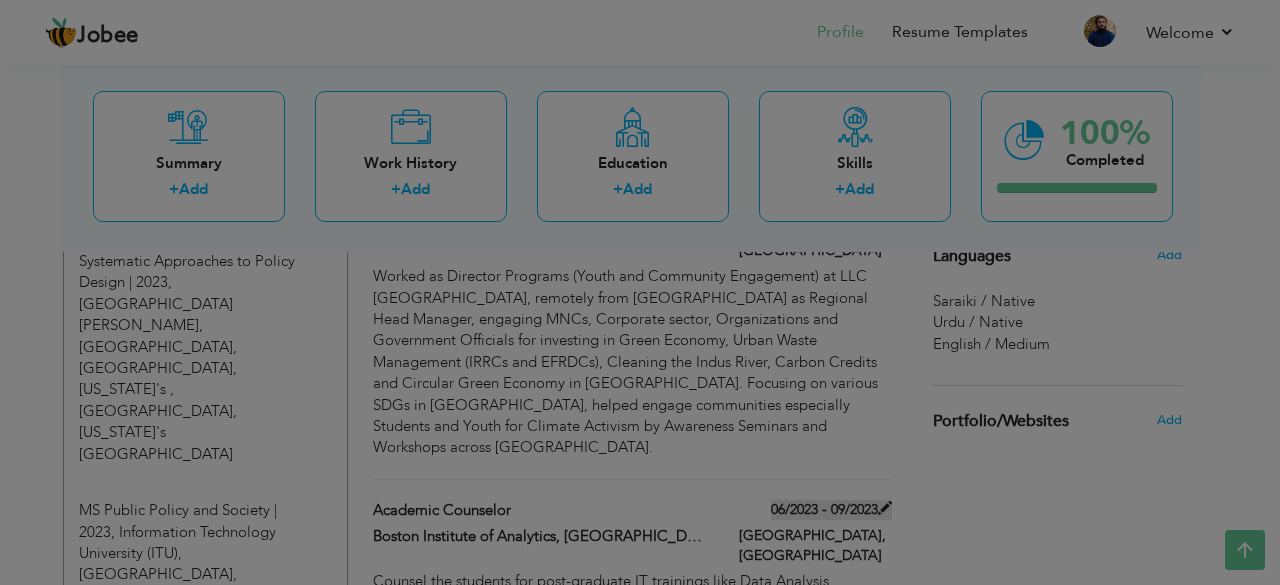 scroll, scrollTop: 0, scrollLeft: 0, axis: both 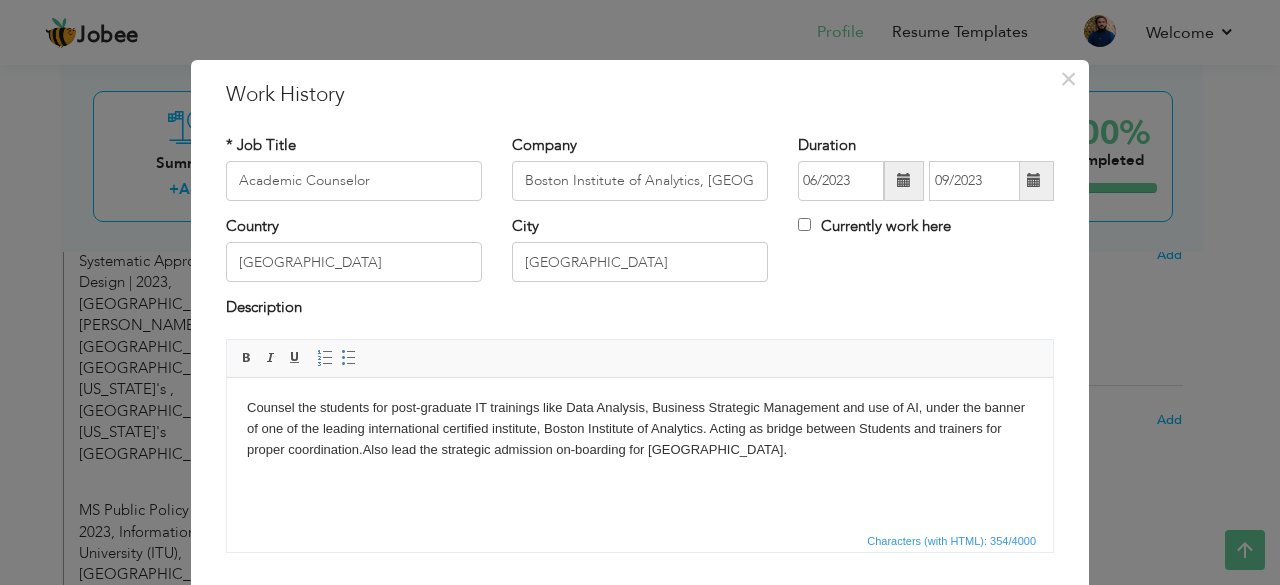 click at bounding box center (1034, 180) 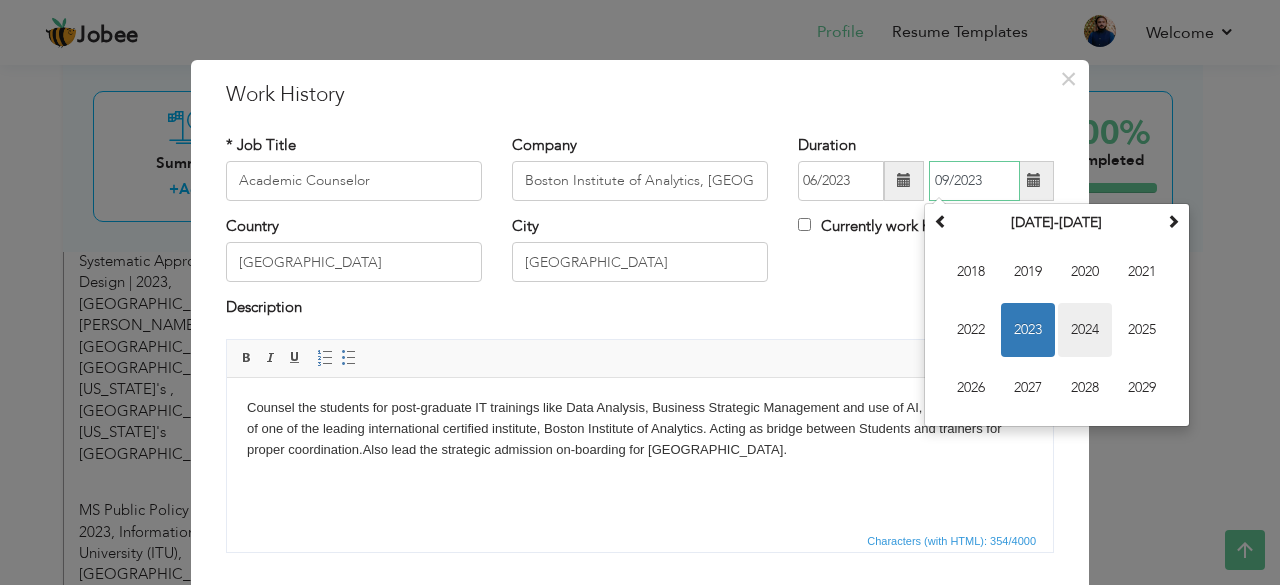 click on "2024" at bounding box center [1085, 330] 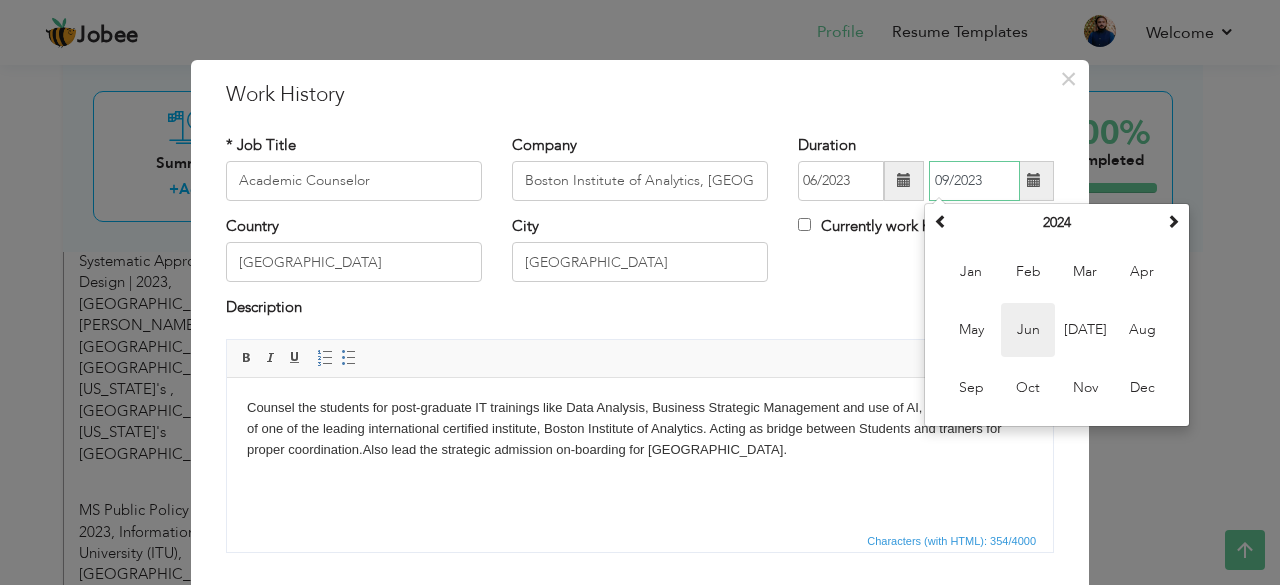 click on "Jun" at bounding box center [1028, 330] 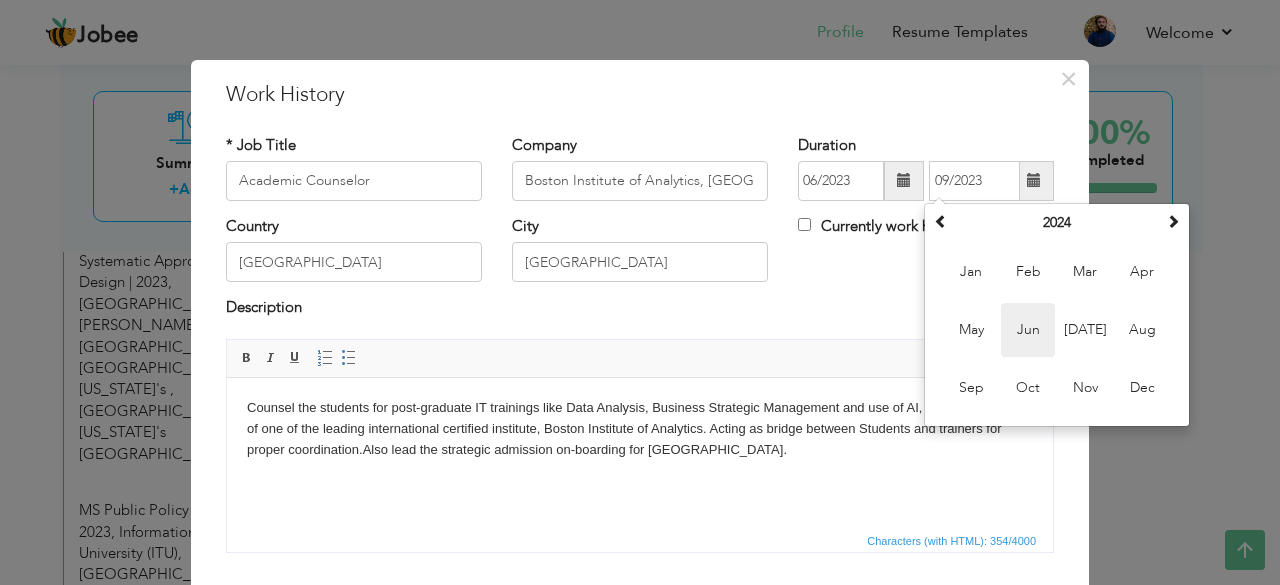 type on "06/2024" 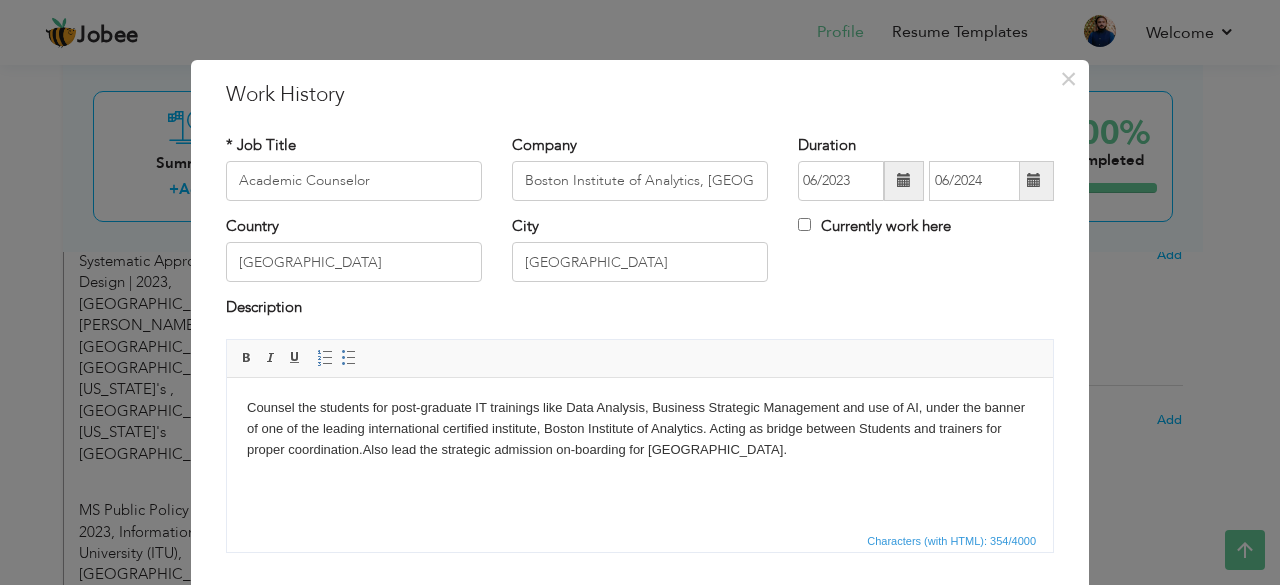 click on "Counsel the students for post-graduate IT trainings like Data Analysis, Business Strategic Management and use of AI, under the banner of one of the leading international certified institute, Boston Institute of Analytics. Acting as bridge between Students and trainers for proper coordination.Also lead the strategic admission on-boarding for [GEOGRAPHIC_DATA]." at bounding box center (640, 428) 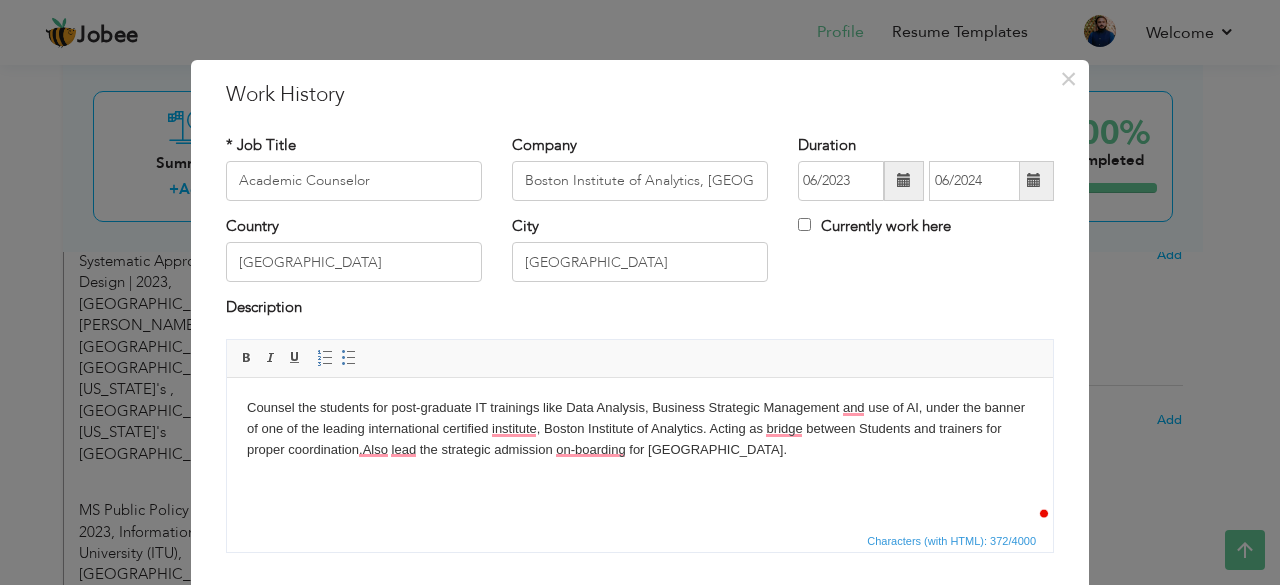 scroll, scrollTop: 46, scrollLeft: 0, axis: vertical 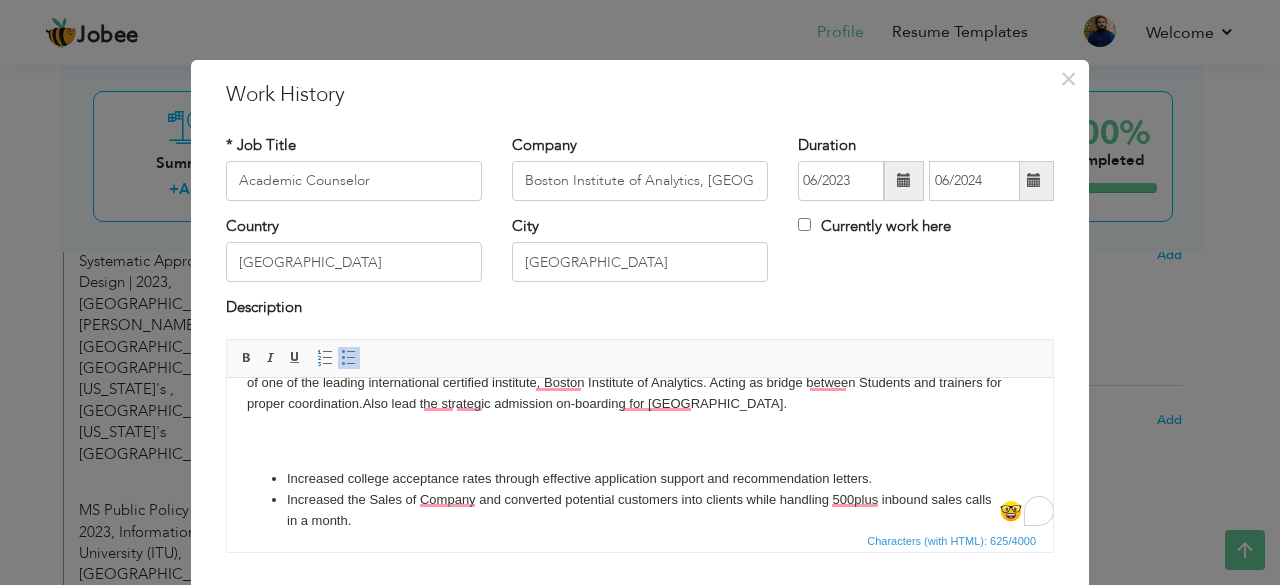 click on "Counsel the students for post-graduate IT trainings like Data Analysis, Business Strategic Management and use of AI, under the banner of one of the leading international certified institute, Boston Institute of Analytics. Acting as bridge between Students and trainers for proper coordination.Also lead the strategic admission on-boarding for BIA Lahore. ​​​​​​​ Increased college acceptance rates through effective application support and recommendation letters. Increased the Sales of Company and converted potential customers into clients while handling 500plus inbound sales calls in a month." at bounding box center (640, 457) 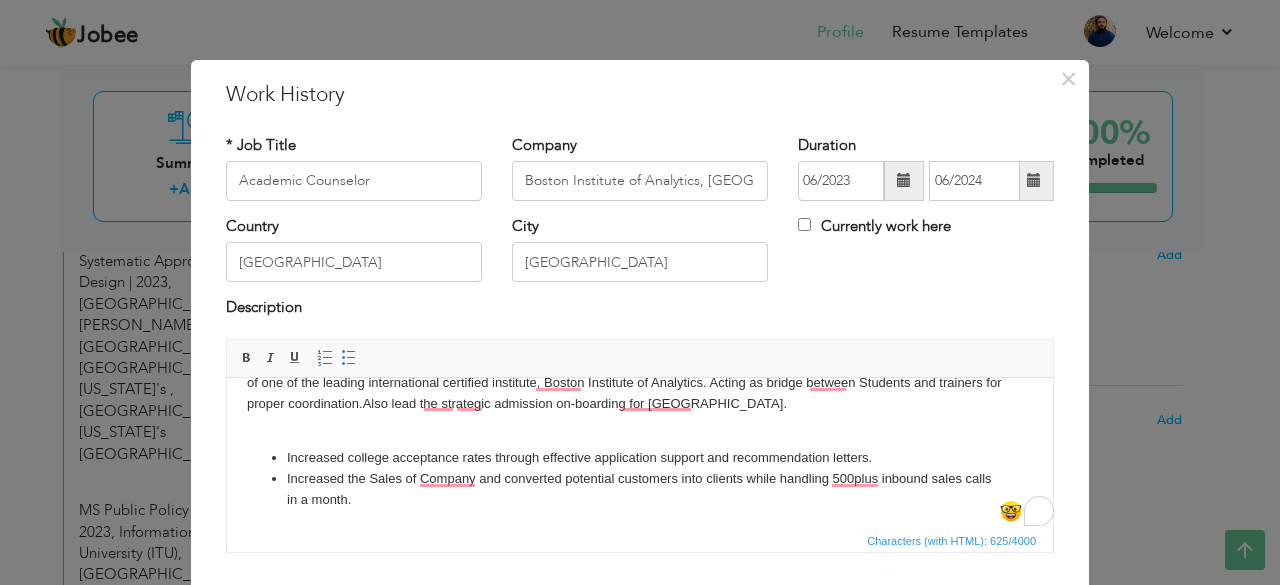 type 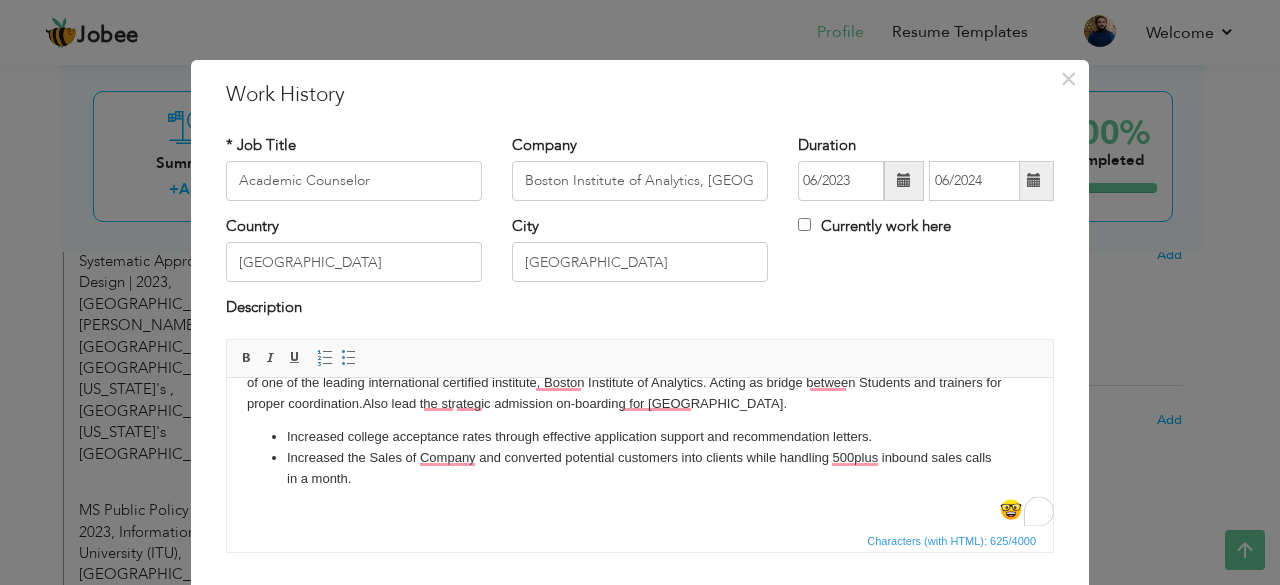 scroll, scrollTop: 128, scrollLeft: 0, axis: vertical 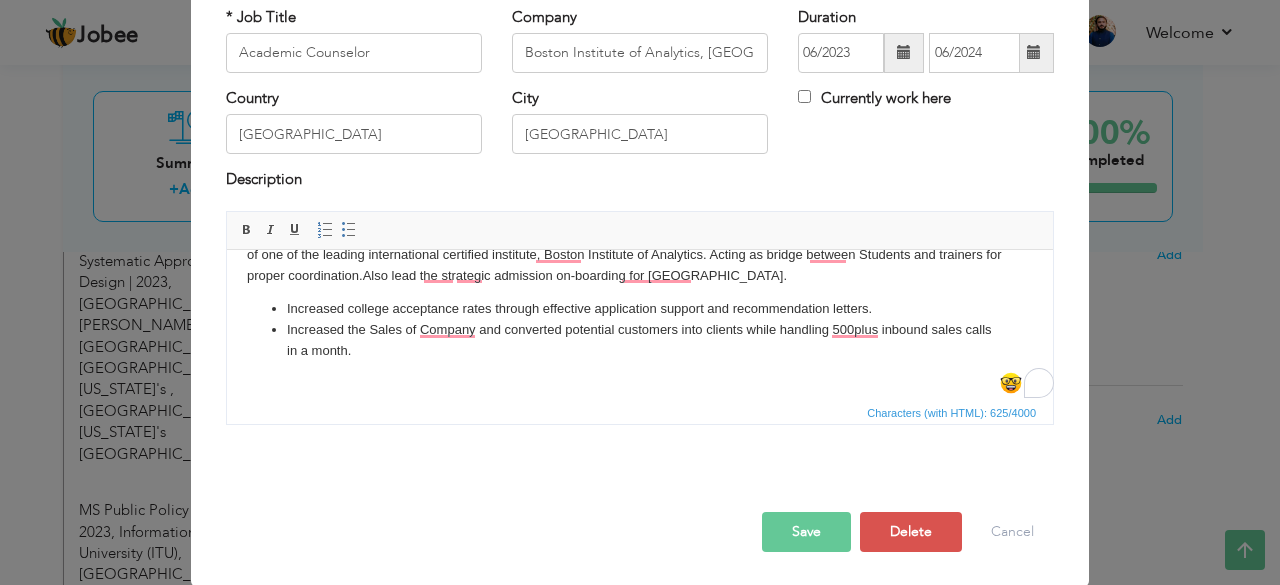 click on "Save" at bounding box center (806, 532) 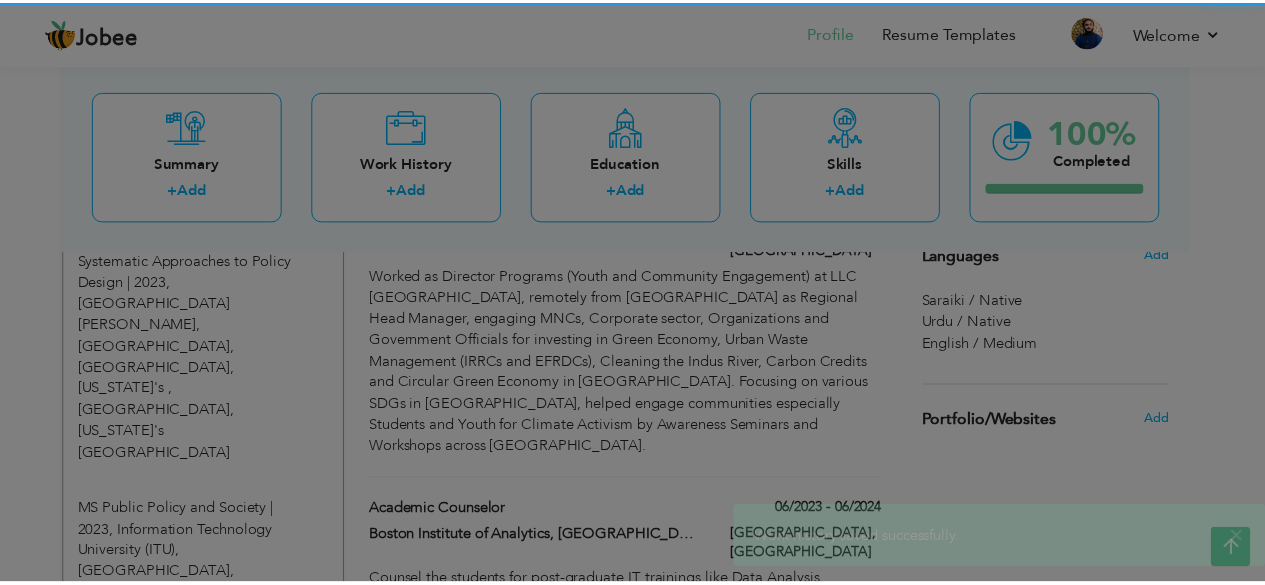 scroll, scrollTop: 0, scrollLeft: 0, axis: both 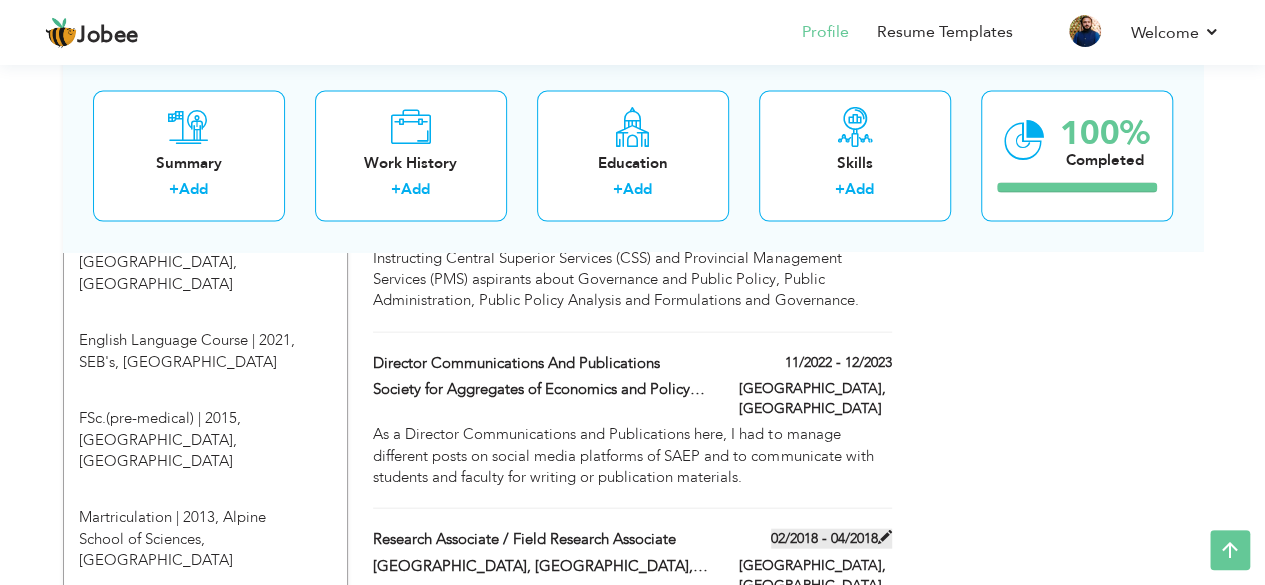 click at bounding box center (885, 537) 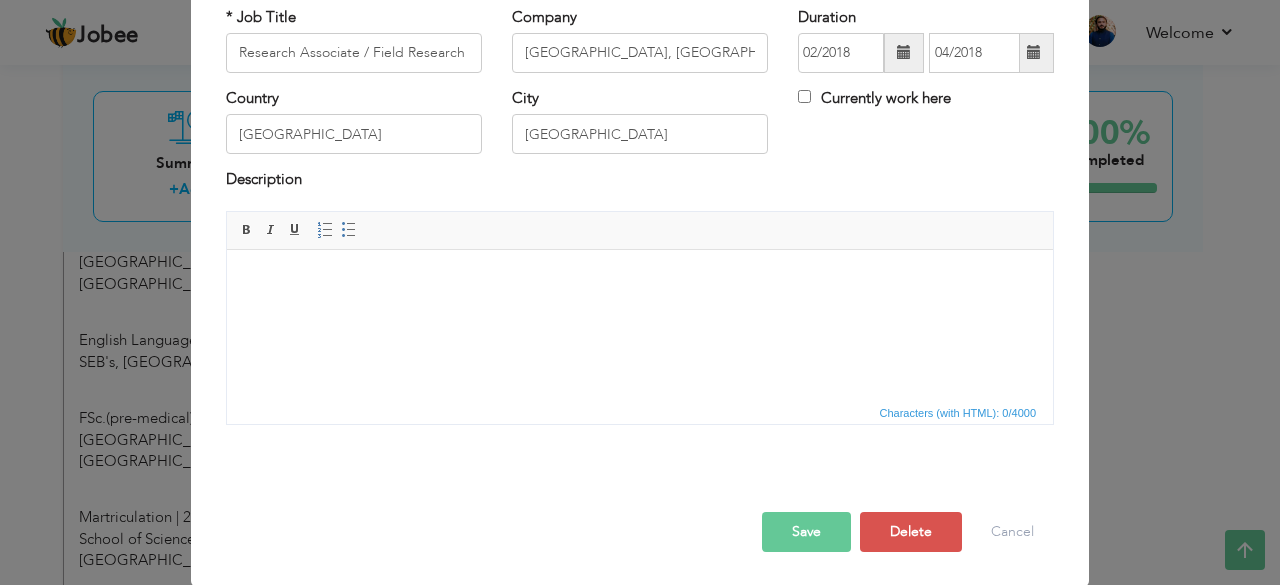 scroll, scrollTop: 0, scrollLeft: 0, axis: both 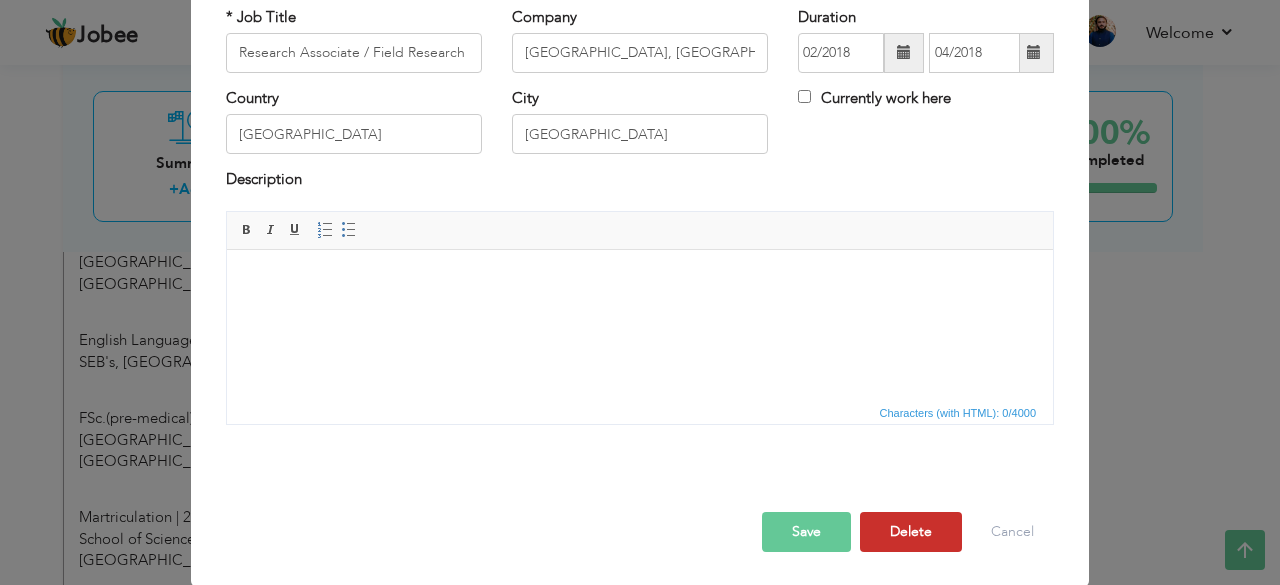 click on "Delete" at bounding box center (911, 532) 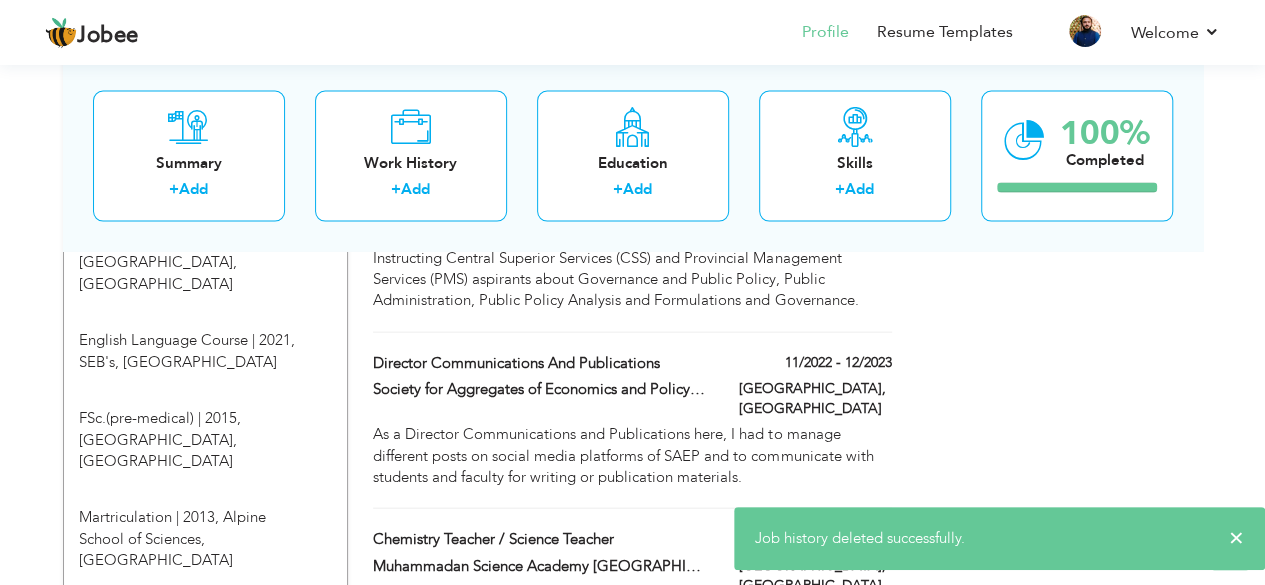 click at bounding box center [885, 537] 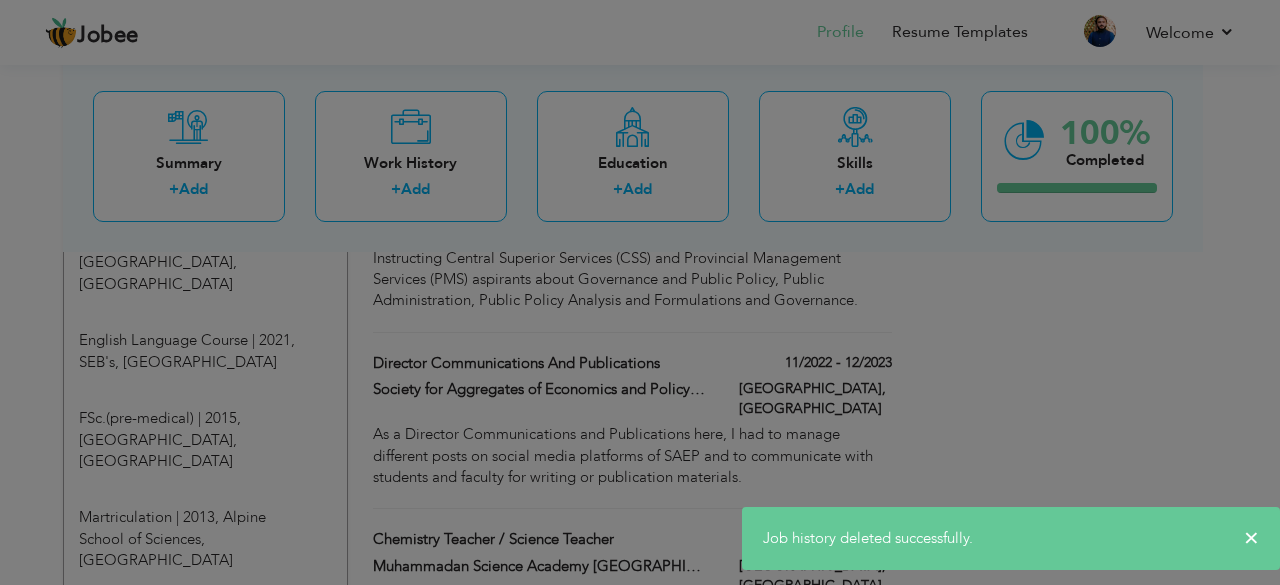 scroll, scrollTop: 0, scrollLeft: 0, axis: both 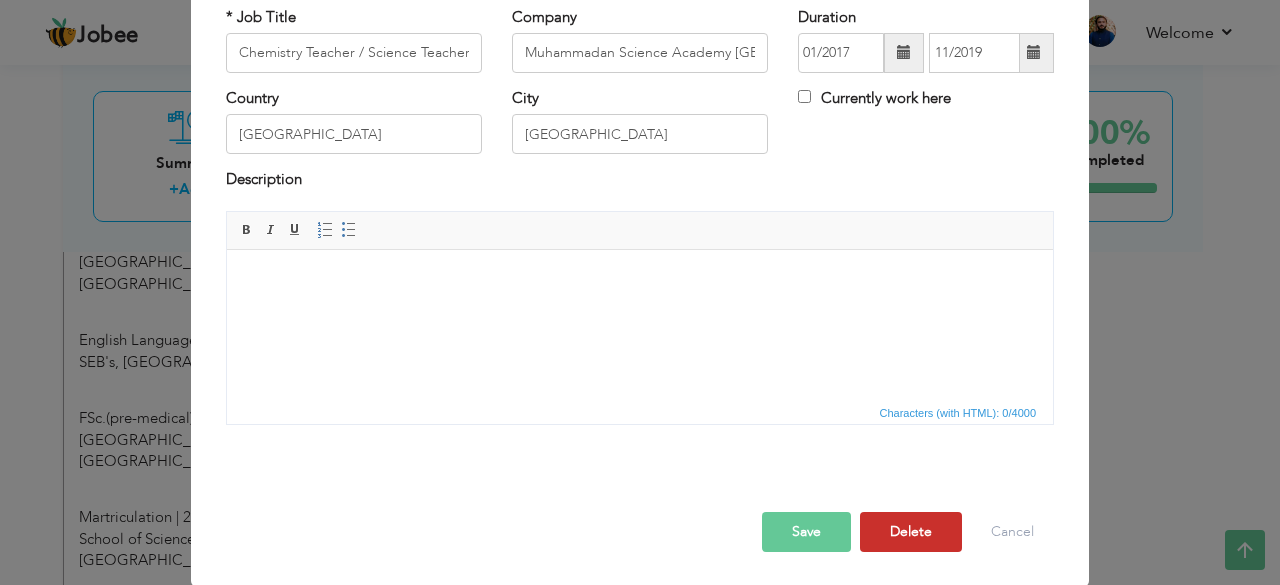 click on "Delete" at bounding box center (911, 532) 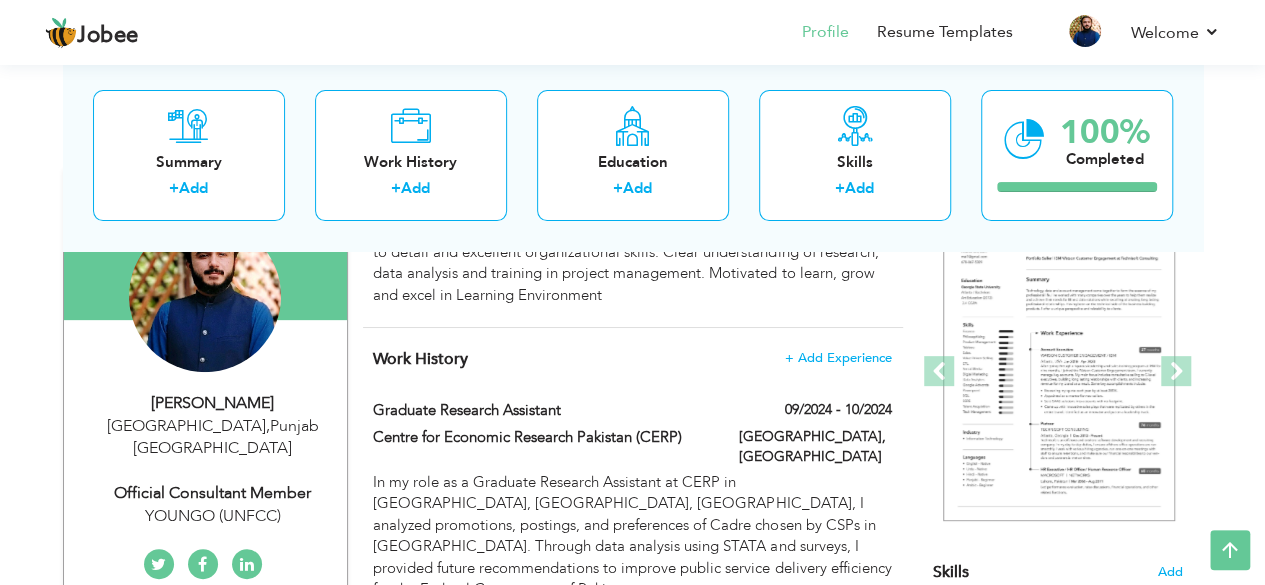 scroll, scrollTop: 0, scrollLeft: 0, axis: both 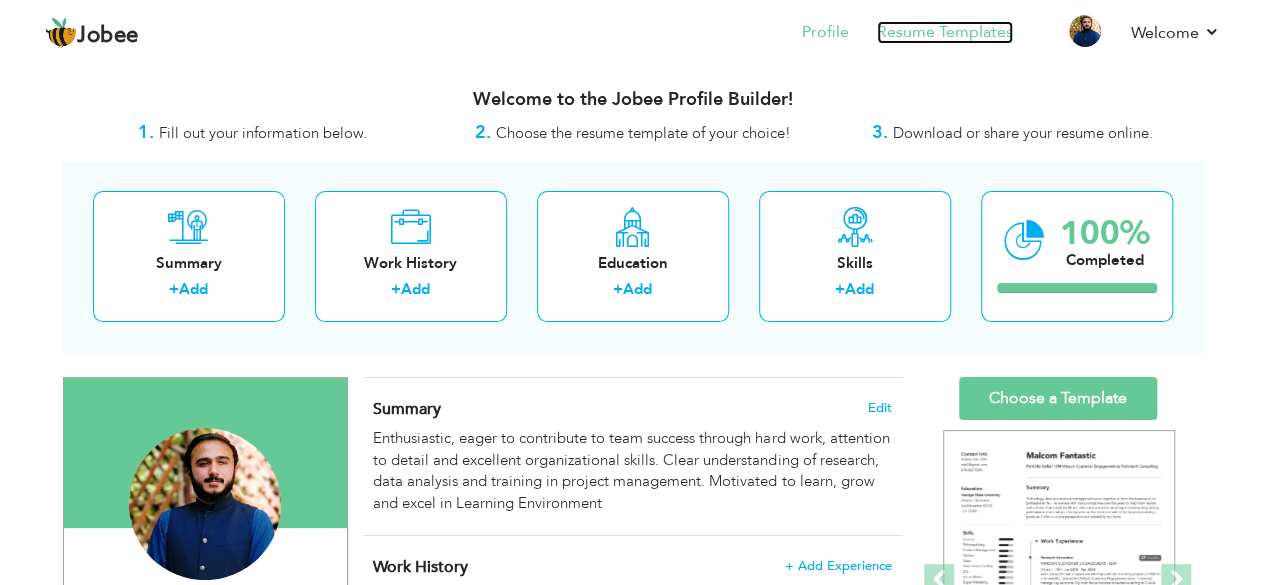 click on "Resume Templates" at bounding box center [945, 32] 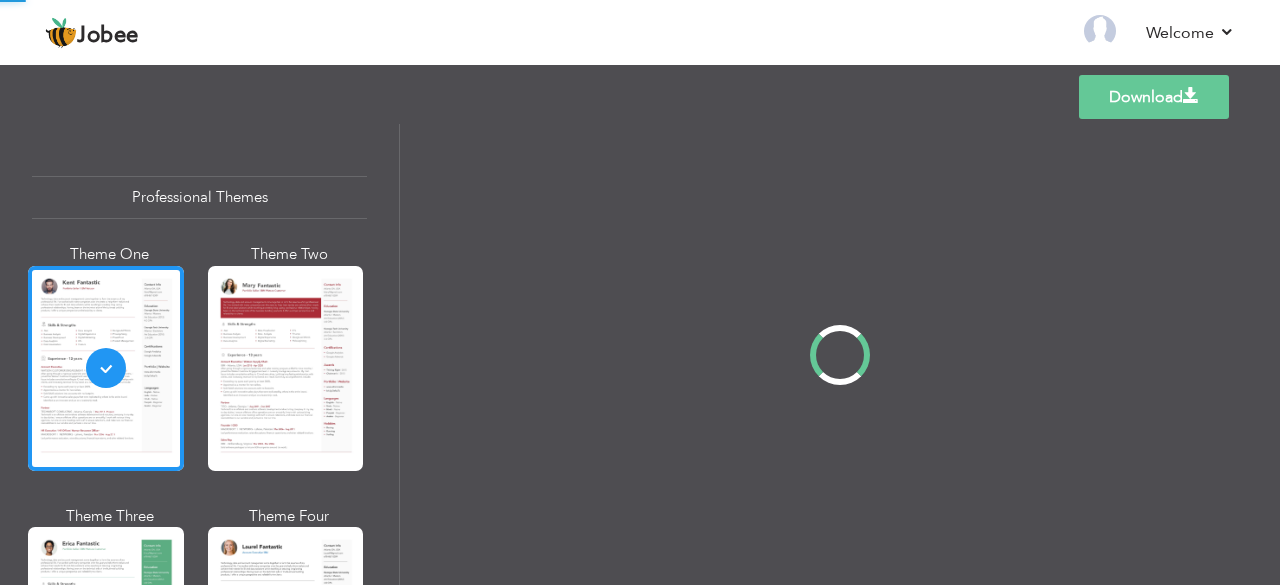 scroll, scrollTop: 0, scrollLeft: 0, axis: both 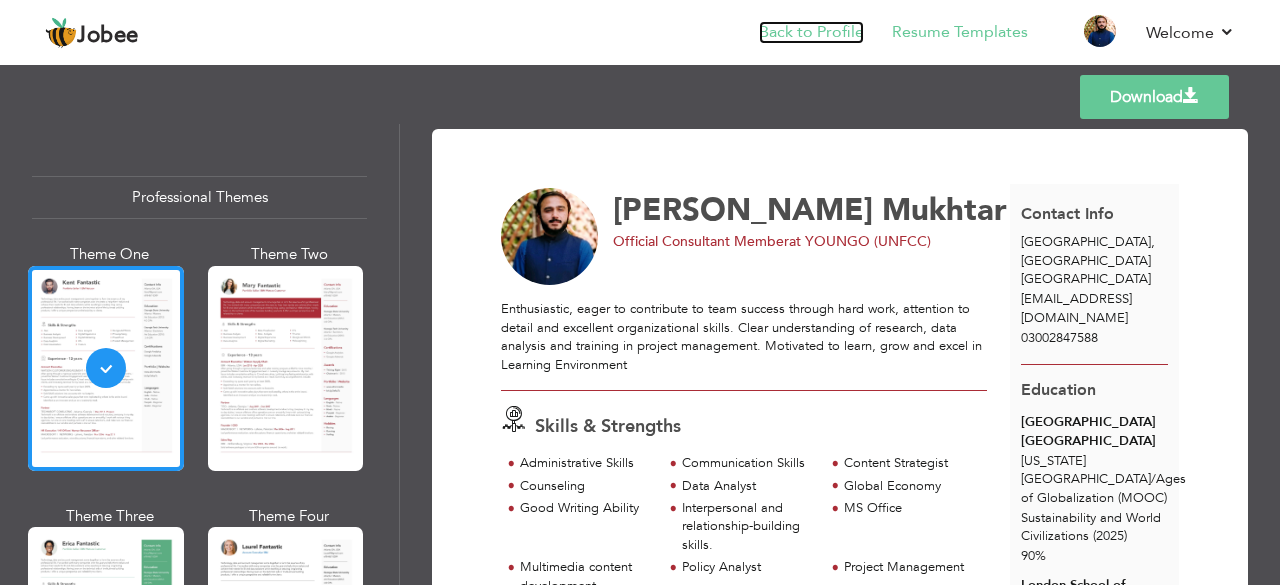click on "Back to Profile" at bounding box center [811, 32] 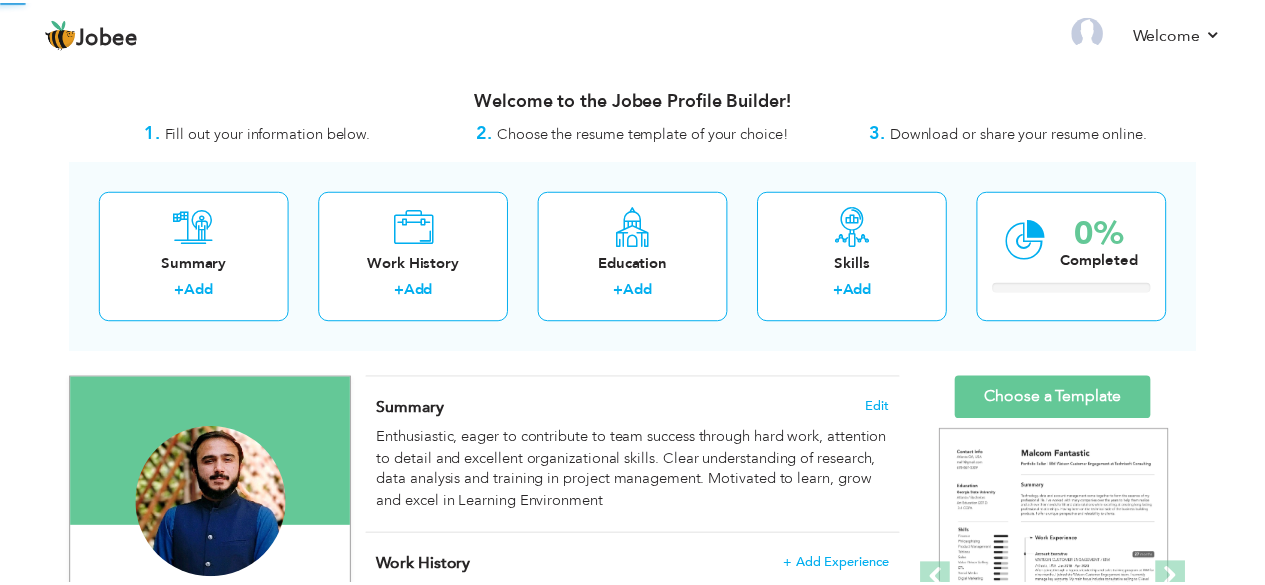scroll, scrollTop: 0, scrollLeft: 0, axis: both 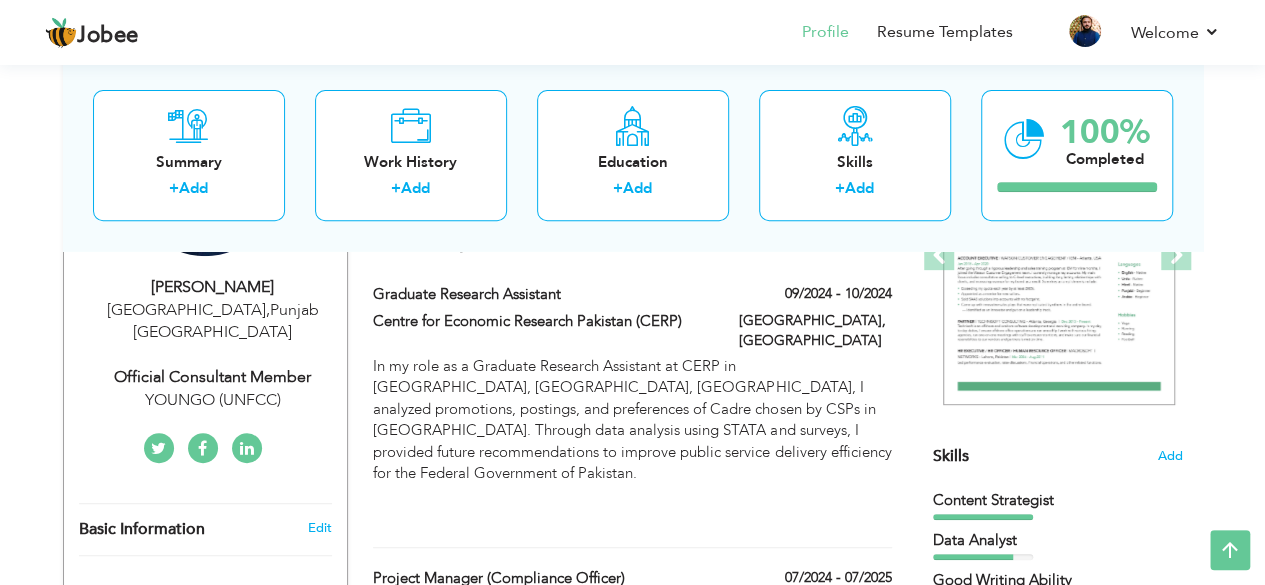 click on "Muhammad Asad Mukhtar
Lahore ,  Punjab Pakistan
Official Consultant Member
YOUNGO (UNFCC)" at bounding box center (205, 344) 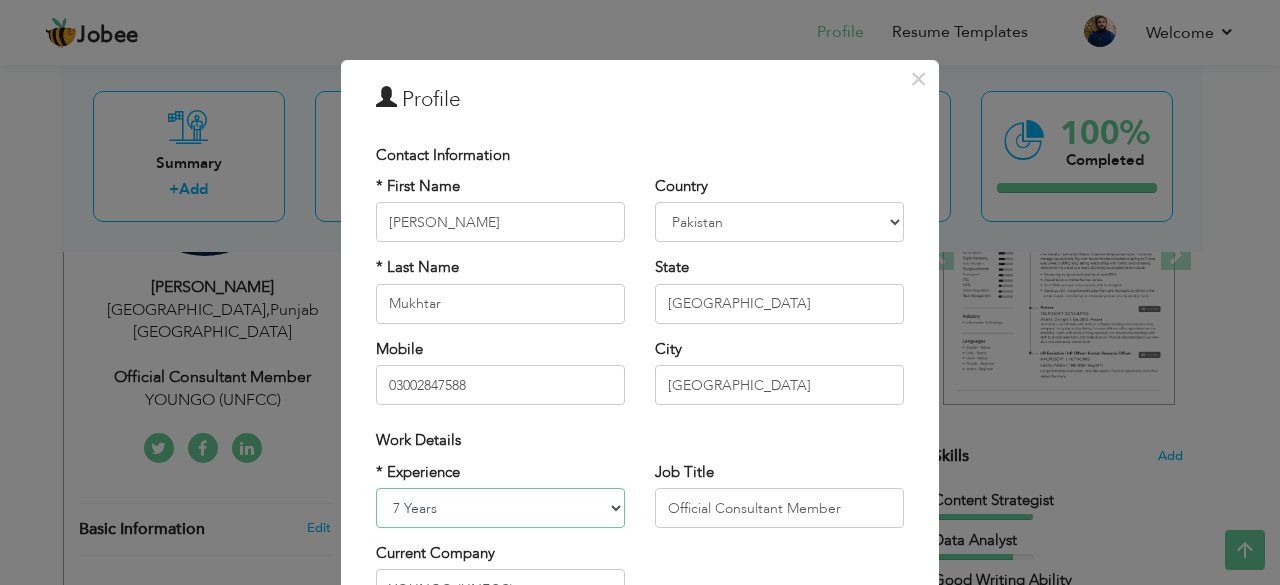 click on "Entry Level Less than 1 Year 1 Year 2 Years 3 Years 4 Years 5 Years 6 Years 7 Years 8 Years 9 Years 10 Years 11 Years 12 Years 13 Years 14 Years 15 Years 16 Years 17 Years 18 Years 19 Years 20 Years 21 Years 22 Years 23 Years 24 Years 25 Years 26 Years 27 Years 28 Years 29 Years 30 Years 31 Years 32 Years 33 Years 34 Years 35 Years More than 35 Years" at bounding box center (500, 508) 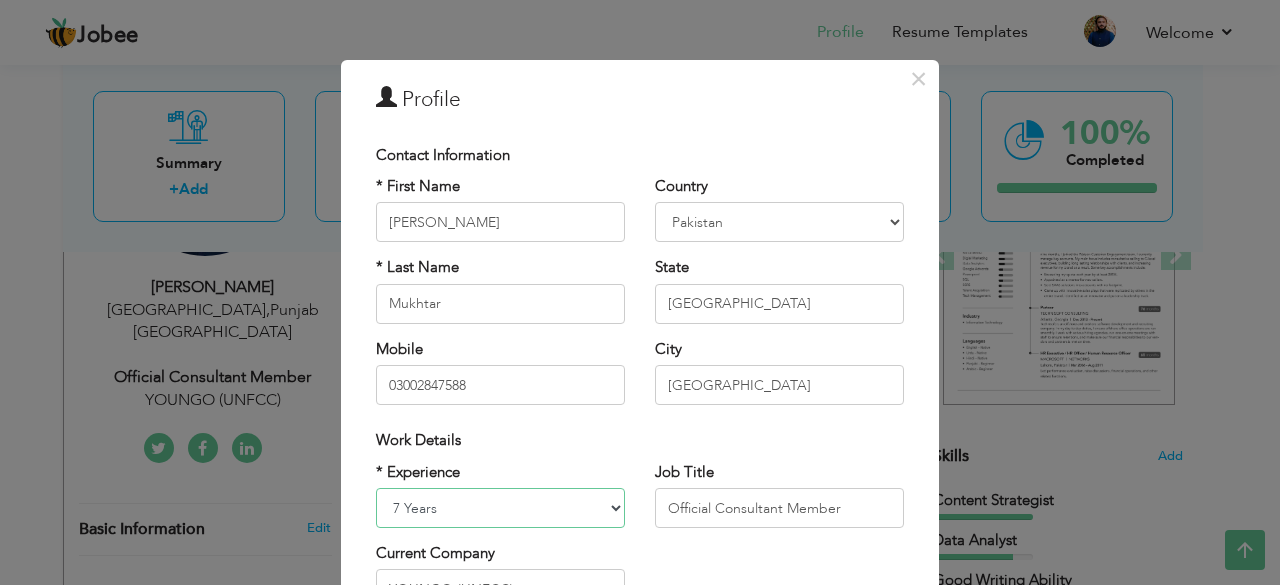 select on "number:7" 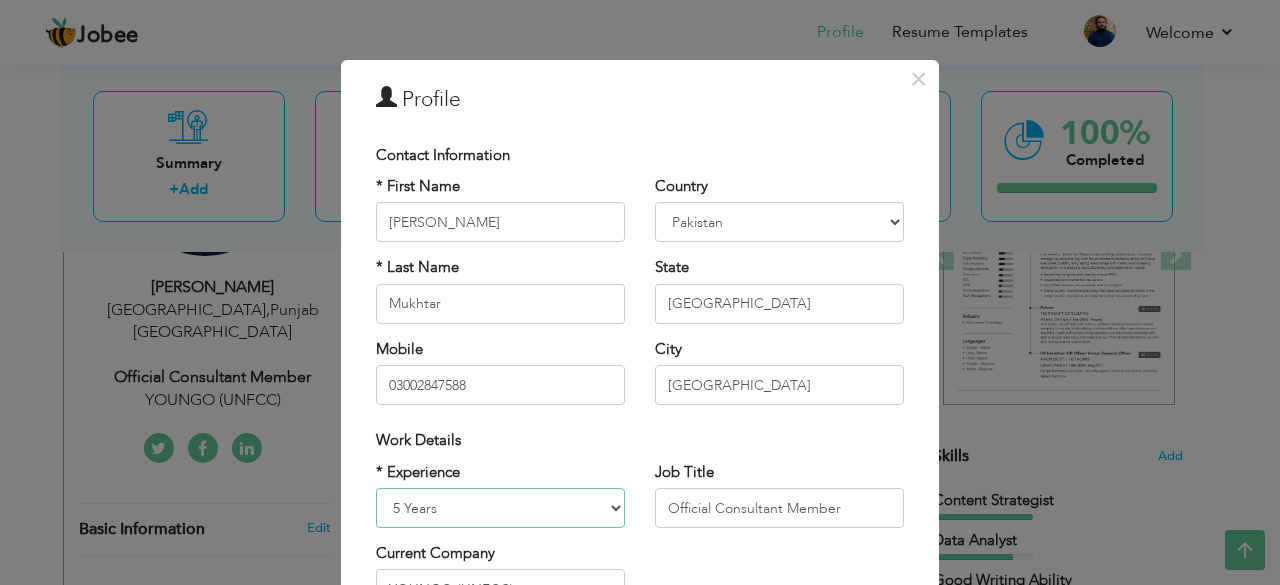 click on "Entry Level Less than 1 Year 1 Year 2 Years 3 Years 4 Years 5 Years 6 Years 7 Years 8 Years 9 Years 10 Years 11 Years 12 Years 13 Years 14 Years 15 Years 16 Years 17 Years 18 Years 19 Years 20 Years 21 Years 22 Years 23 Years 24 Years 25 Years 26 Years 27 Years 28 Years 29 Years 30 Years 31 Years 32 Years 33 Years 34 Years 35 Years More than 35 Years" at bounding box center [500, 508] 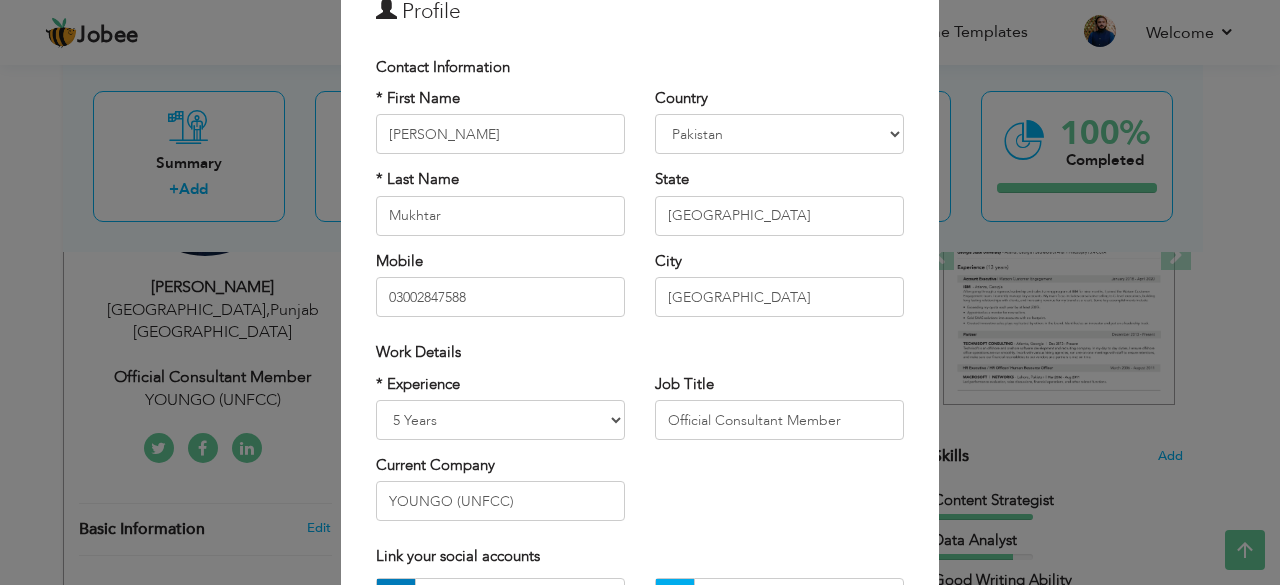 scroll, scrollTop: 96, scrollLeft: 0, axis: vertical 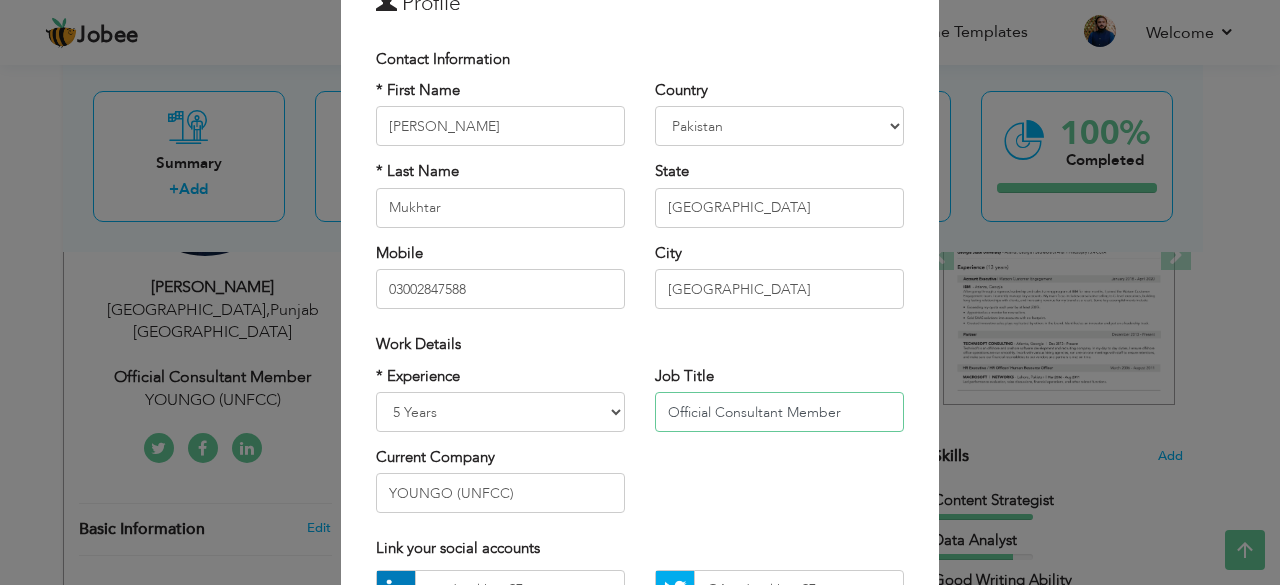 click on "Official Consultant Member" at bounding box center [779, 412] 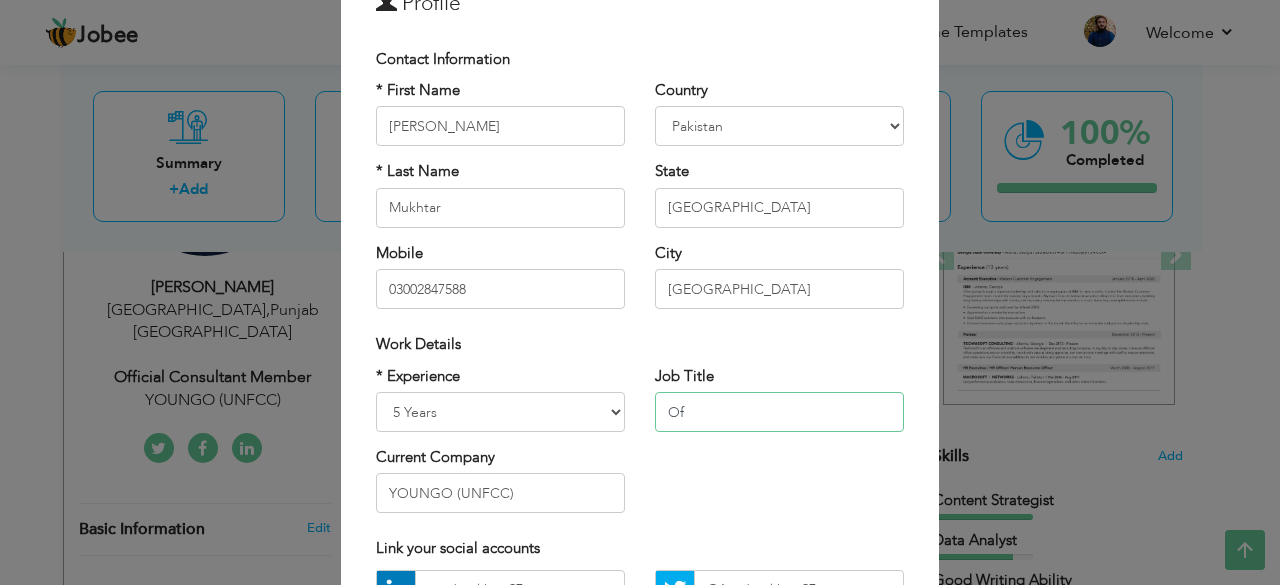 type on "O" 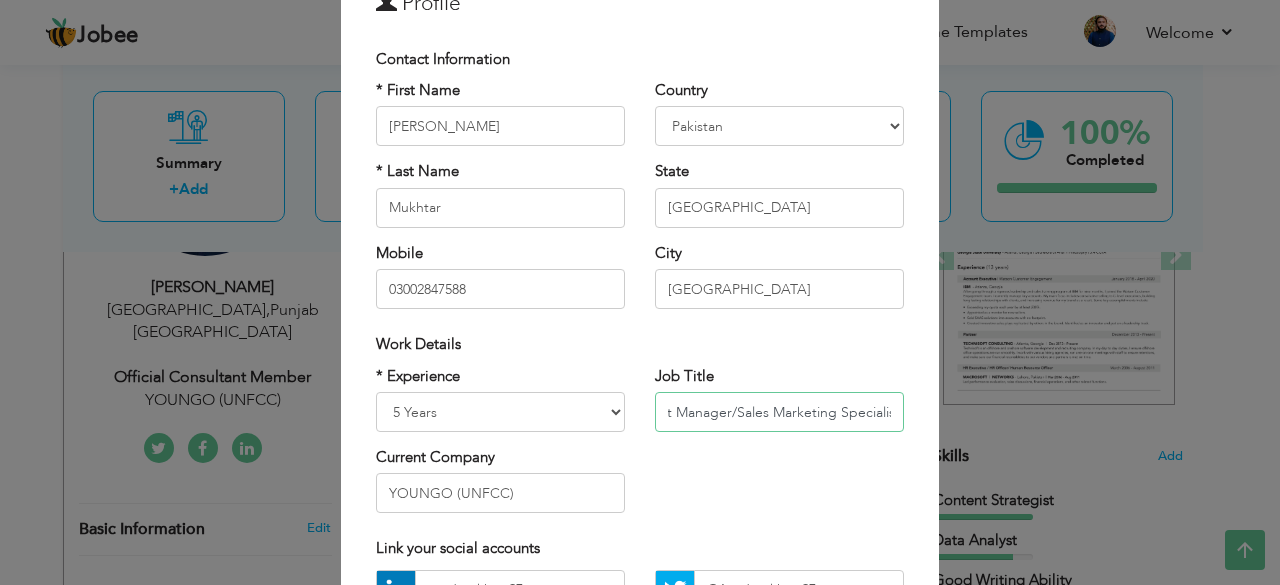 scroll, scrollTop: 0, scrollLeft: 45, axis: horizontal 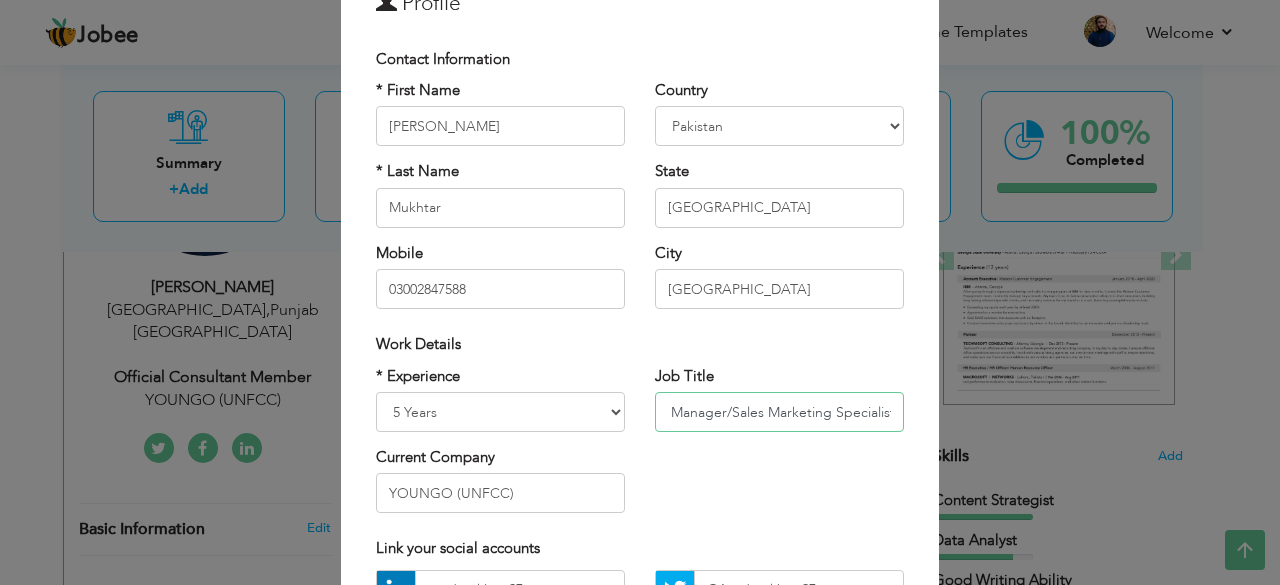type on "Project Manager/Sales Marketing Specialist" 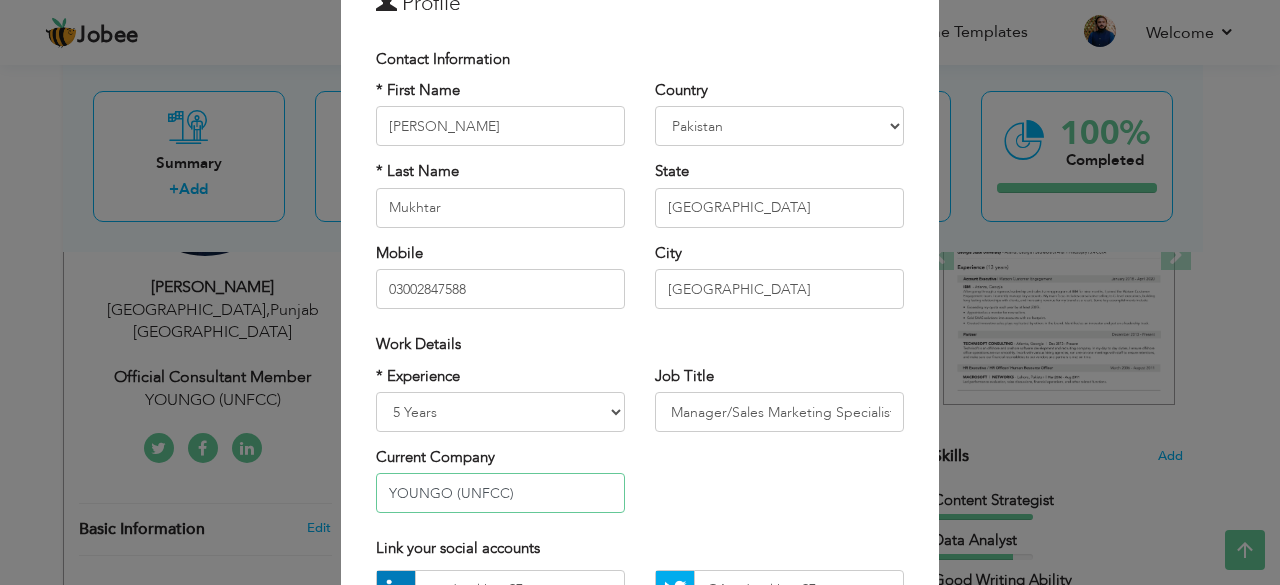 scroll, scrollTop: 0, scrollLeft: 0, axis: both 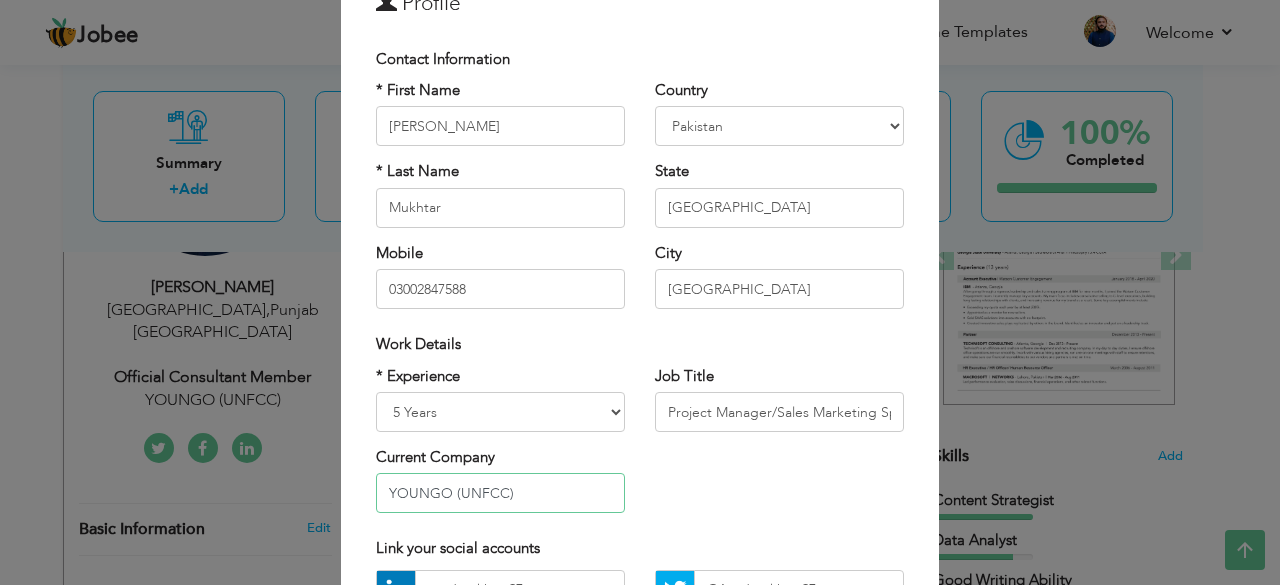 click on "YOUNGO (UNFCC)" at bounding box center [500, 493] 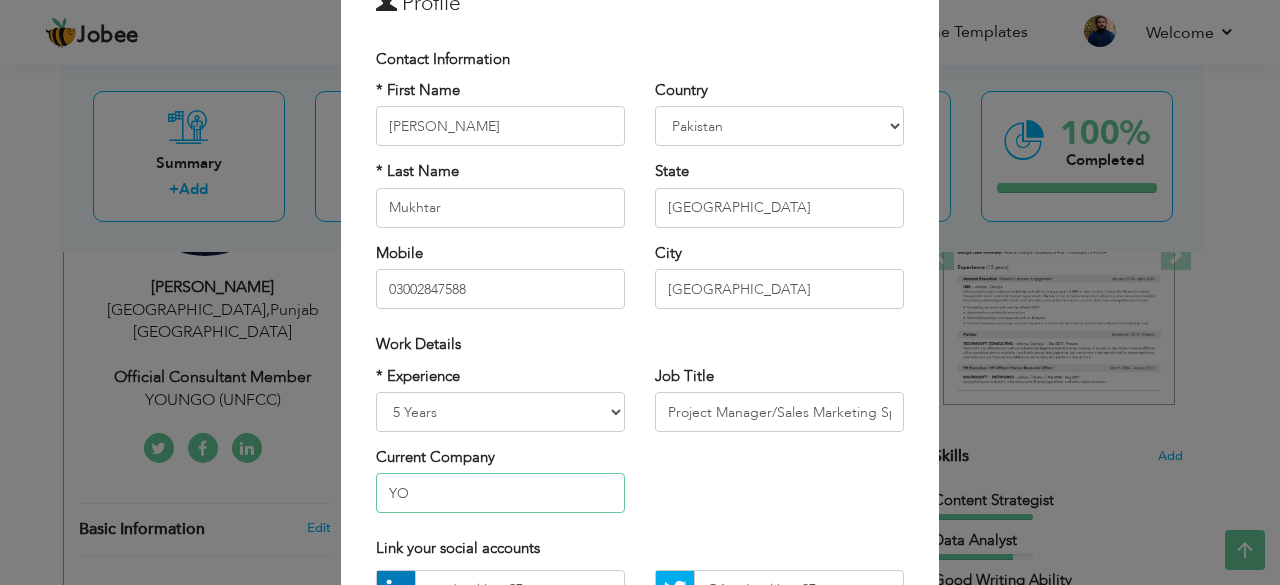 type on "Y" 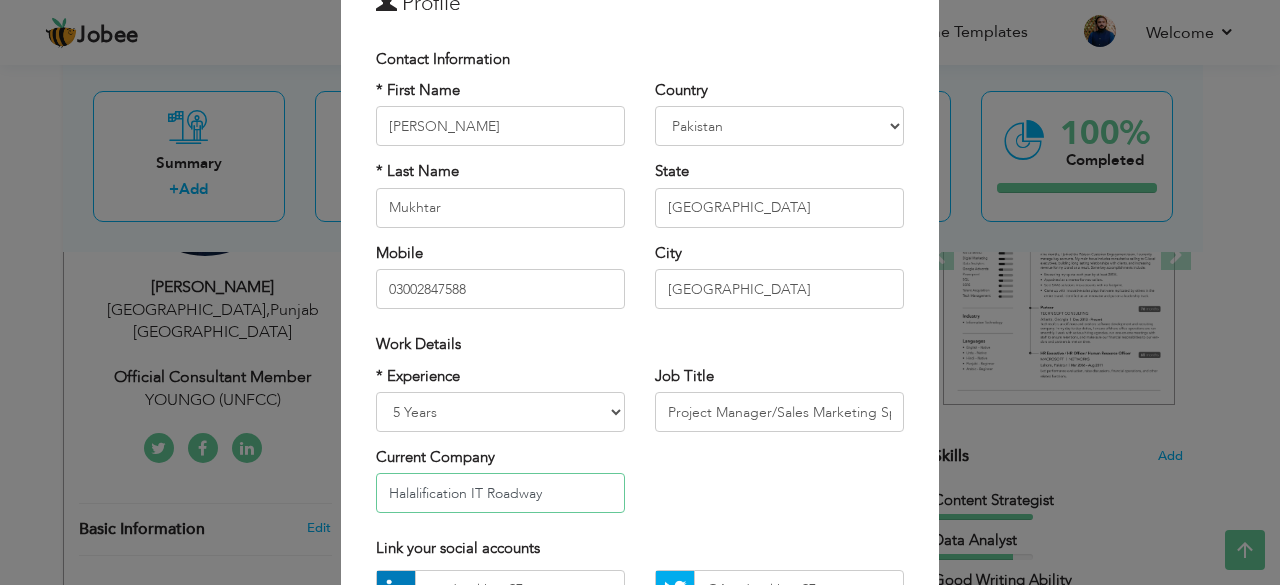 drag, startPoint x: 432, startPoint y: 492, endPoint x: 408, endPoint y: 497, distance: 24.5153 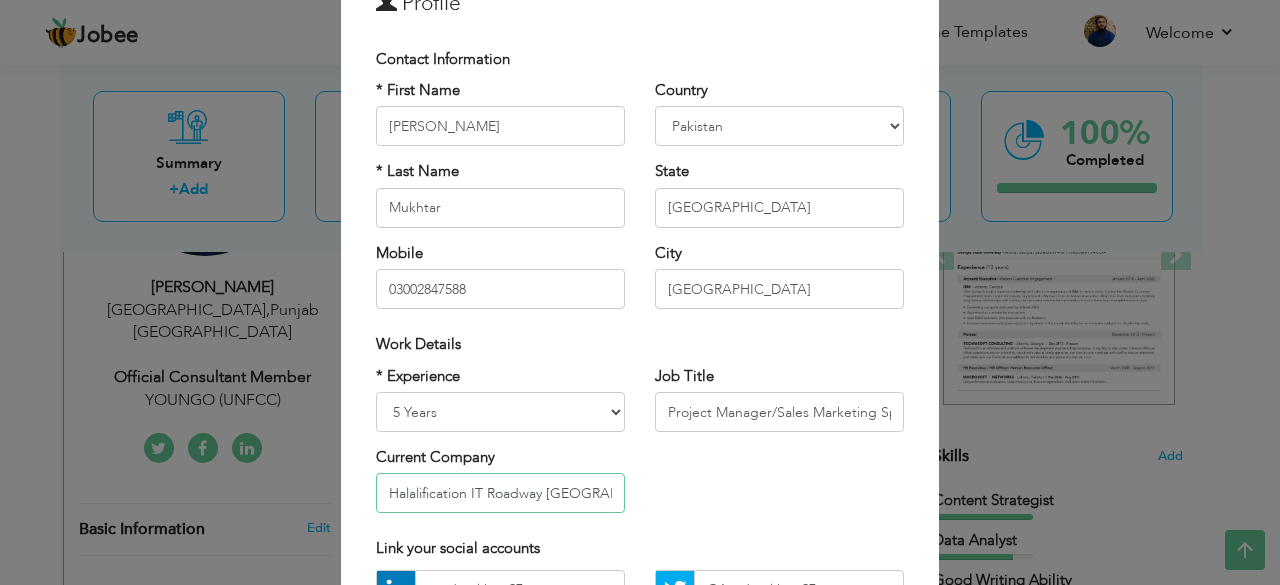 type on "Halalification IT Roadway [GEOGRAPHIC_DATA]" 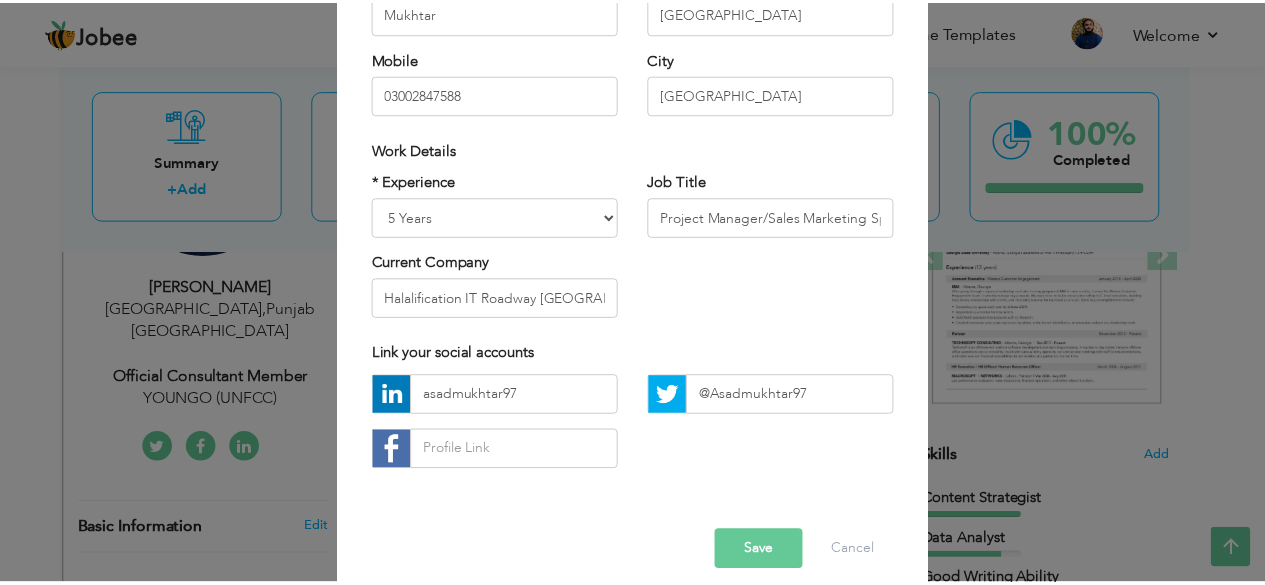 scroll, scrollTop: 311, scrollLeft: 0, axis: vertical 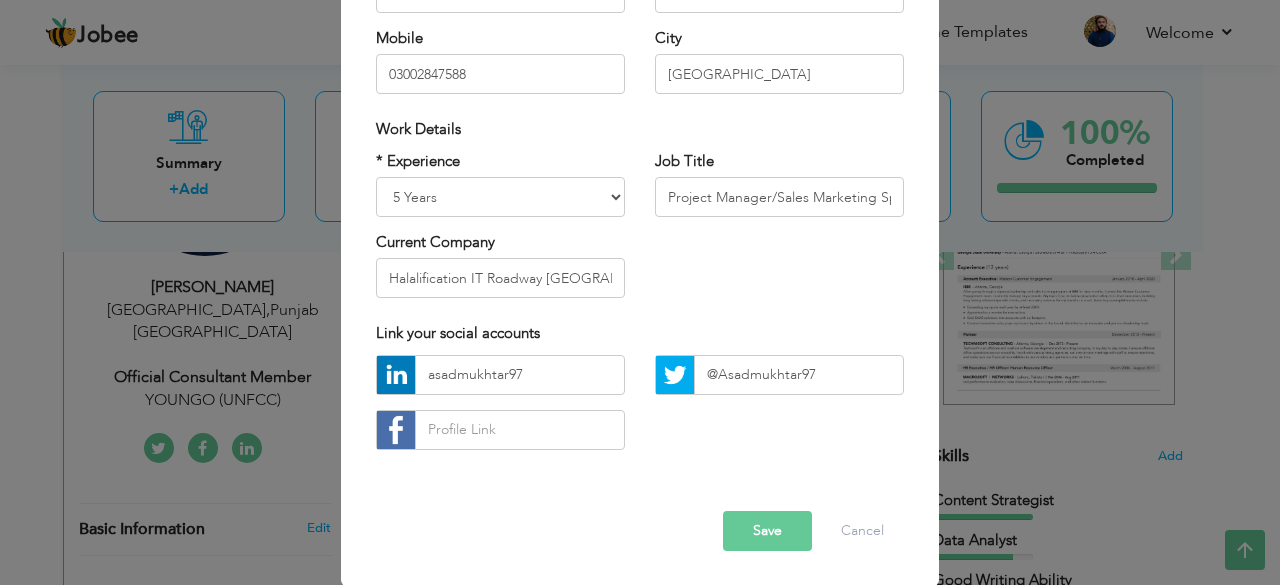 click on "Save" at bounding box center [767, 531] 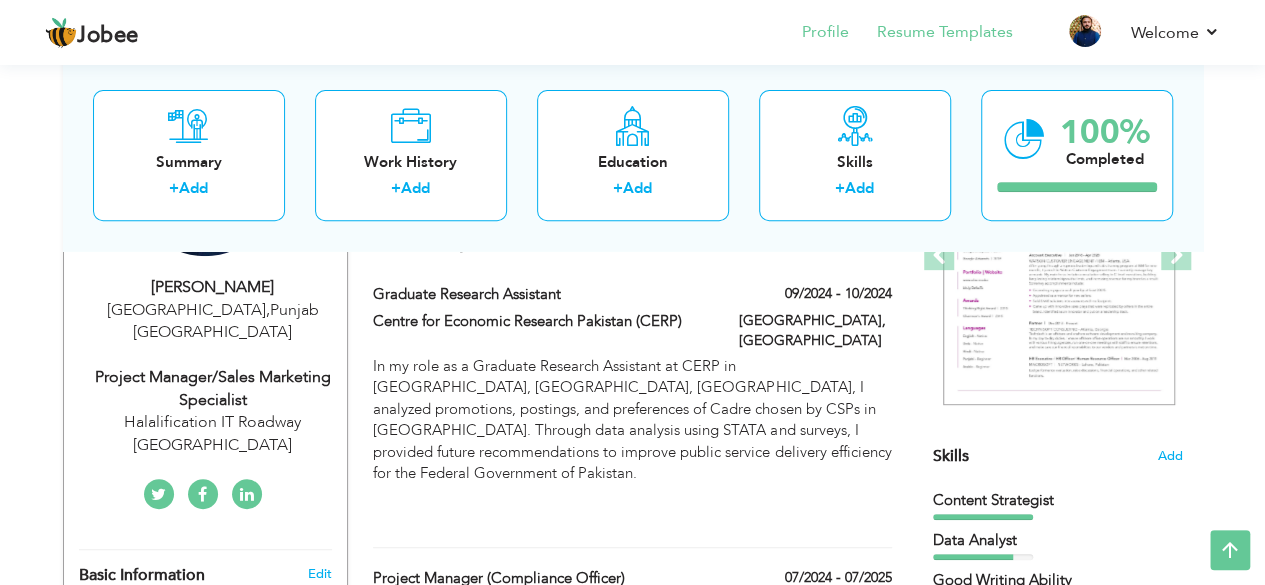 click on "Resume Templates" at bounding box center [931, 34] 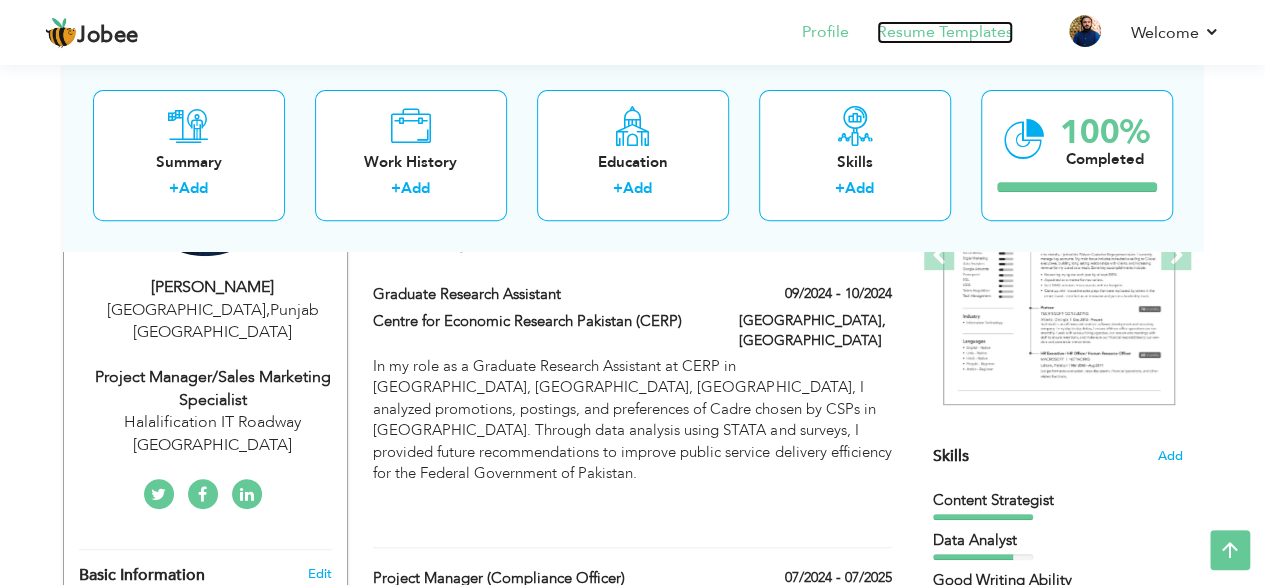 click on "Resume Templates" at bounding box center (945, 32) 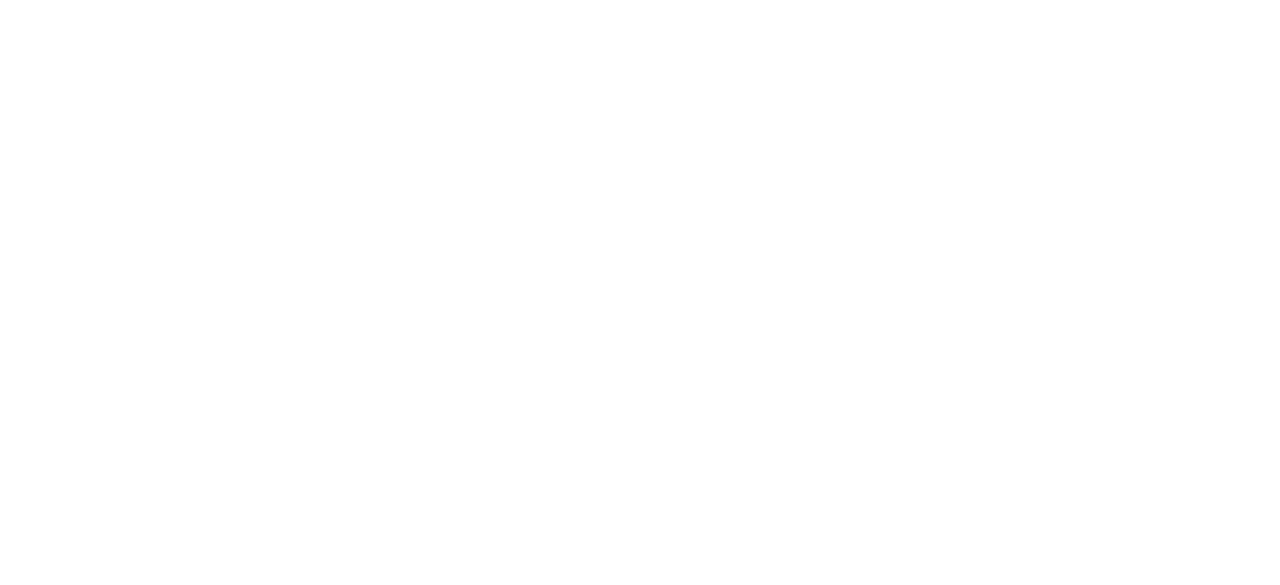 scroll, scrollTop: 0, scrollLeft: 0, axis: both 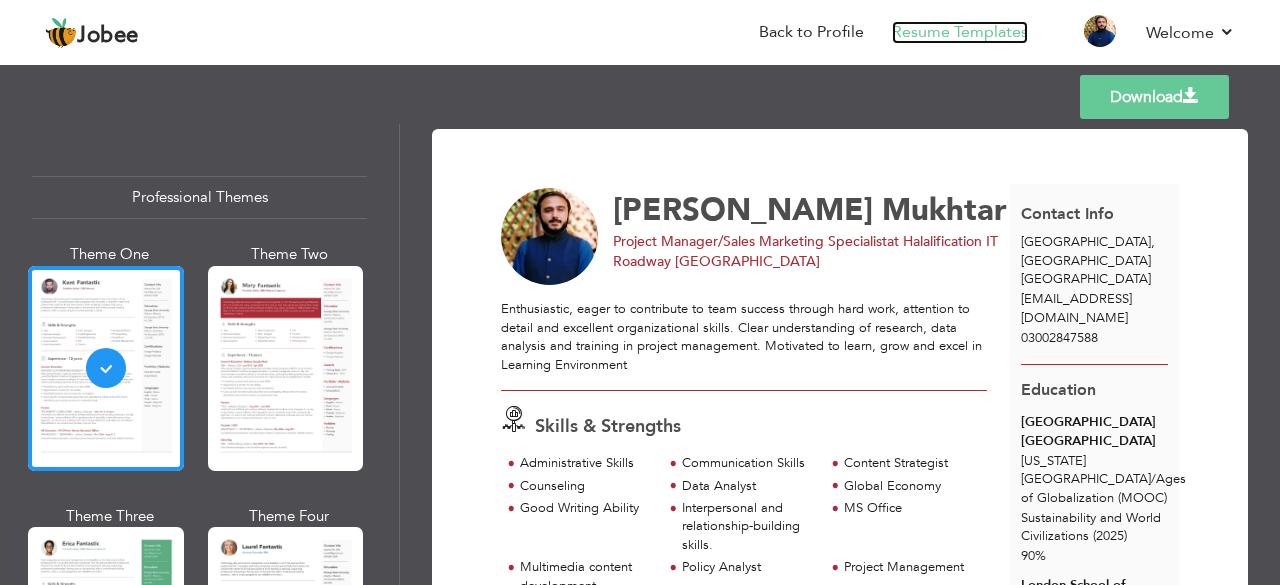 click on "Resume Templates" at bounding box center (960, 32) 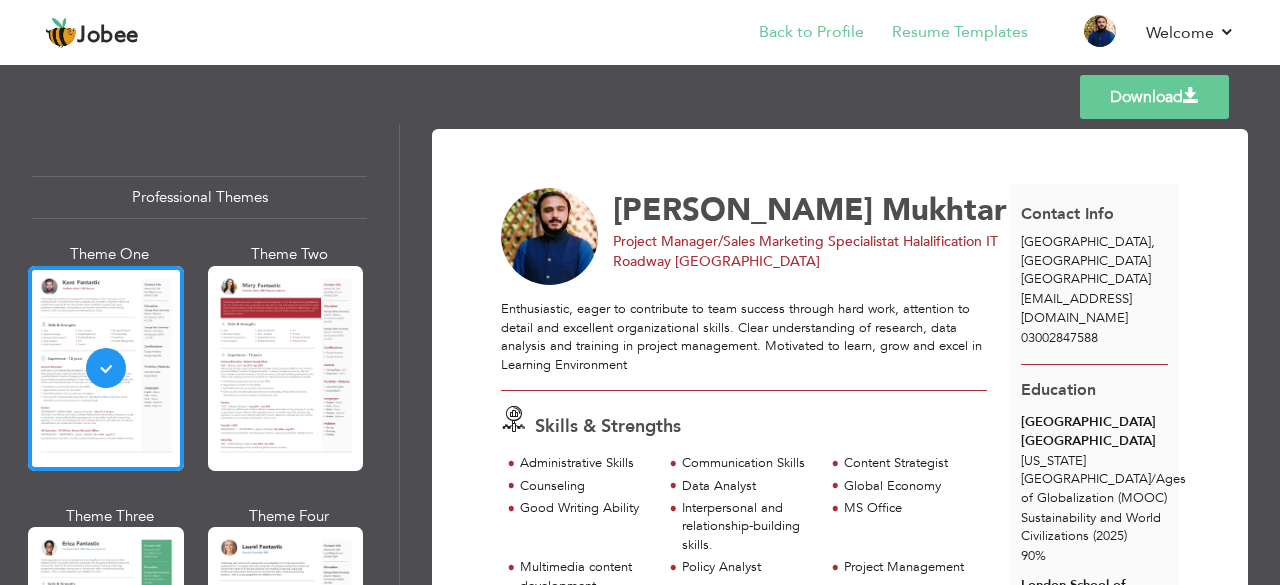 click on "Back to Profile" at bounding box center (797, 34) 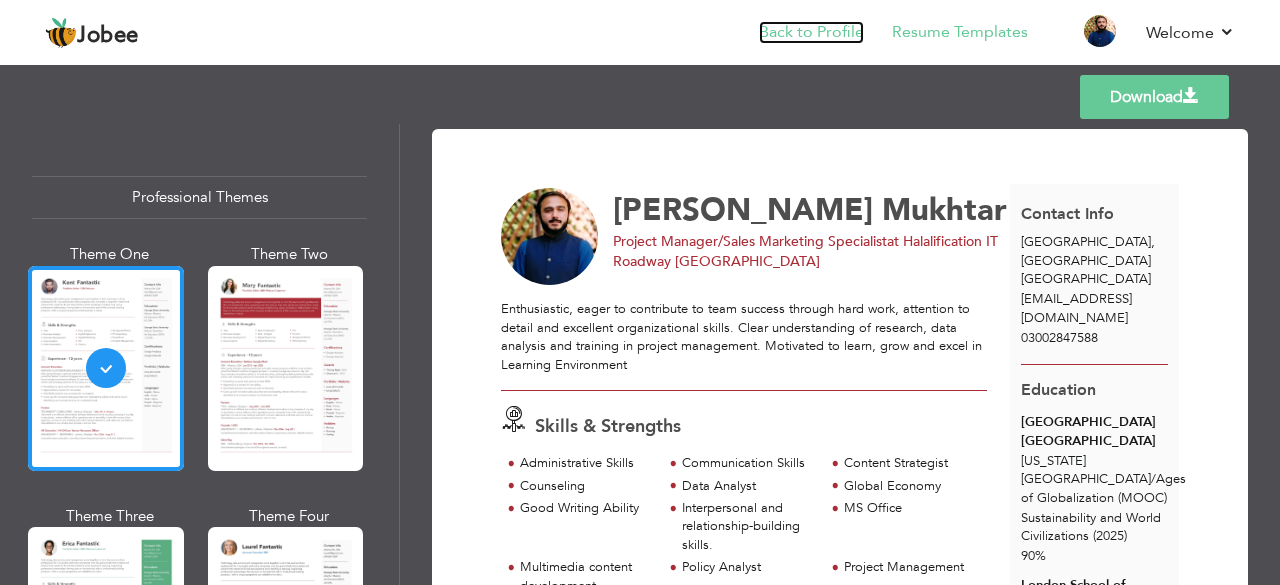 click on "Back to Profile" at bounding box center (811, 32) 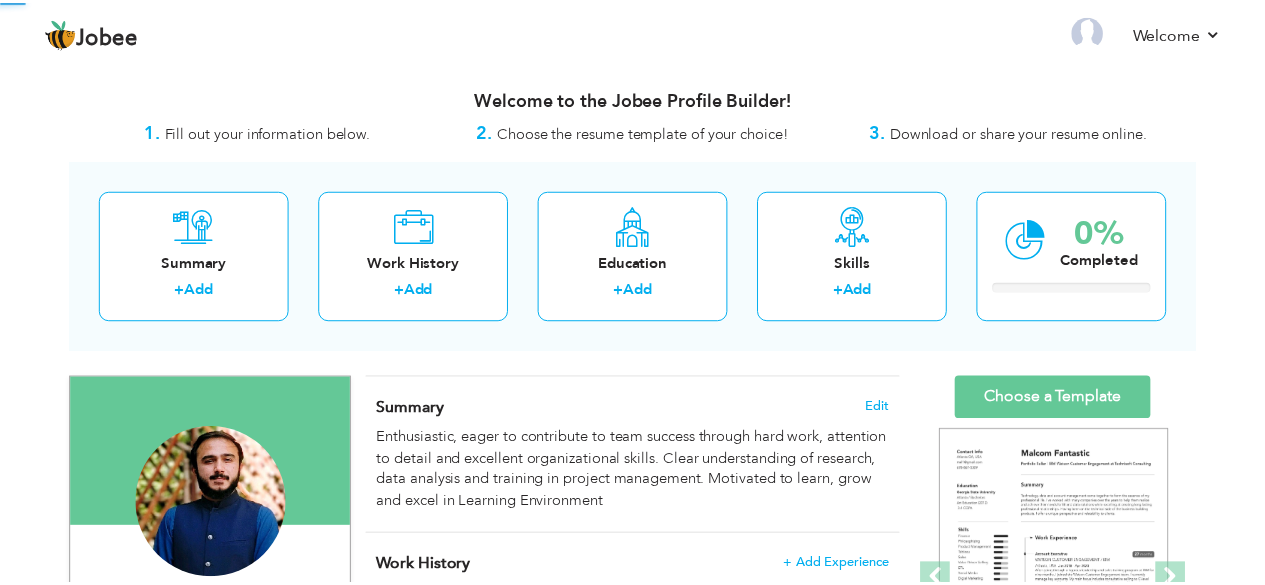 scroll, scrollTop: 0, scrollLeft: 0, axis: both 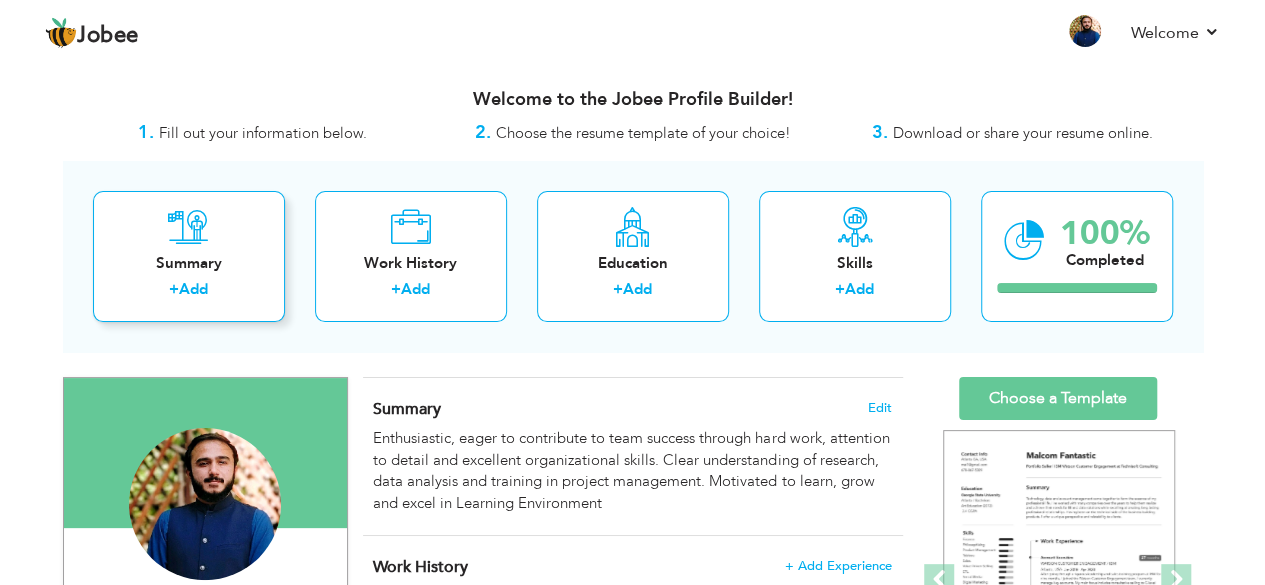 click on "Summary" at bounding box center [189, 263] 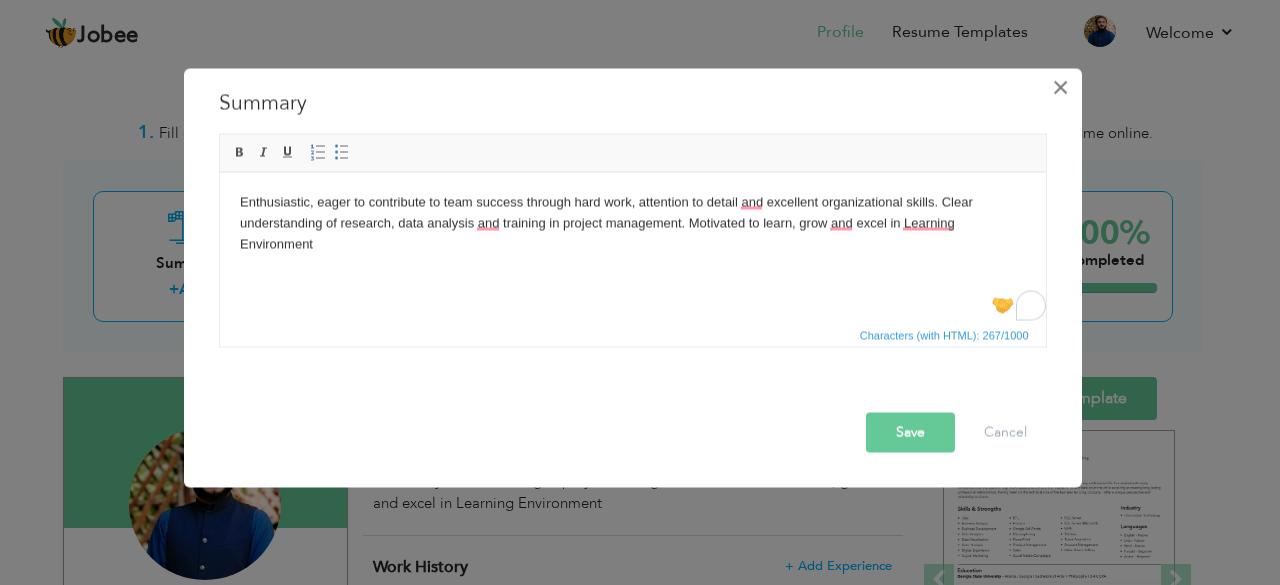 click on "×" at bounding box center [1060, 87] 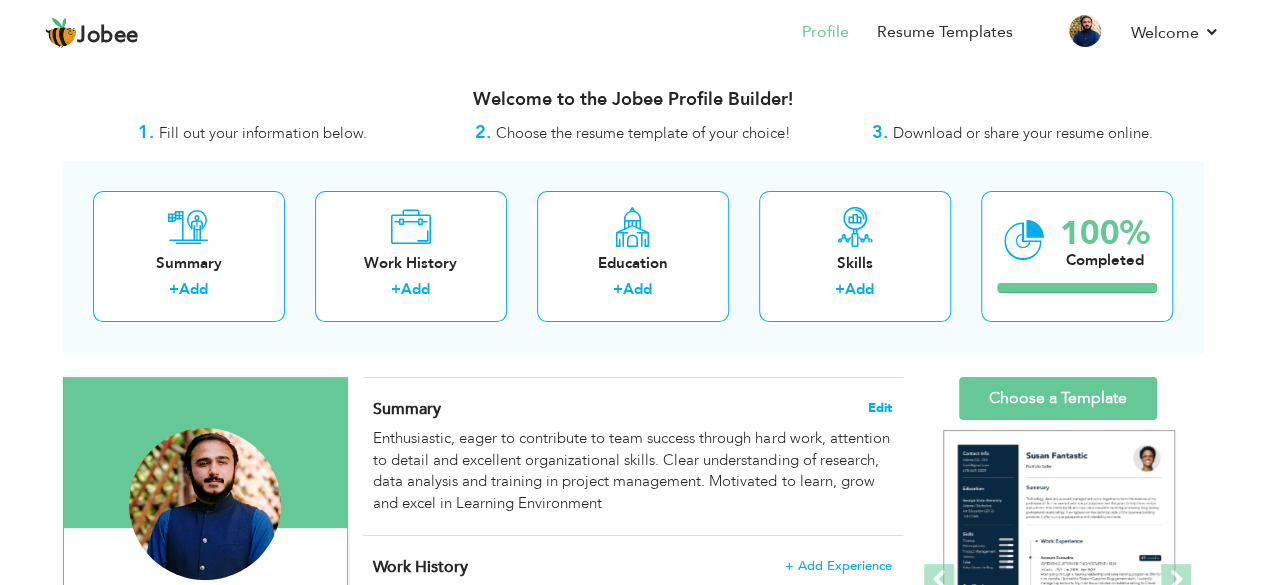 click on "Edit" at bounding box center [880, 408] 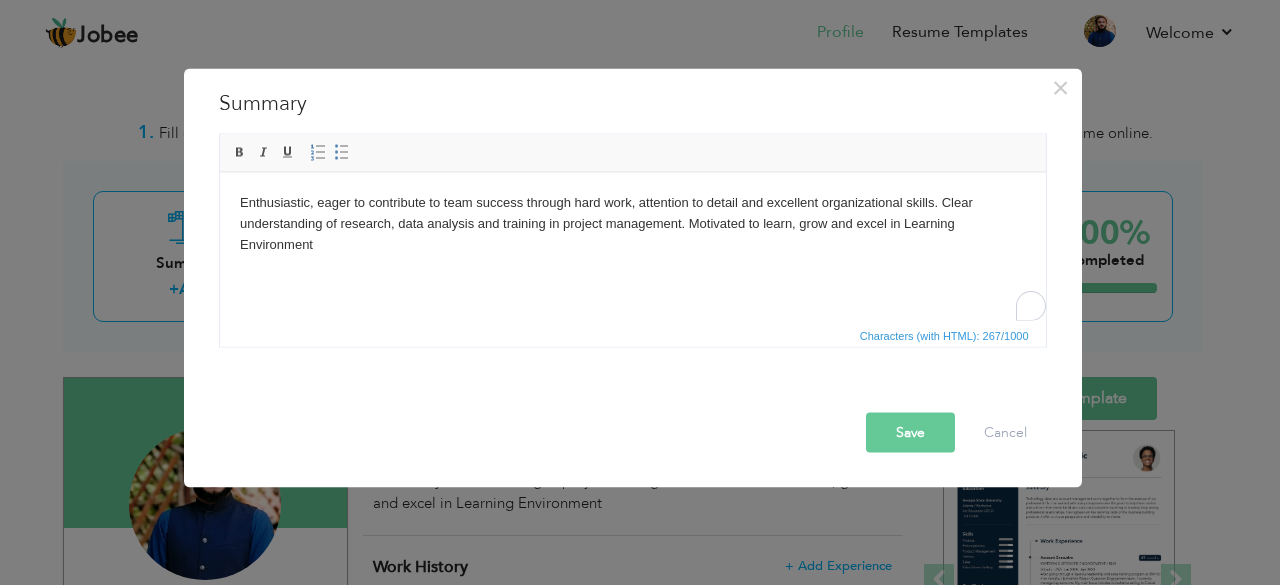 click on "Enthusiastic, eager to contribute to team success through hard work, attention to detail and excellent organizational skills. Clear understanding of research, data analysis and training in project management. Motivated to learn, grow and excel in Learning Environment" at bounding box center [632, 223] 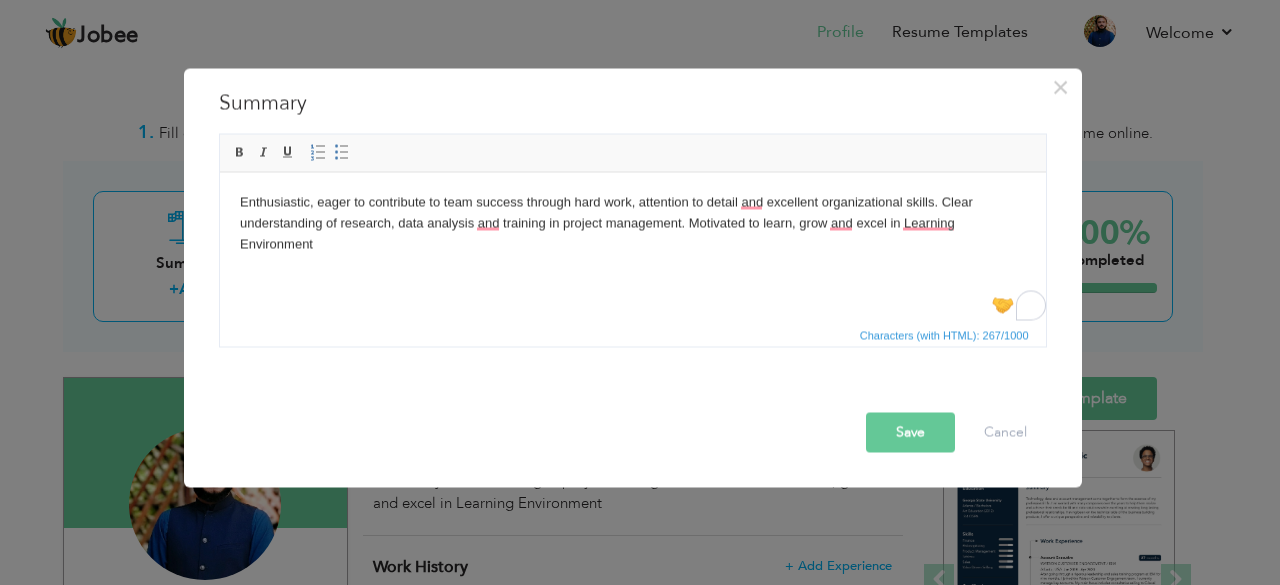 type 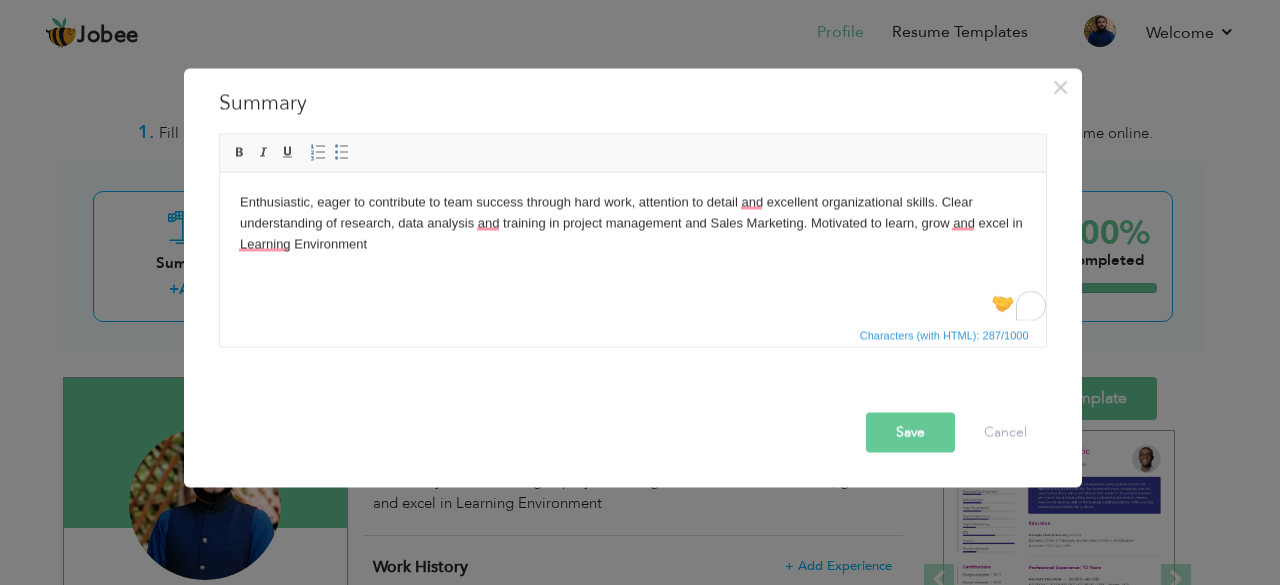 click on "Enthusiastic, eager to contribute to team success through hard work, attention to detail and excellent organizational skills. Clear understanding of research, data analysis and training in project management and Sales Marketing. Motivated to learn, grow and excel in Learning Environment" at bounding box center (632, 223) 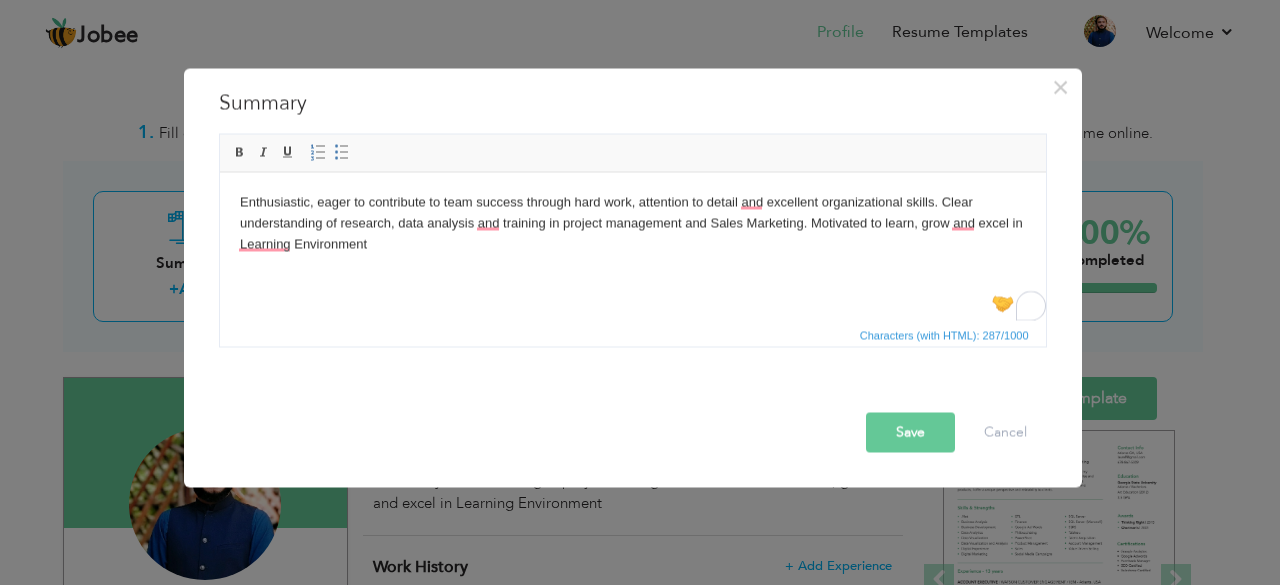 click on "Save" at bounding box center [910, 432] 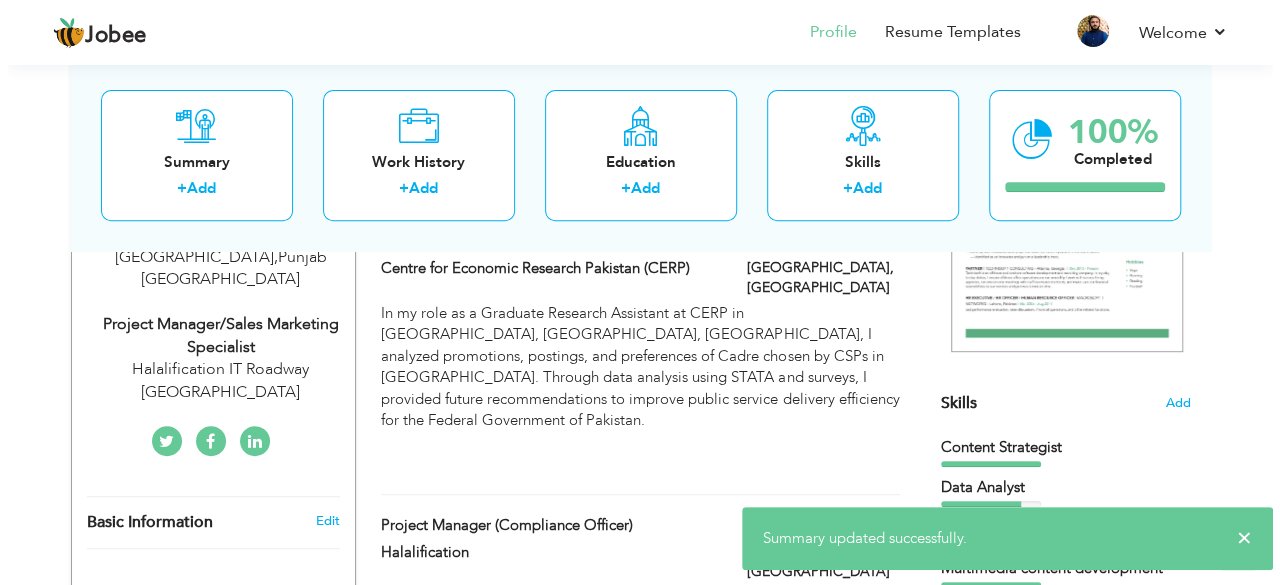 scroll, scrollTop: 398, scrollLeft: 0, axis: vertical 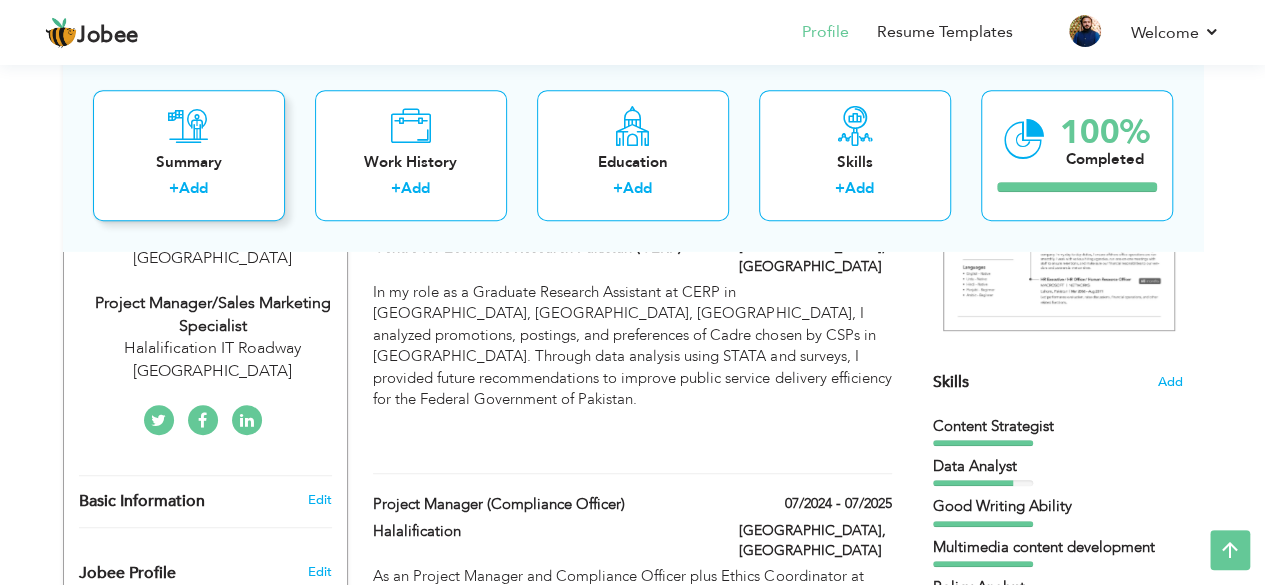 click on "+  Add" at bounding box center [189, 192] 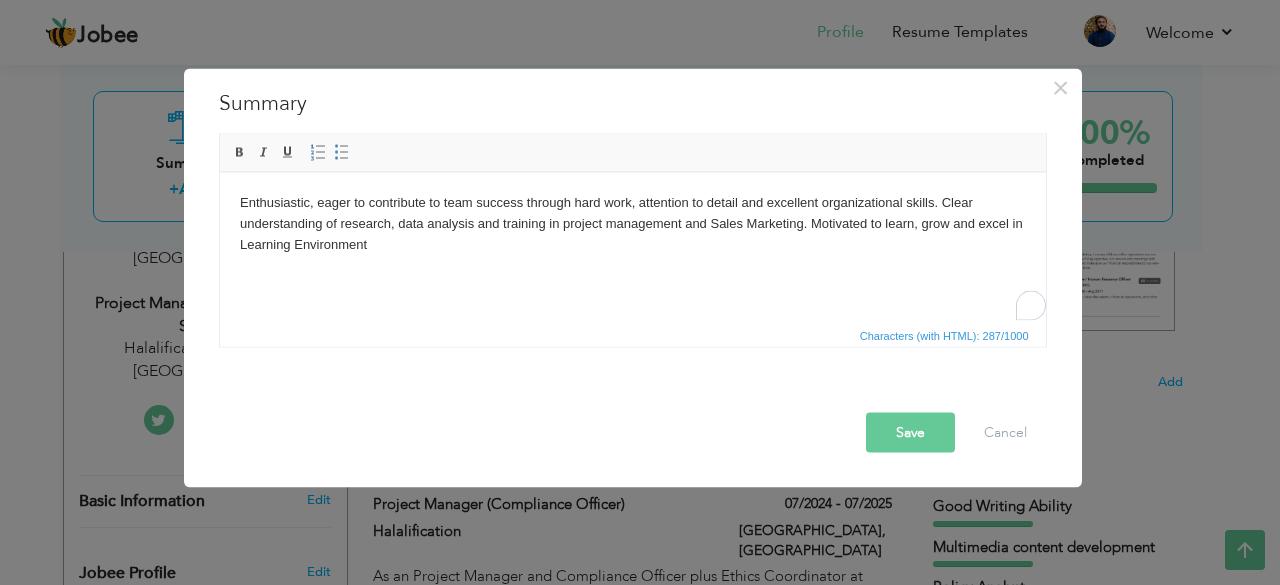 click on "×
Summary
Enthusiastic, eager to contribute to team success through hard work, attention to detail and excellent organizational skills. Clear understanding of research, data analysis and training in project management and Sales Marketing. Motivated to learn, grow and excel in Learning Environment Rich Text Editor, summaryEditor Editor toolbars Basic Styles   Bold   Italic   Underline Paragraph   Insert/Remove Numbered List   Insert/Remove Bulleted List Press ALT 0 for help Characters (with HTML): 287/1000
Save" at bounding box center [640, 292] 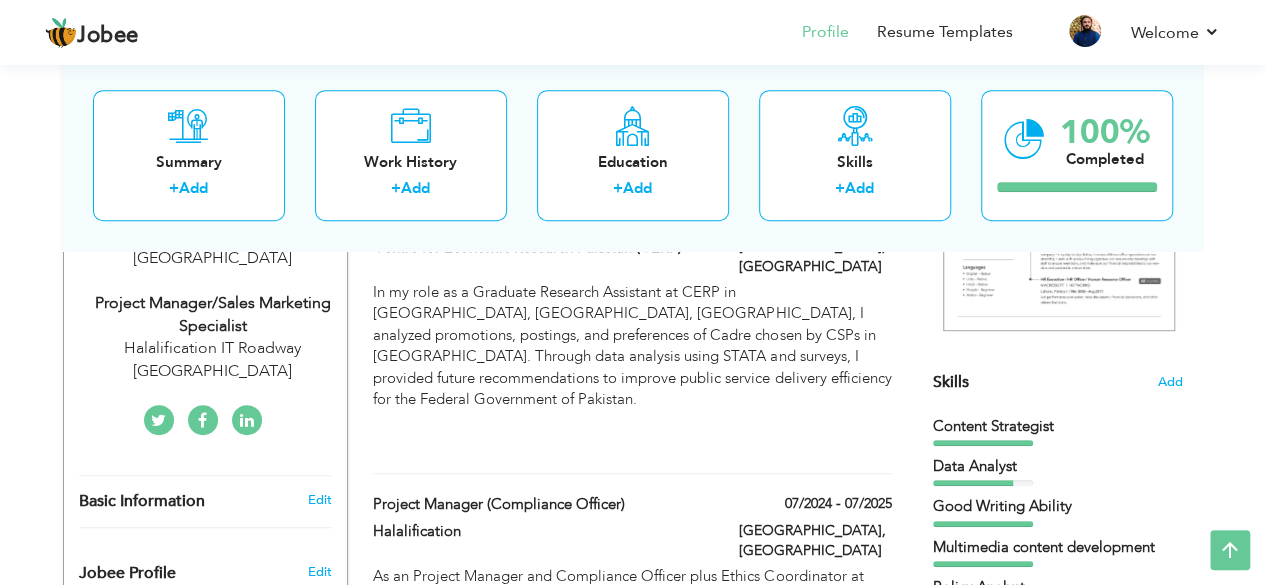 click on "Halalification IT Roadway [GEOGRAPHIC_DATA]" at bounding box center (213, 360) 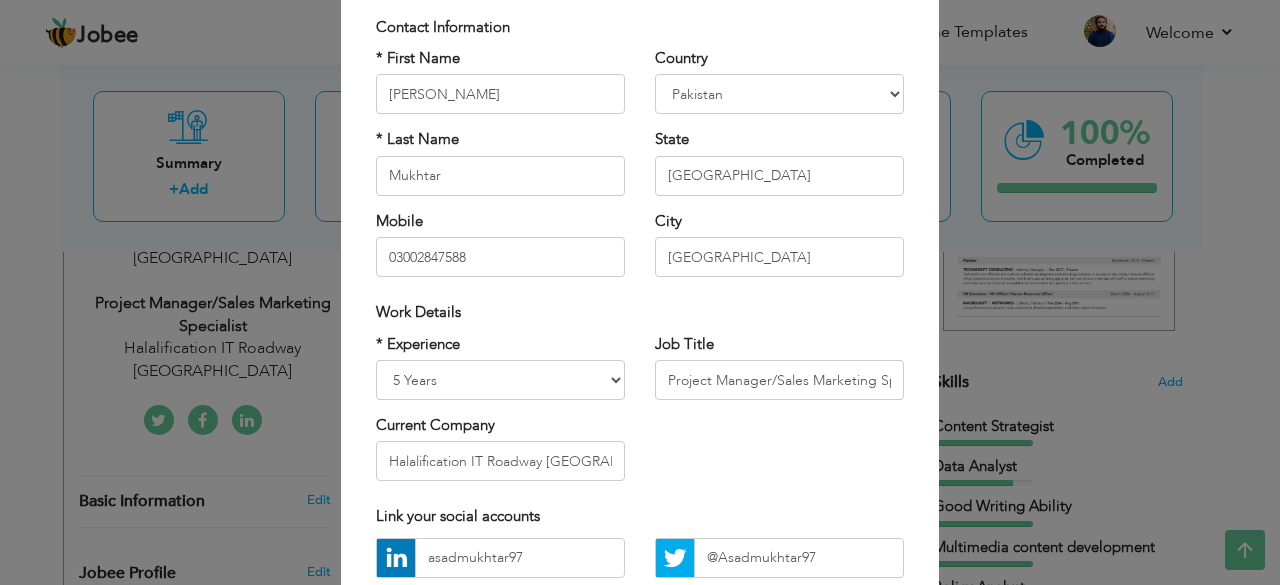 scroll, scrollTop: 140, scrollLeft: 0, axis: vertical 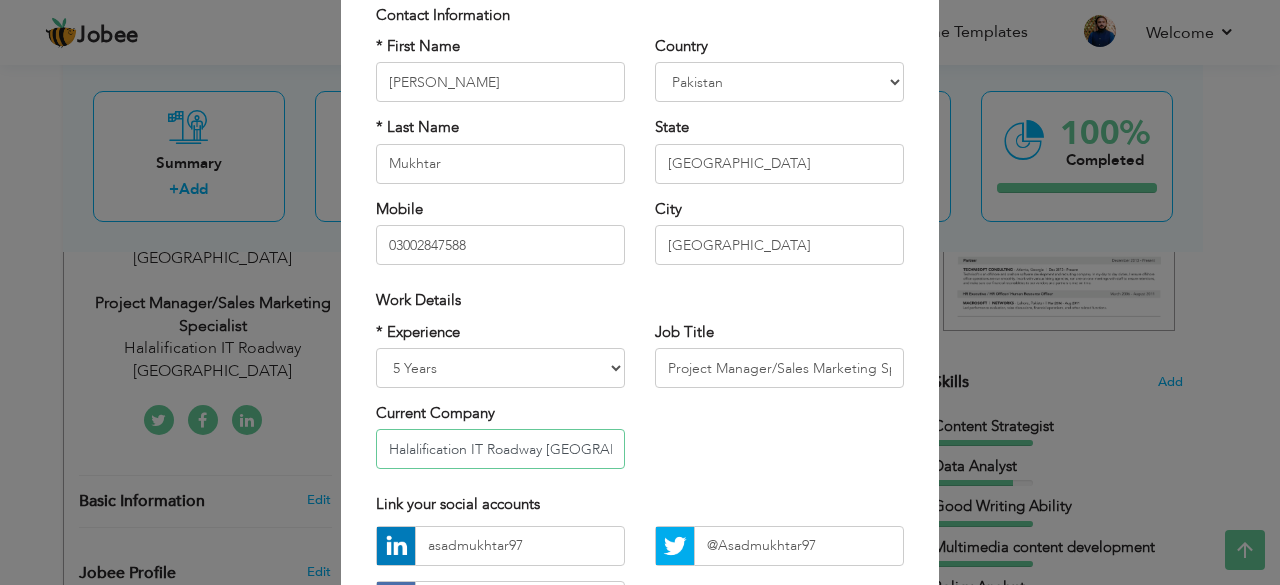 click on "Halalification IT Roadway [GEOGRAPHIC_DATA]" at bounding box center [500, 449] 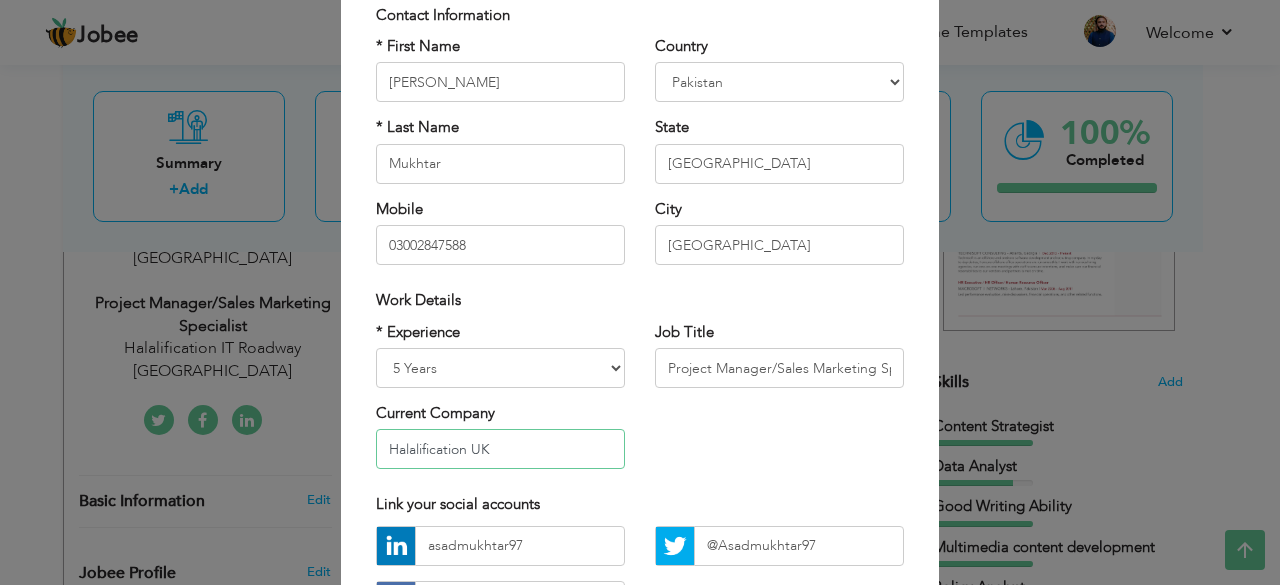 type on "Halalification UK" 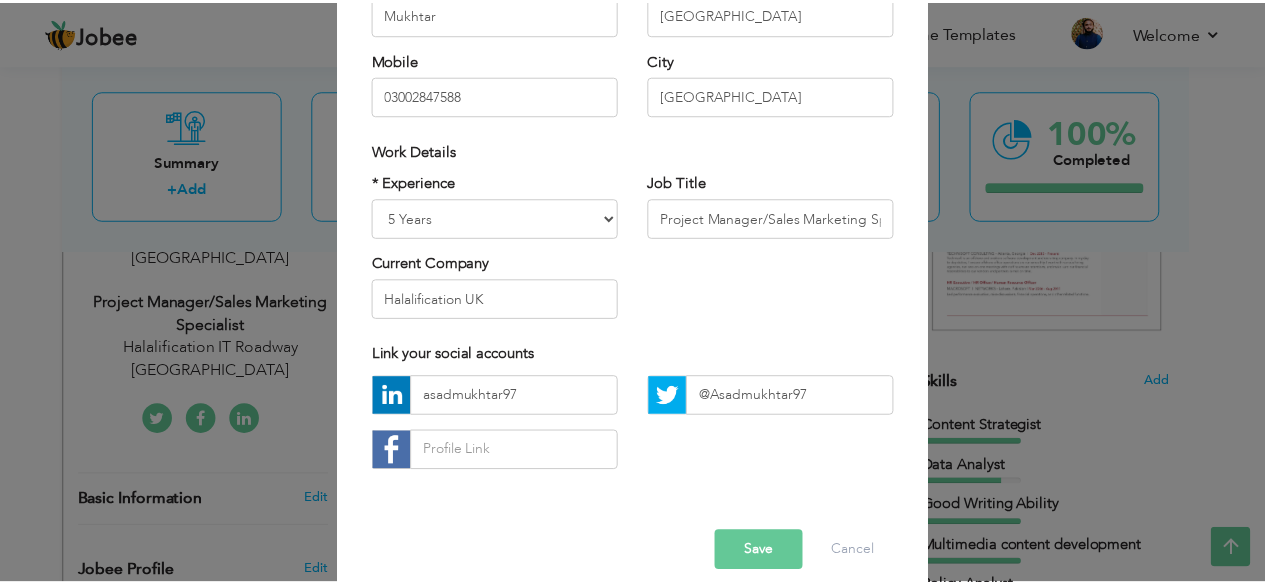 scroll, scrollTop: 311, scrollLeft: 0, axis: vertical 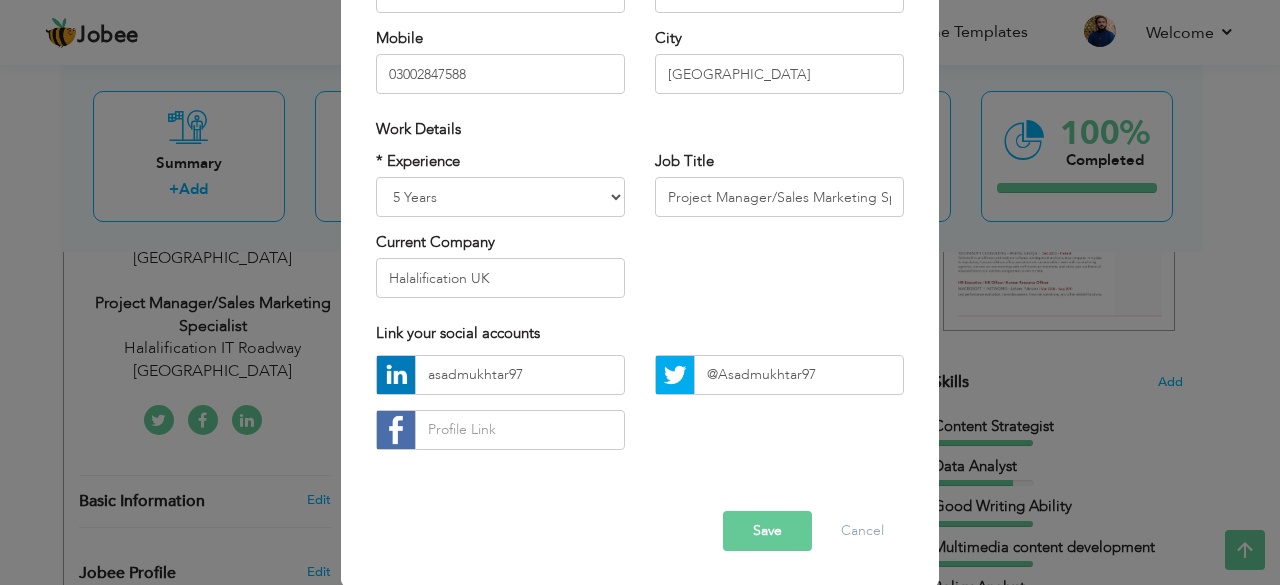click on "Save" at bounding box center (767, 531) 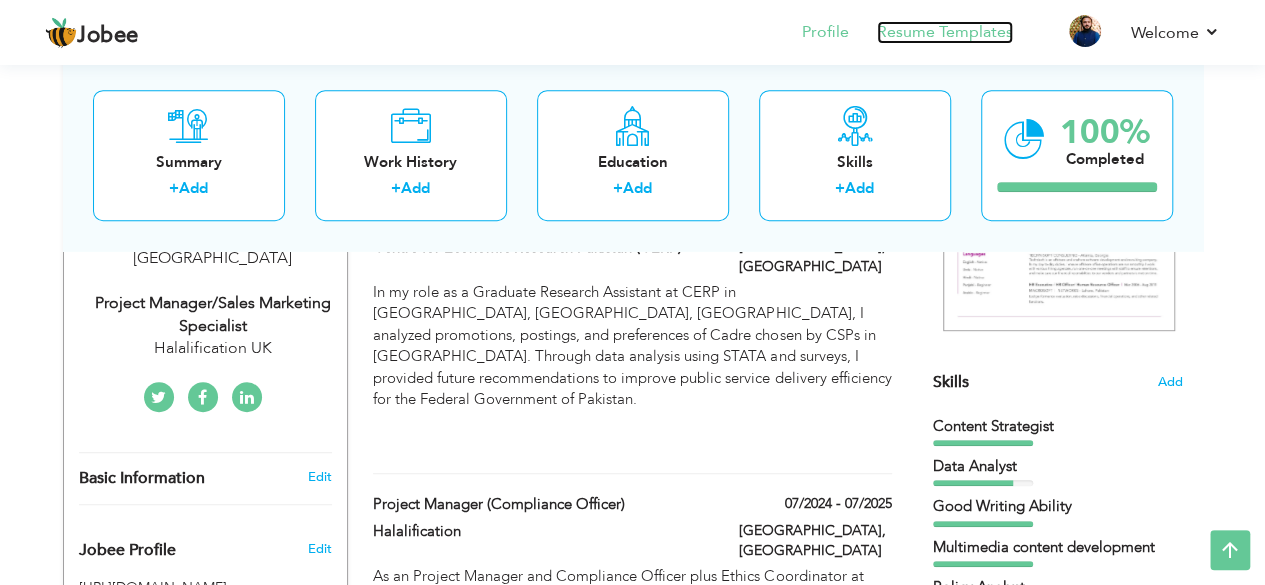 click on "Resume Templates" at bounding box center (945, 32) 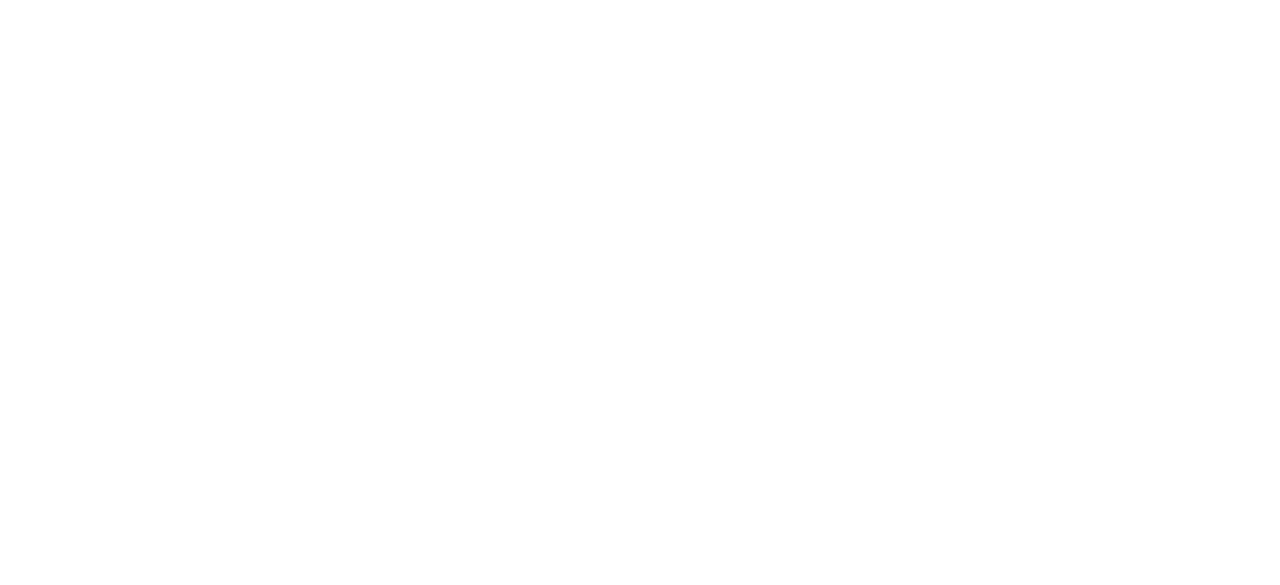 scroll, scrollTop: 0, scrollLeft: 0, axis: both 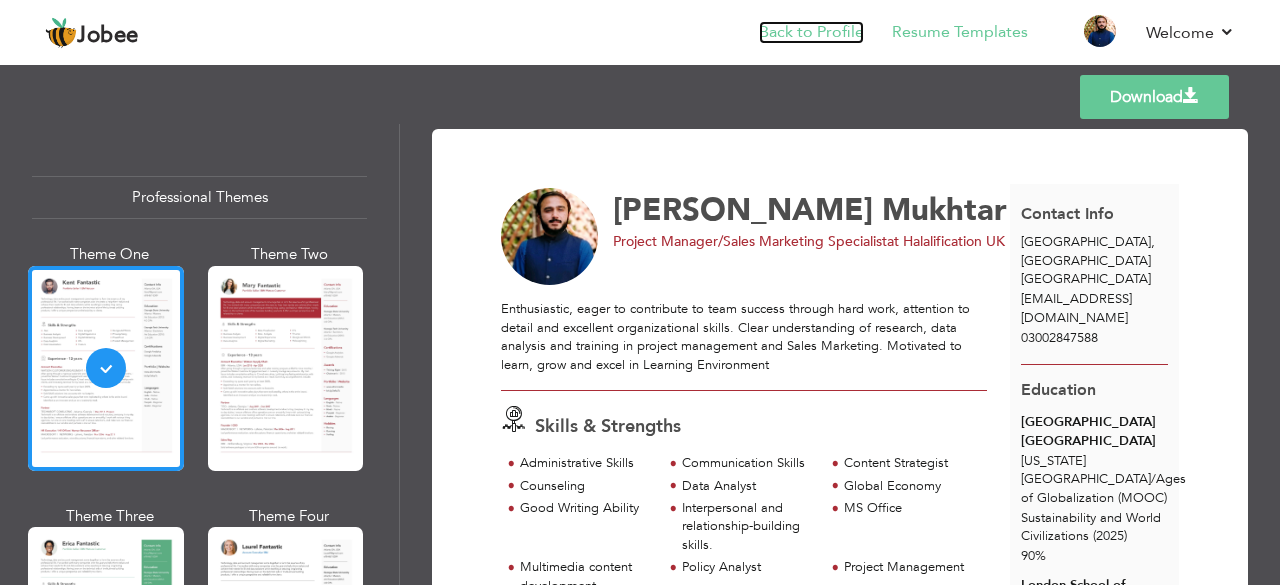 click on "Back to Profile" at bounding box center [811, 32] 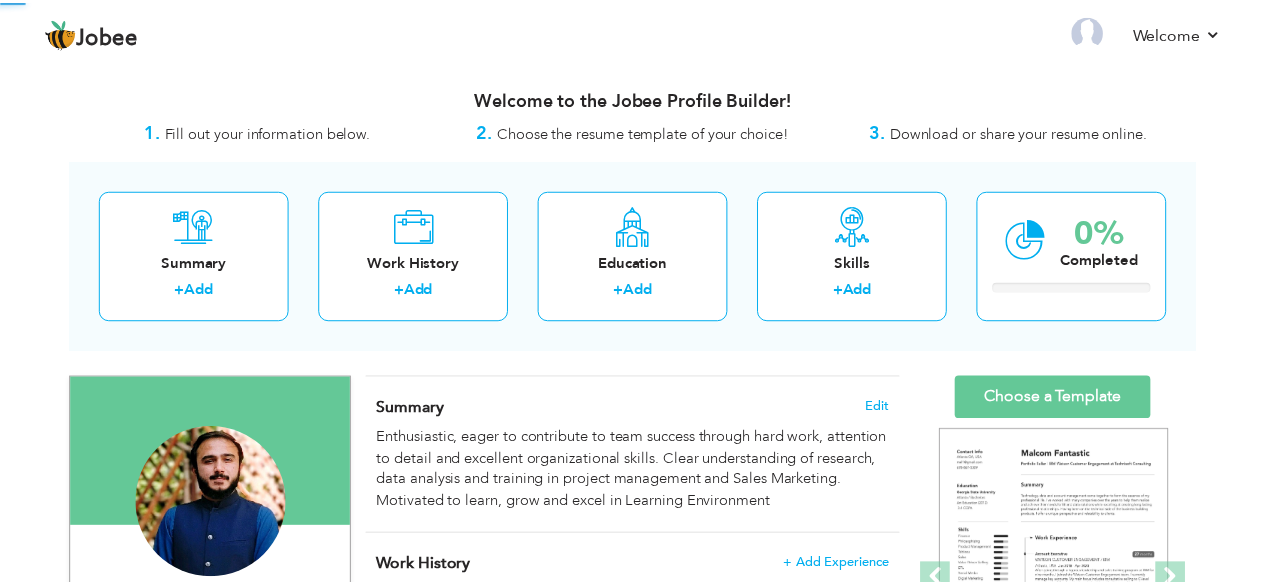 scroll, scrollTop: 0, scrollLeft: 0, axis: both 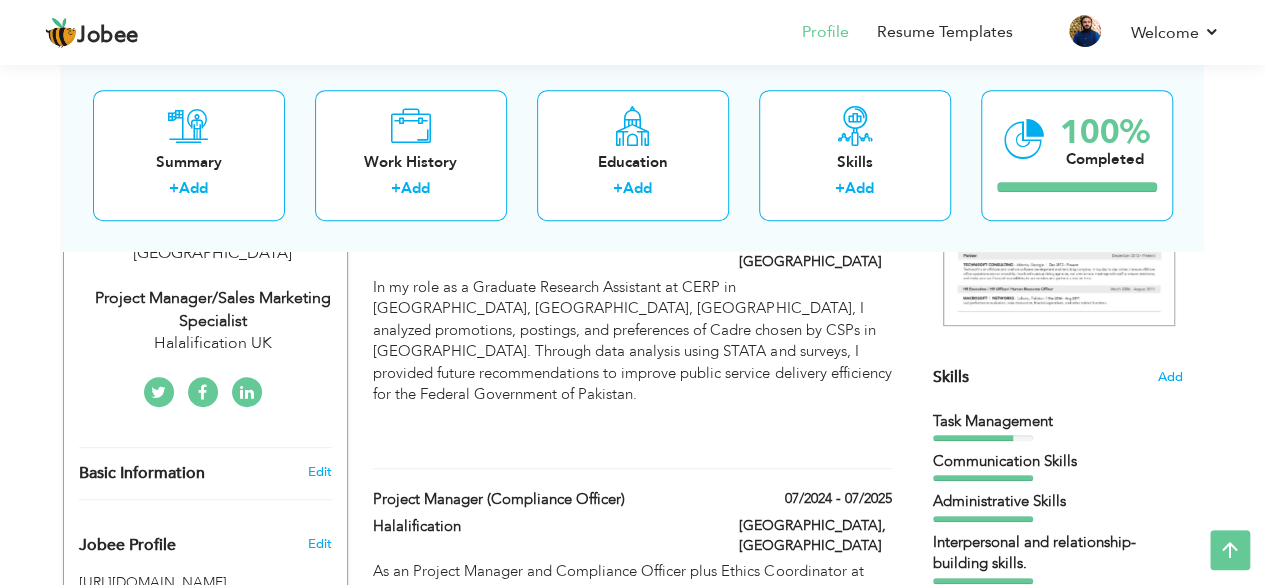 click on "Halalification UK" at bounding box center (213, 343) 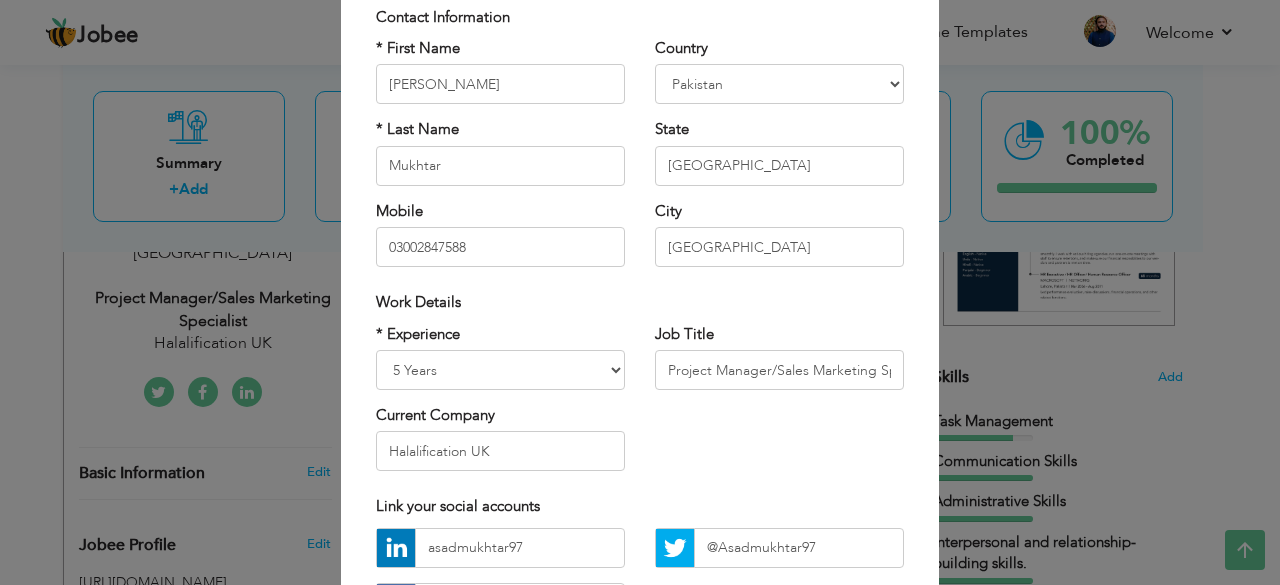 scroll, scrollTop: 143, scrollLeft: 0, axis: vertical 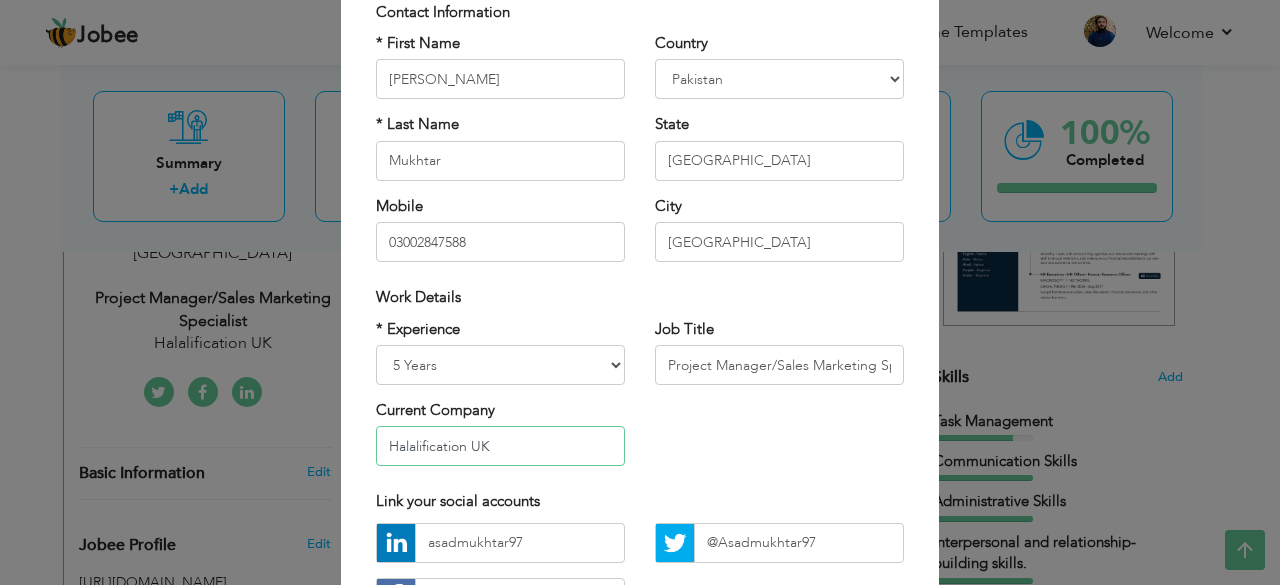 click on "Halalification UK" at bounding box center (500, 446) 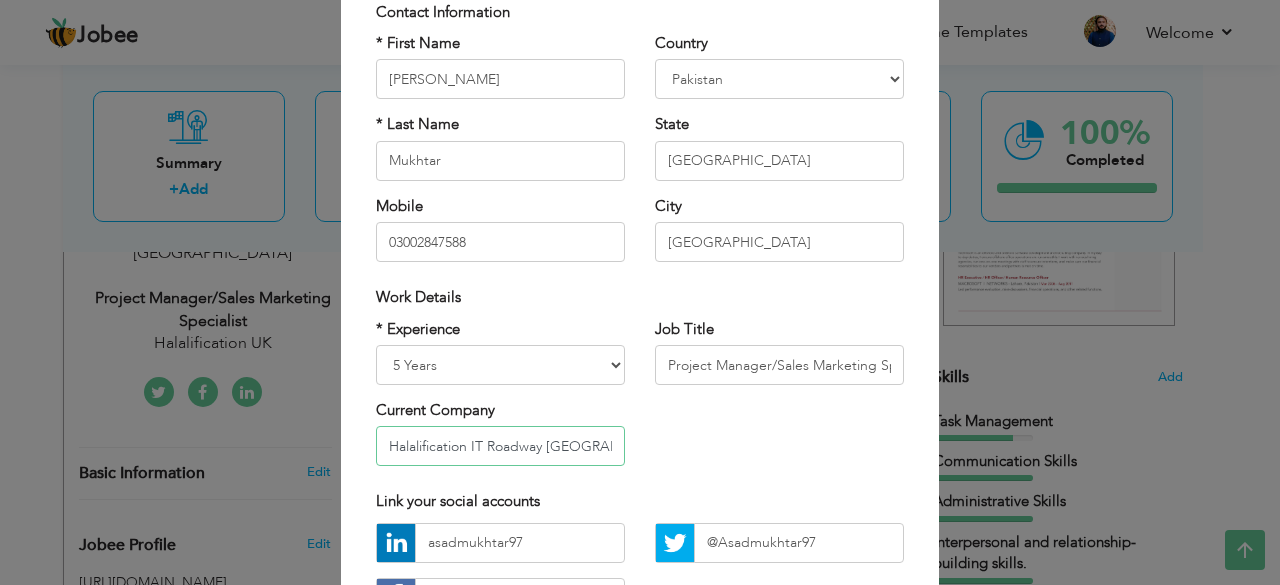 type on "Halalification IT Roadway UK" 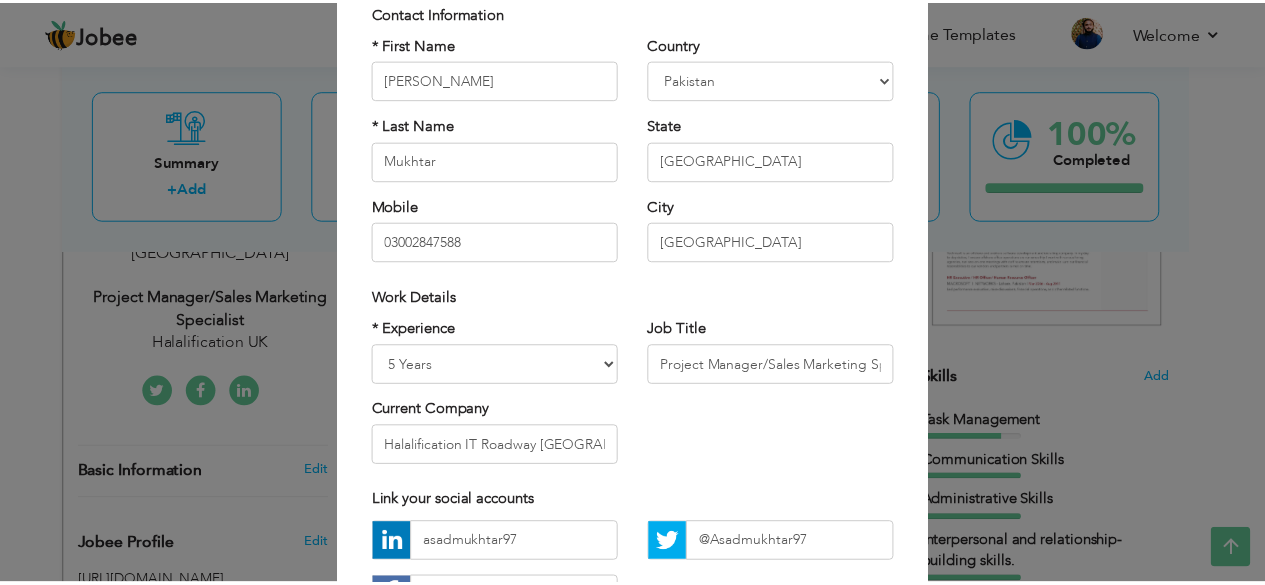 scroll, scrollTop: 311, scrollLeft: 0, axis: vertical 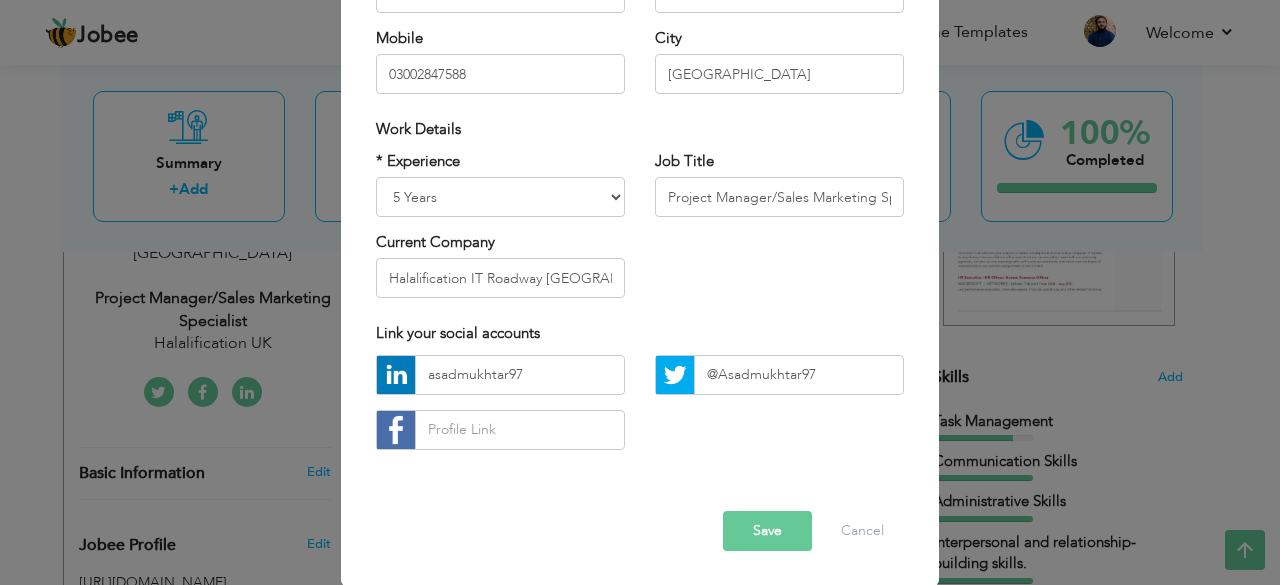 click on "Save" at bounding box center [767, 531] 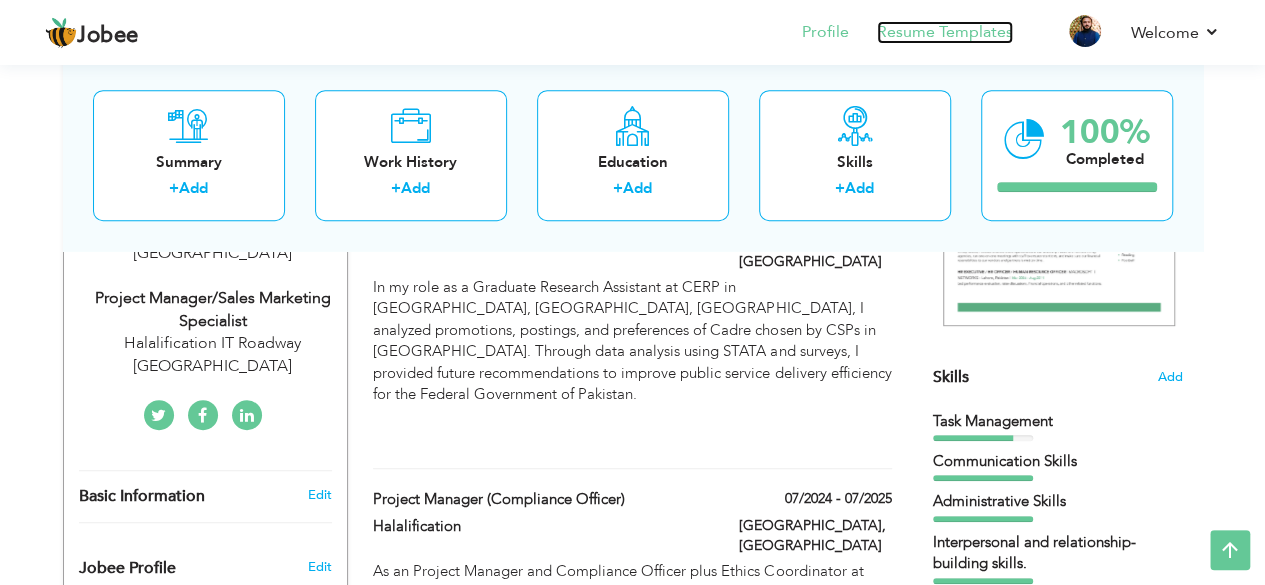 click on "Resume Templates" at bounding box center [945, 32] 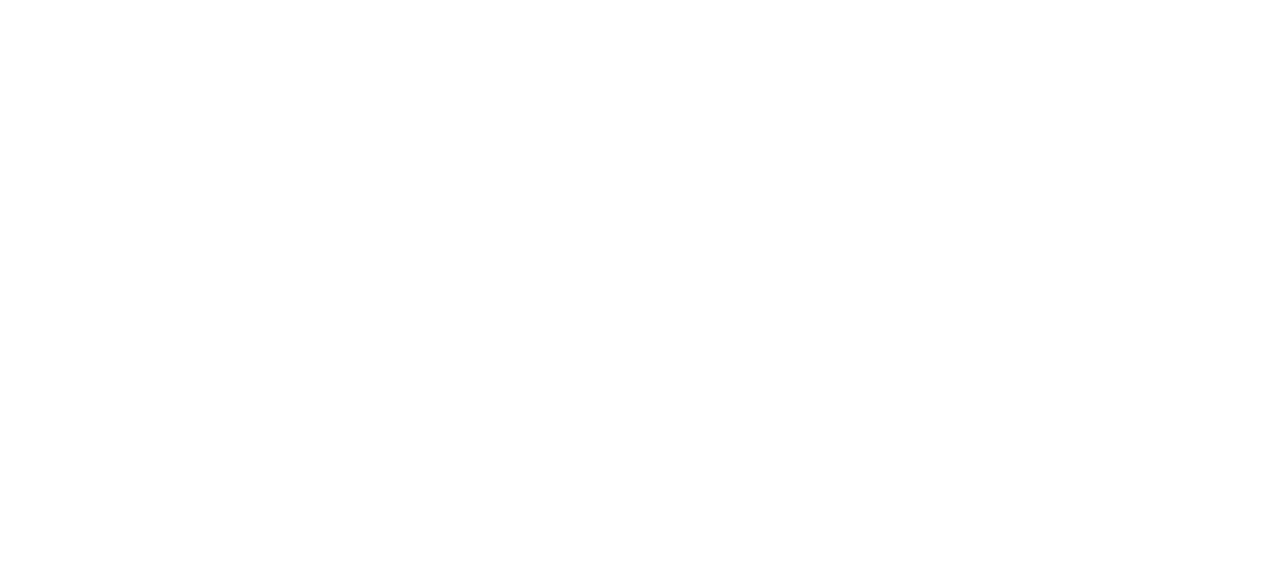 scroll, scrollTop: 0, scrollLeft: 0, axis: both 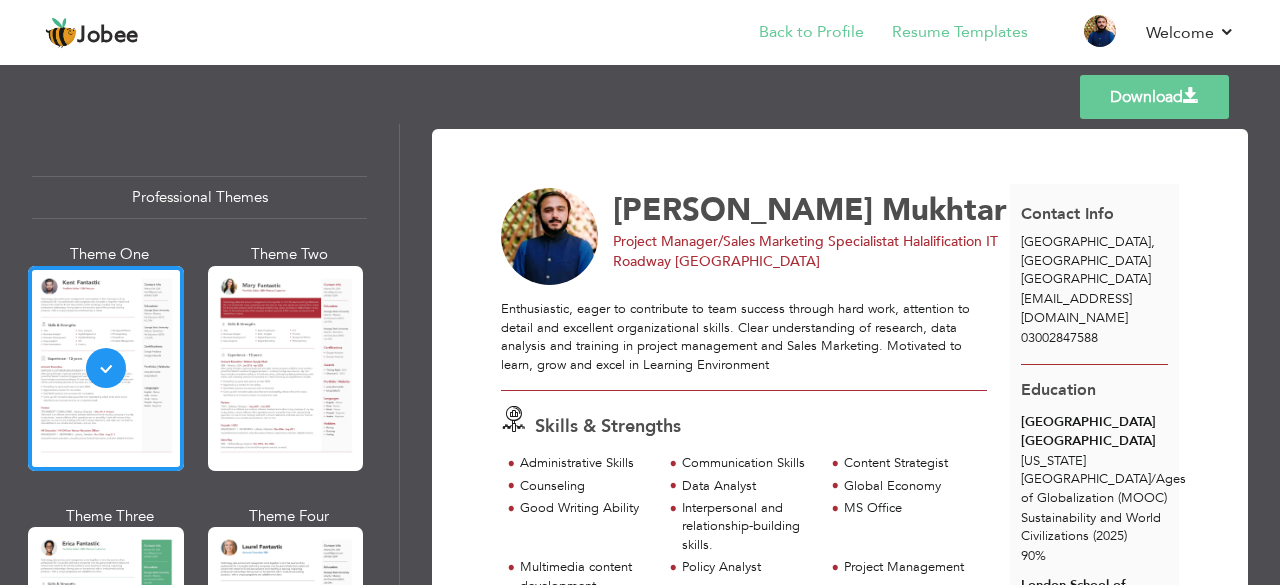 click on "Back to Profile" at bounding box center (797, 34) 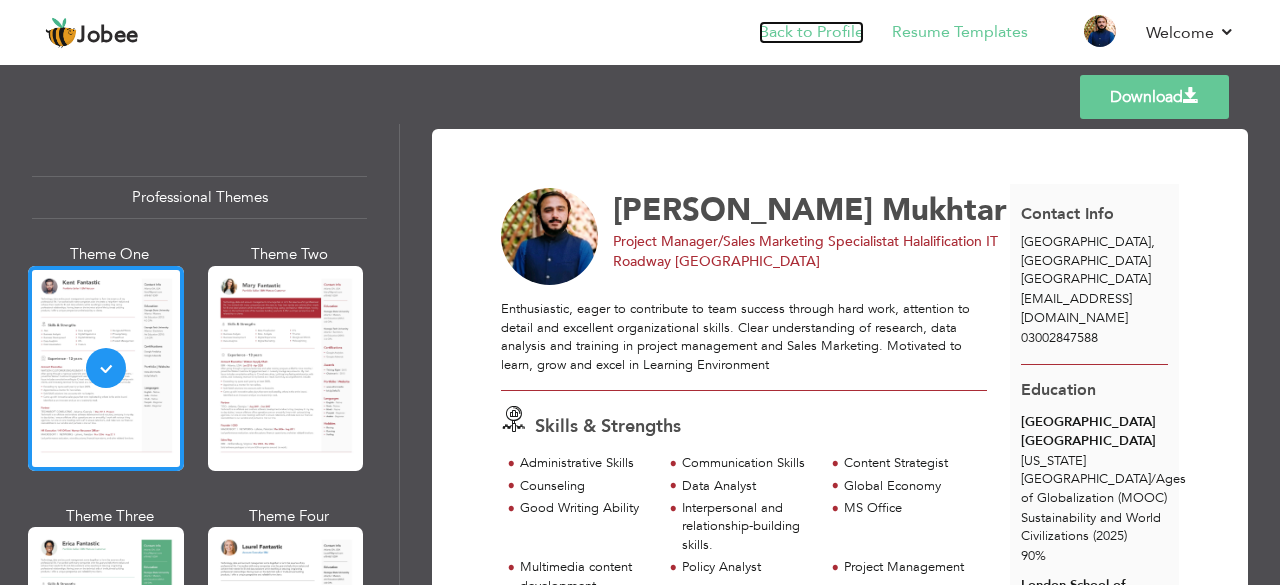 click on "Back to Profile" at bounding box center (811, 32) 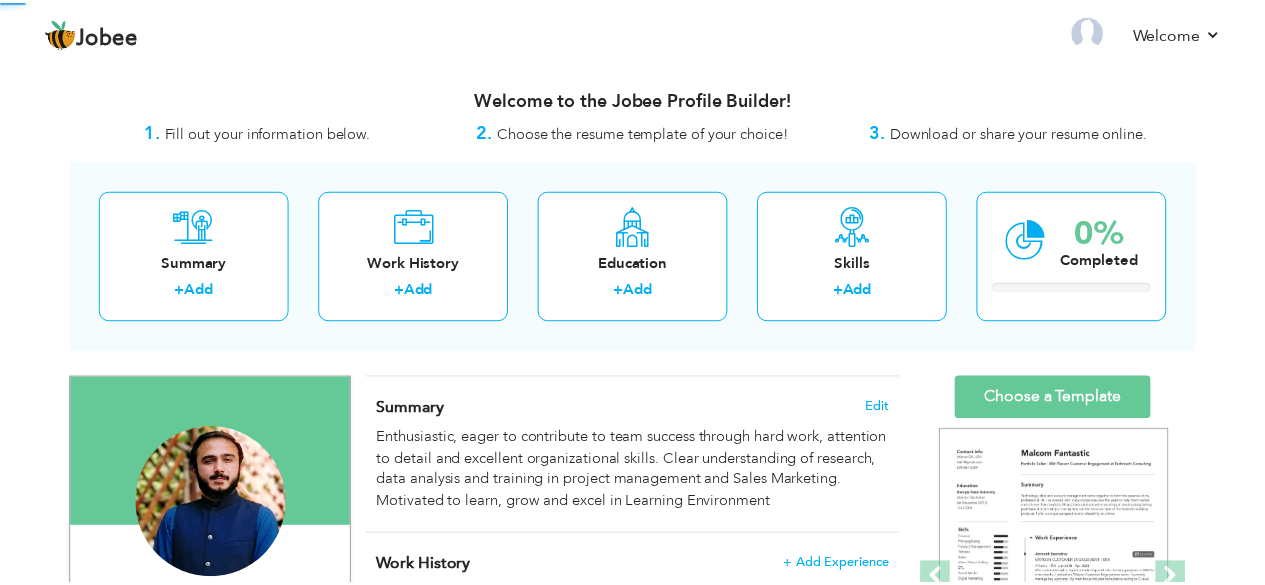 scroll, scrollTop: 0, scrollLeft: 0, axis: both 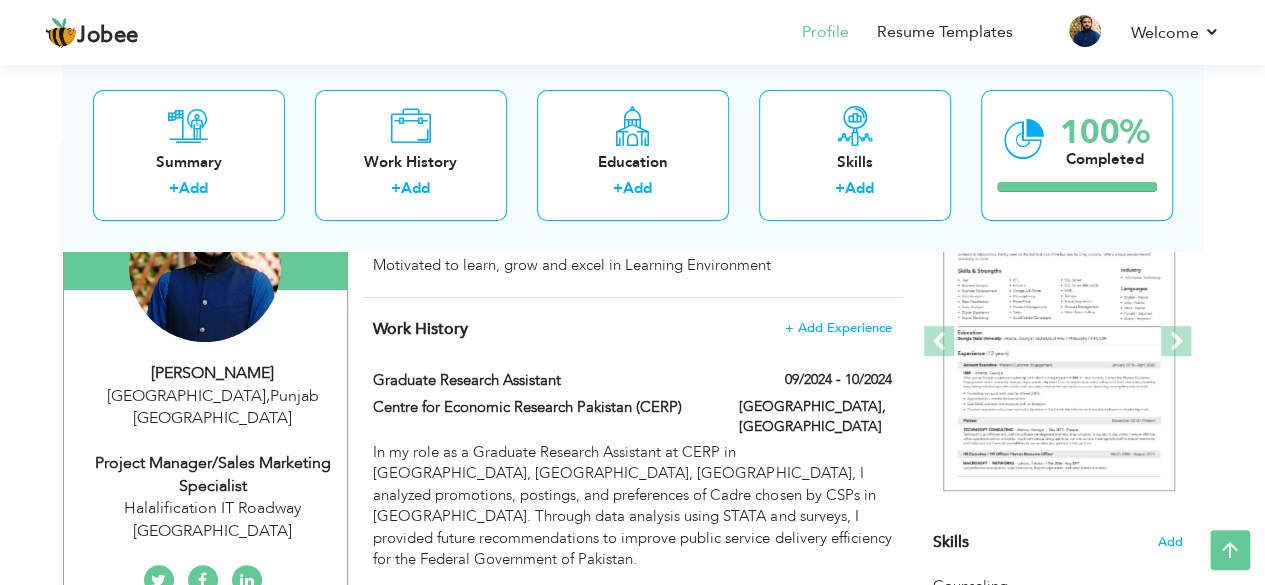click on "Muhammad Asad Mukhtar
Lahore ,  Punjab Pakistan
Project Manager/Sales Marketing Specialist
Halalification IT Roadway UK" at bounding box center (205, 452) 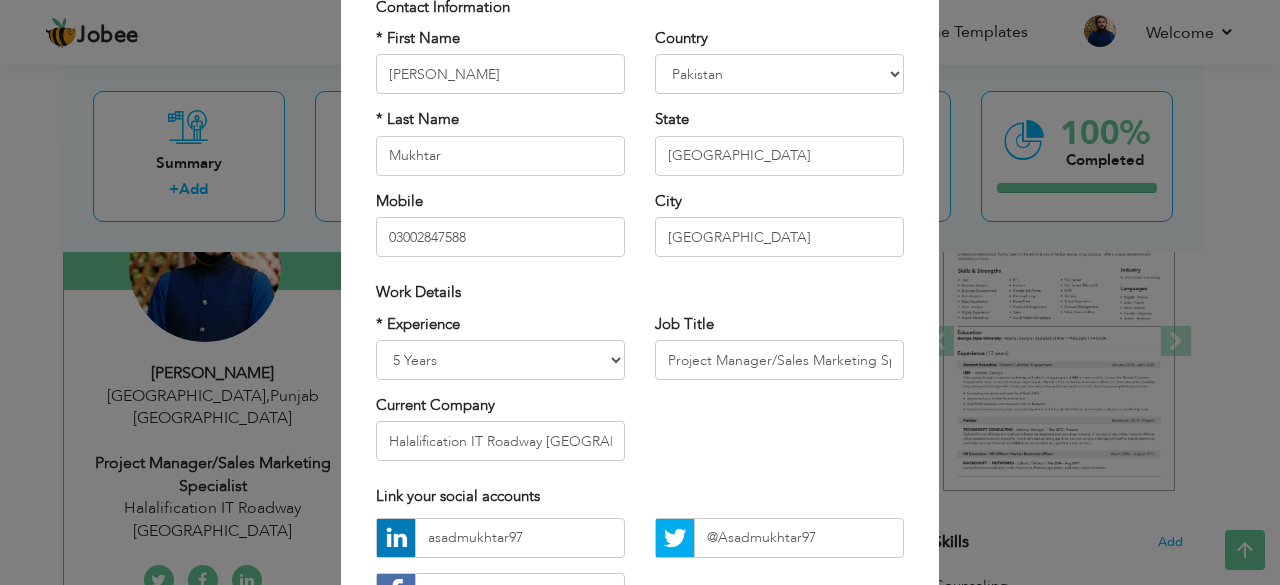 scroll, scrollTop: 154, scrollLeft: 0, axis: vertical 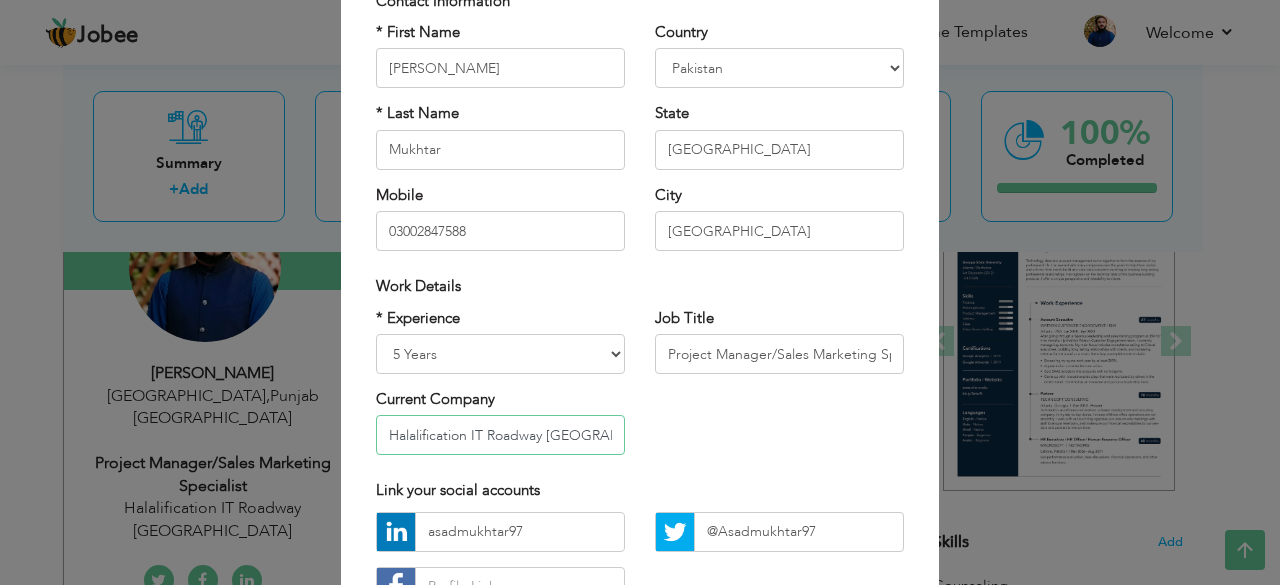 click on "Halalification IT Roadway UK" at bounding box center (500, 435) 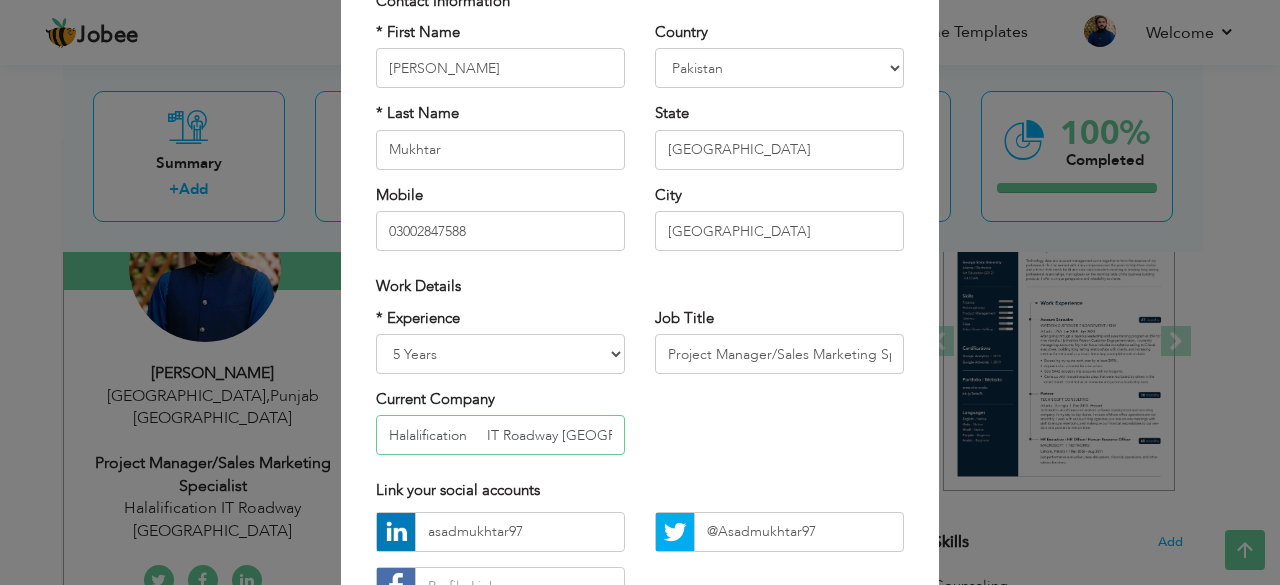 type on "Halalification     IT Roadway [GEOGRAPHIC_DATA]" 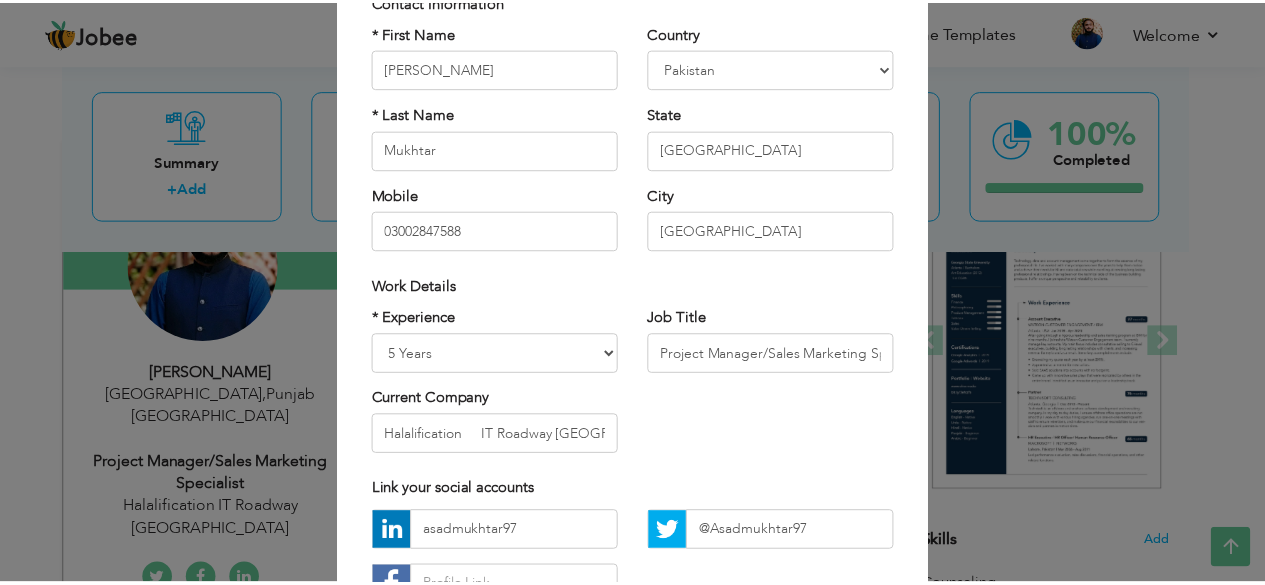 scroll, scrollTop: 311, scrollLeft: 0, axis: vertical 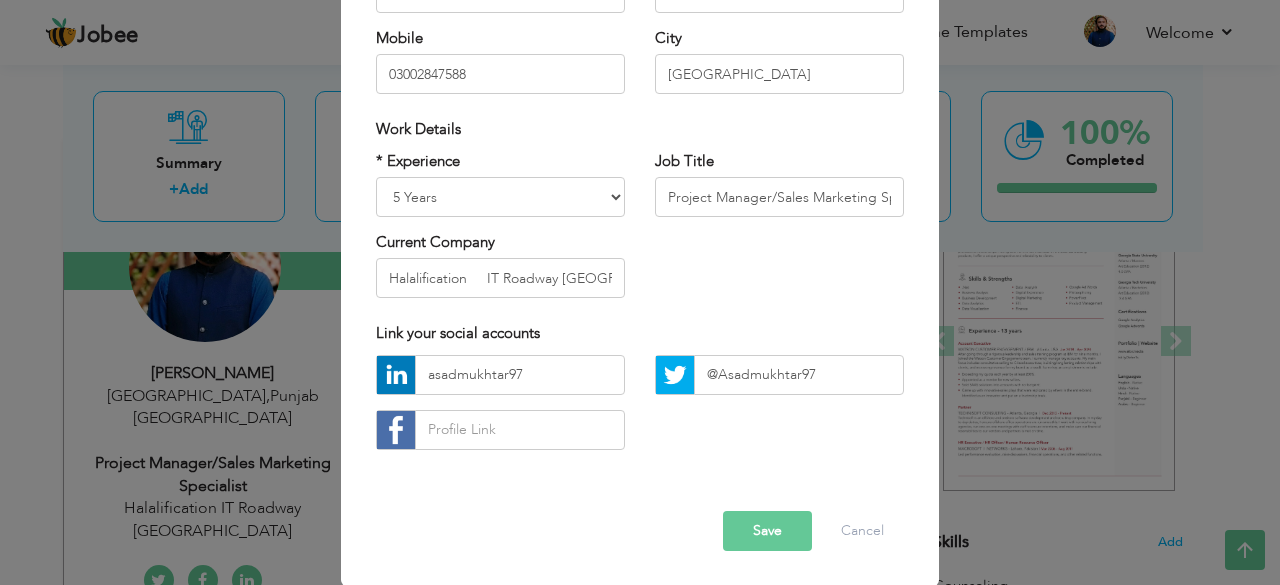 click on "Save" at bounding box center [767, 531] 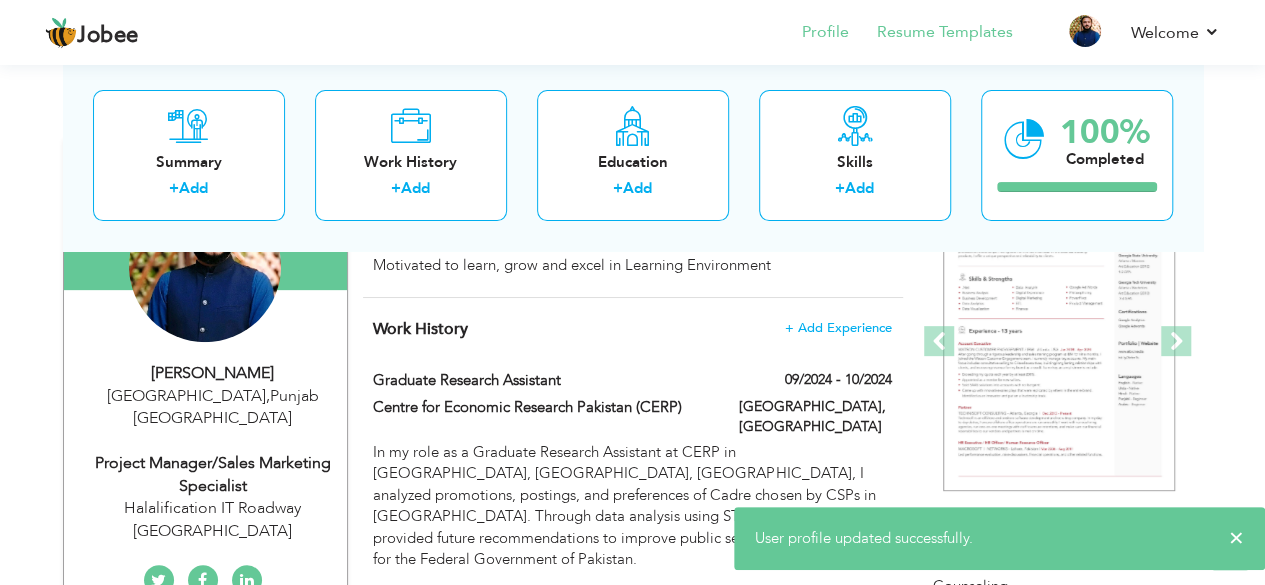 click on "Resume Templates" at bounding box center (931, 34) 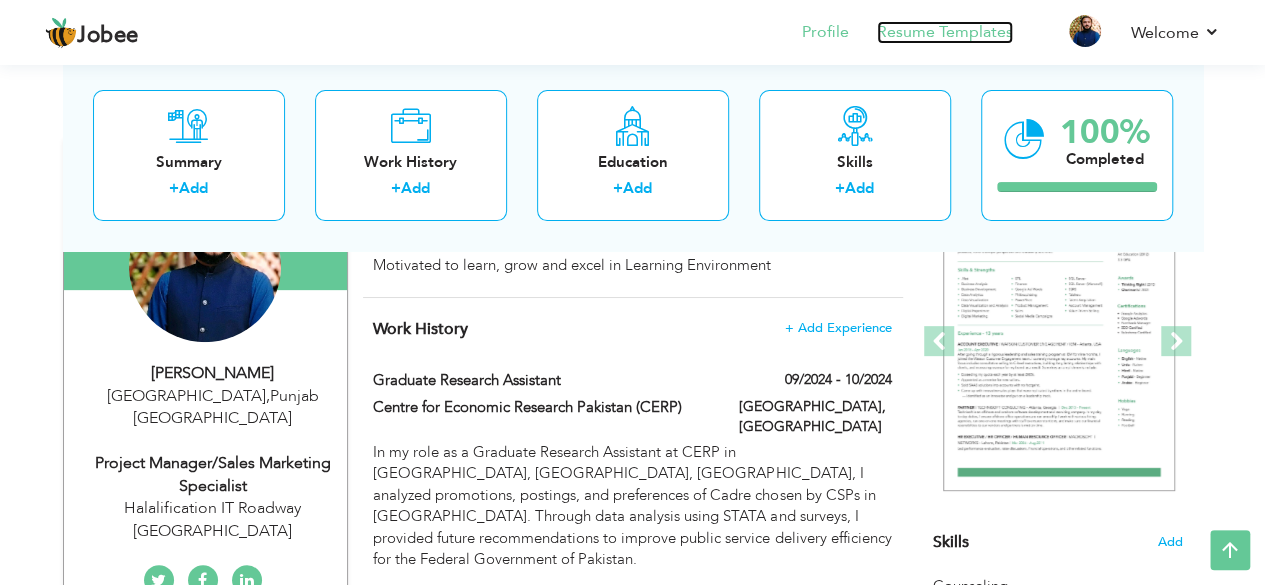 click on "Resume Templates" at bounding box center [945, 32] 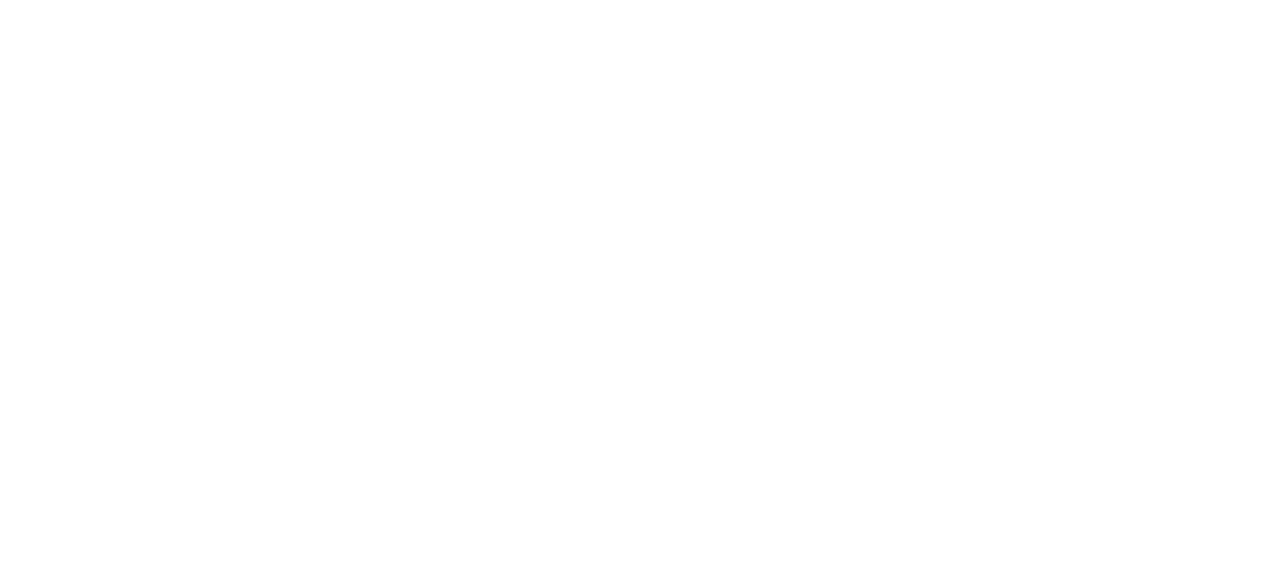 scroll, scrollTop: 0, scrollLeft: 0, axis: both 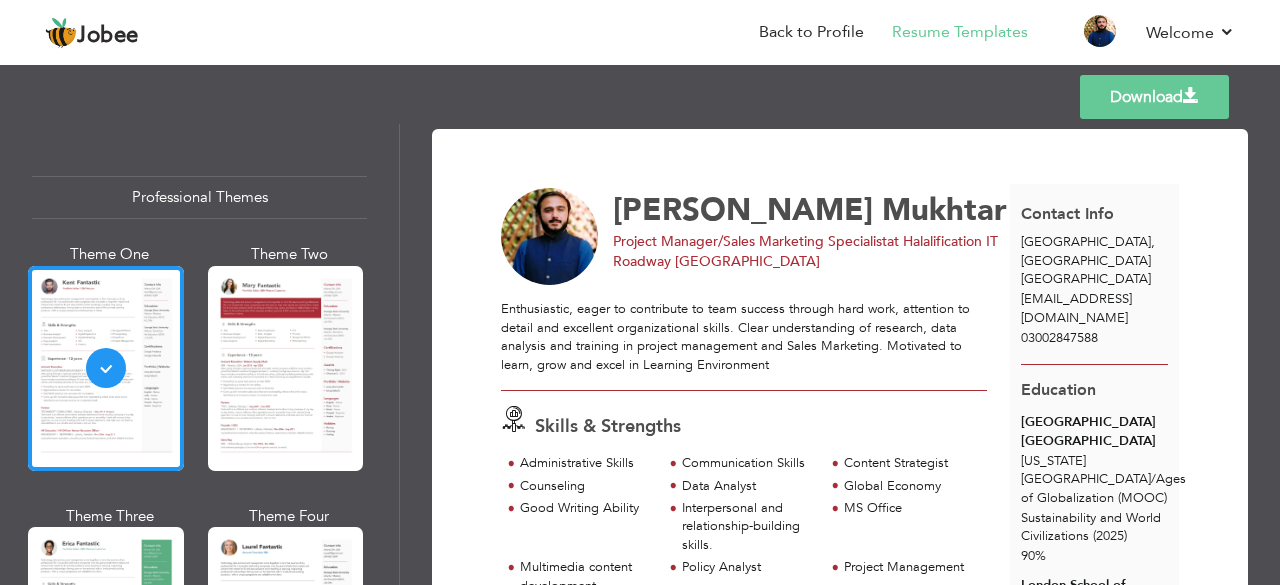 click on "Professional Themes
Theme One
Theme Two
Theme Three
Theme Six" at bounding box center [199, 354] 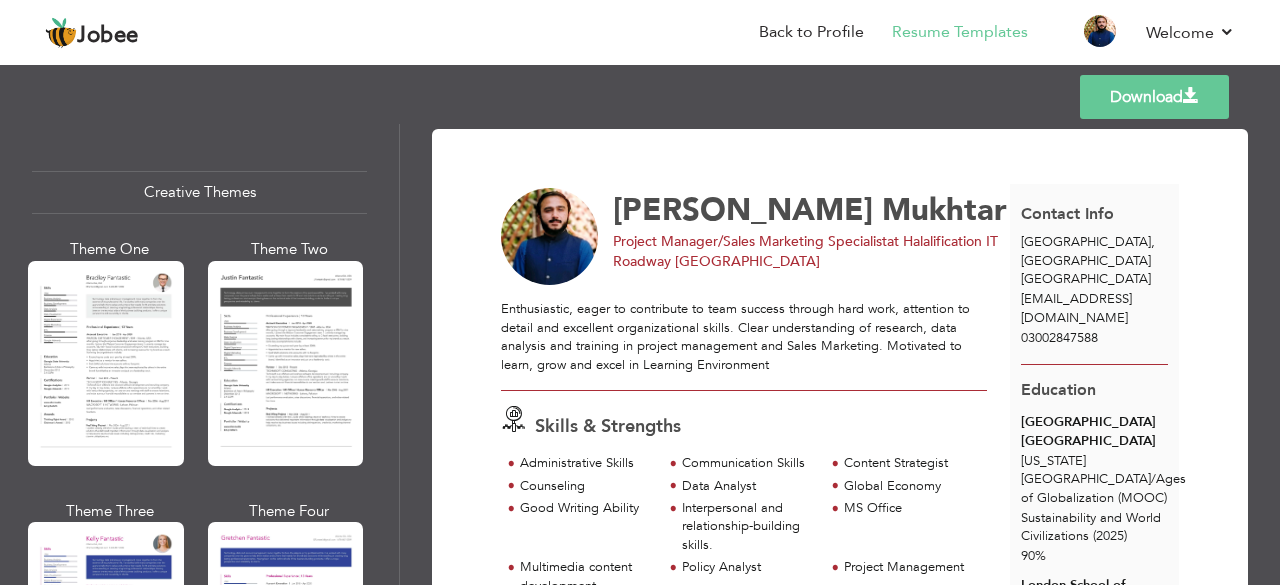 scroll, scrollTop: 2403, scrollLeft: 0, axis: vertical 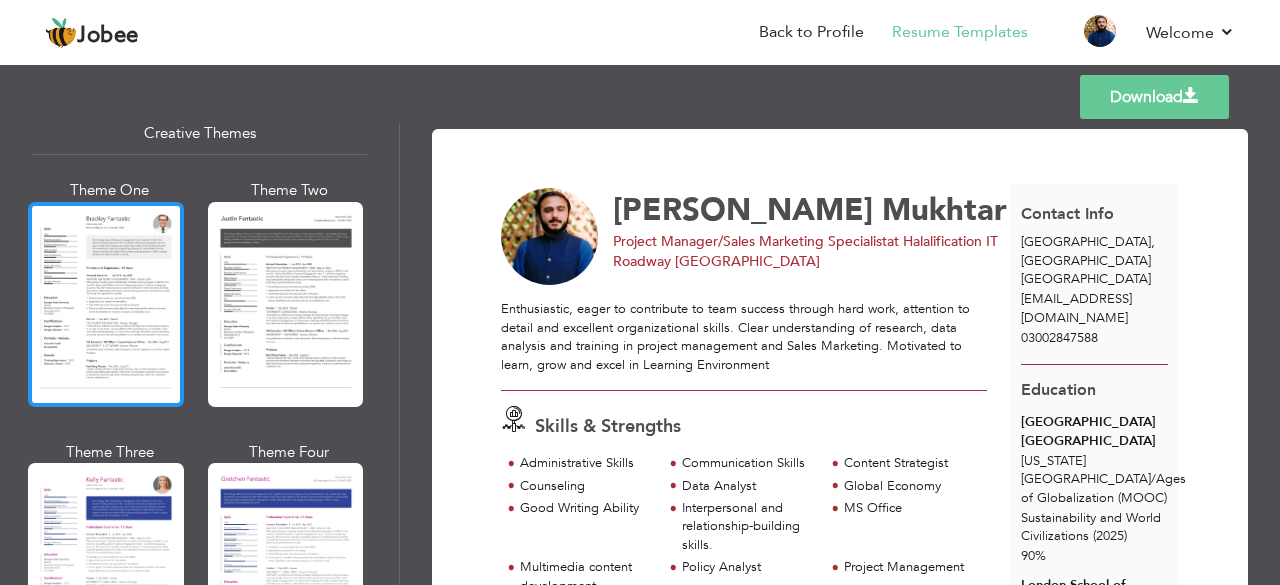 click at bounding box center (106, 304) 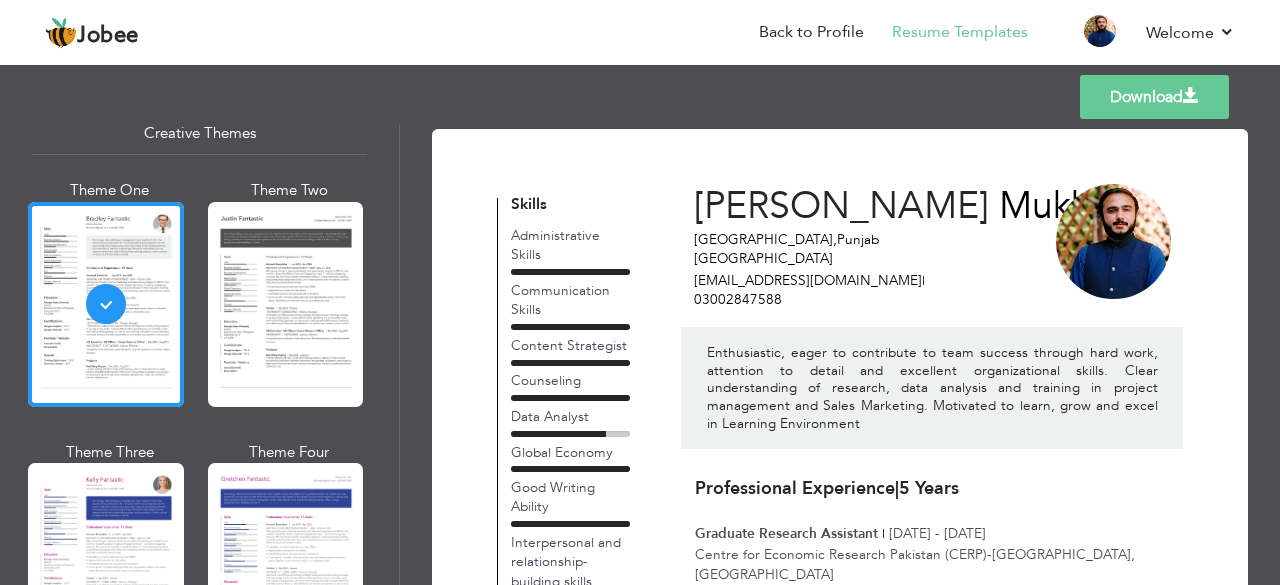 scroll, scrollTop: 404, scrollLeft: 0, axis: vertical 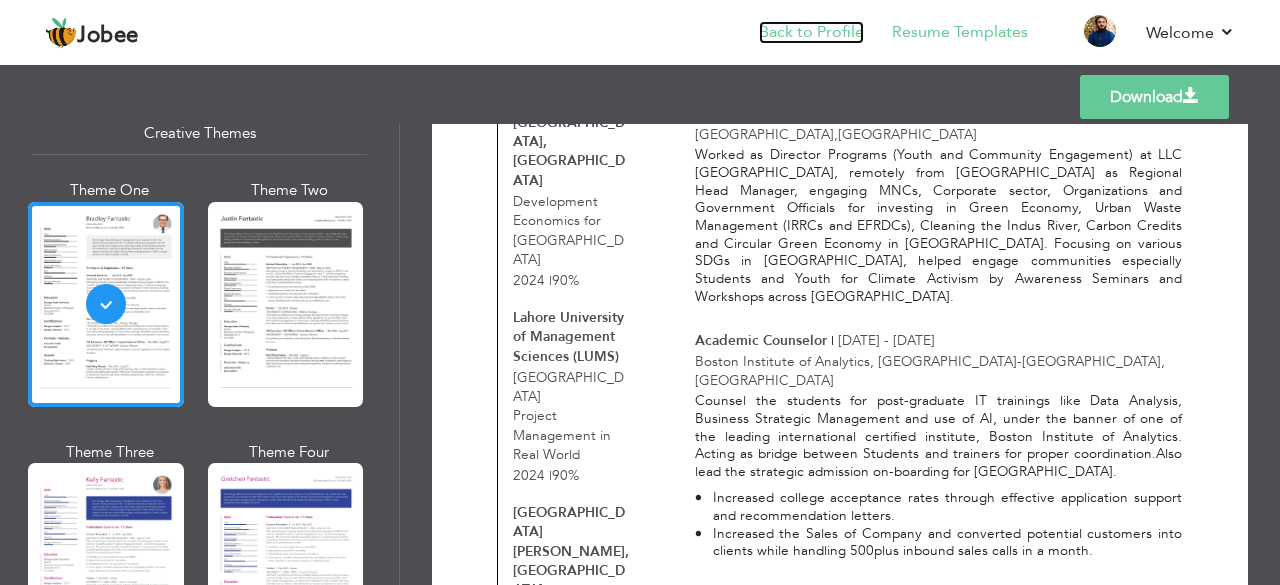 click on "Back to Profile" at bounding box center [811, 32] 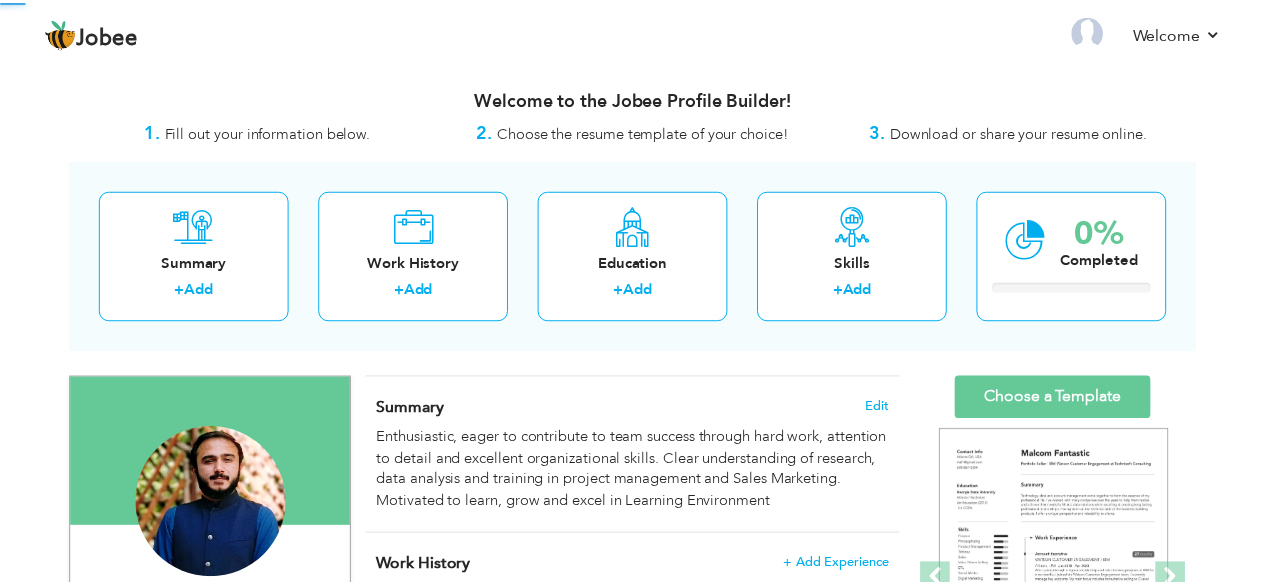 scroll, scrollTop: 0, scrollLeft: 0, axis: both 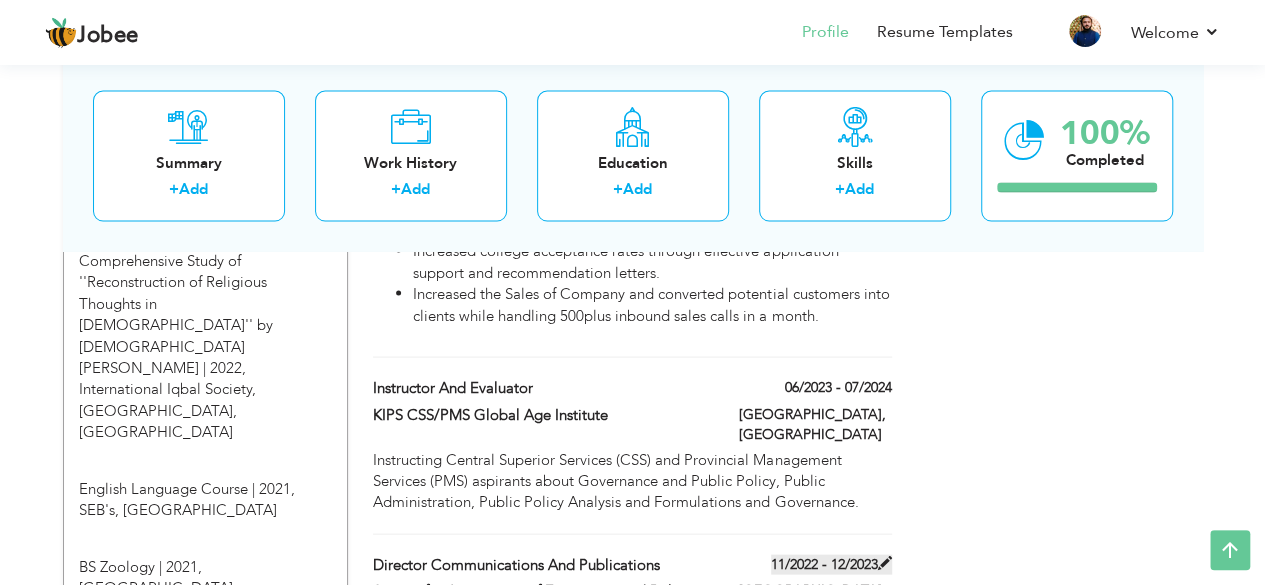 click at bounding box center (885, 562) 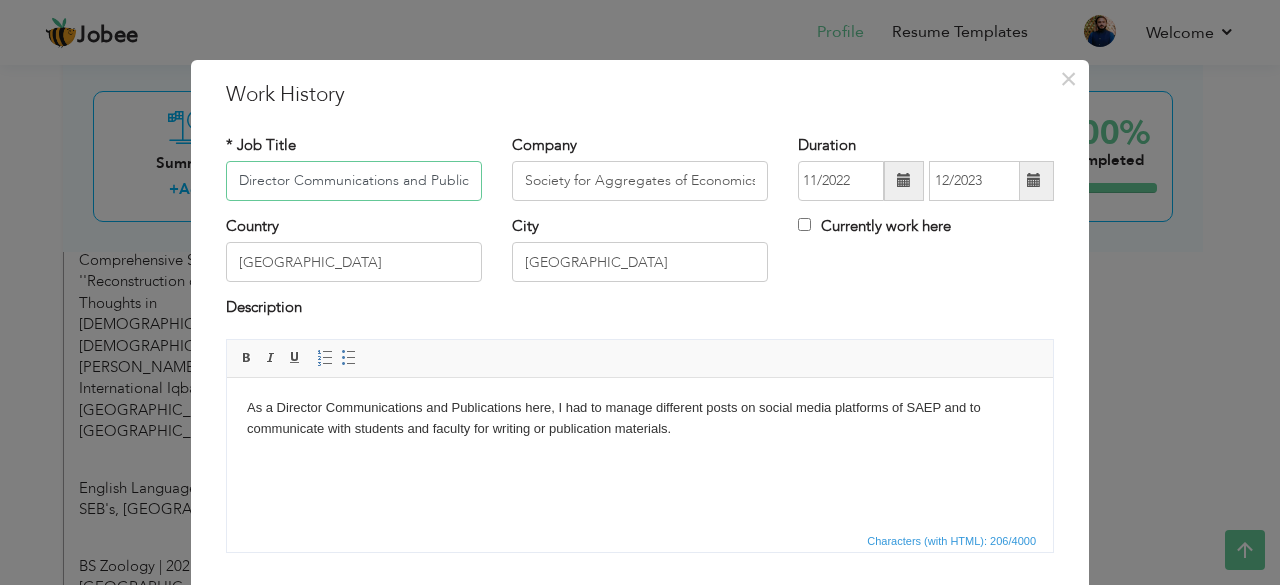scroll, scrollTop: 0, scrollLeft: 34, axis: horizontal 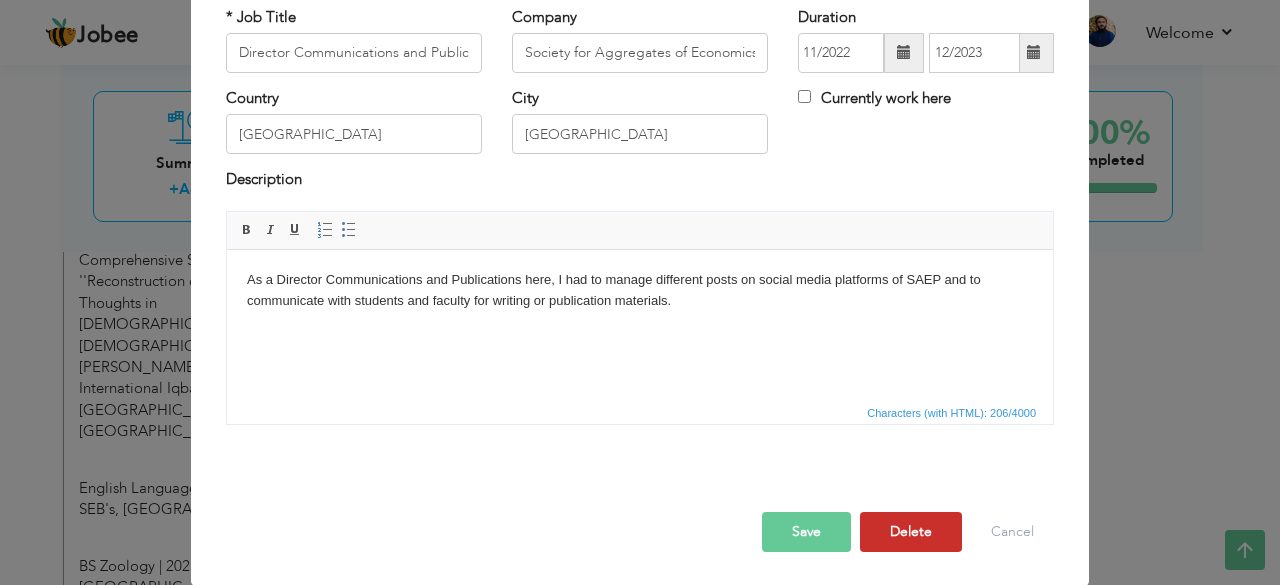 click on "Delete" at bounding box center [911, 532] 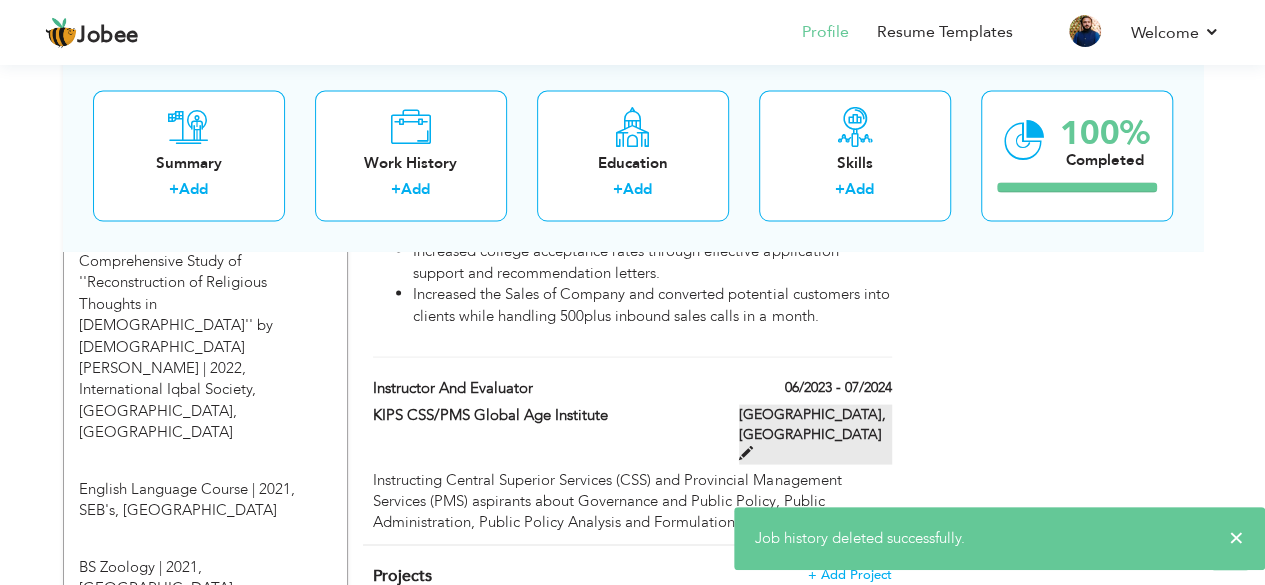 click at bounding box center [746, 452] 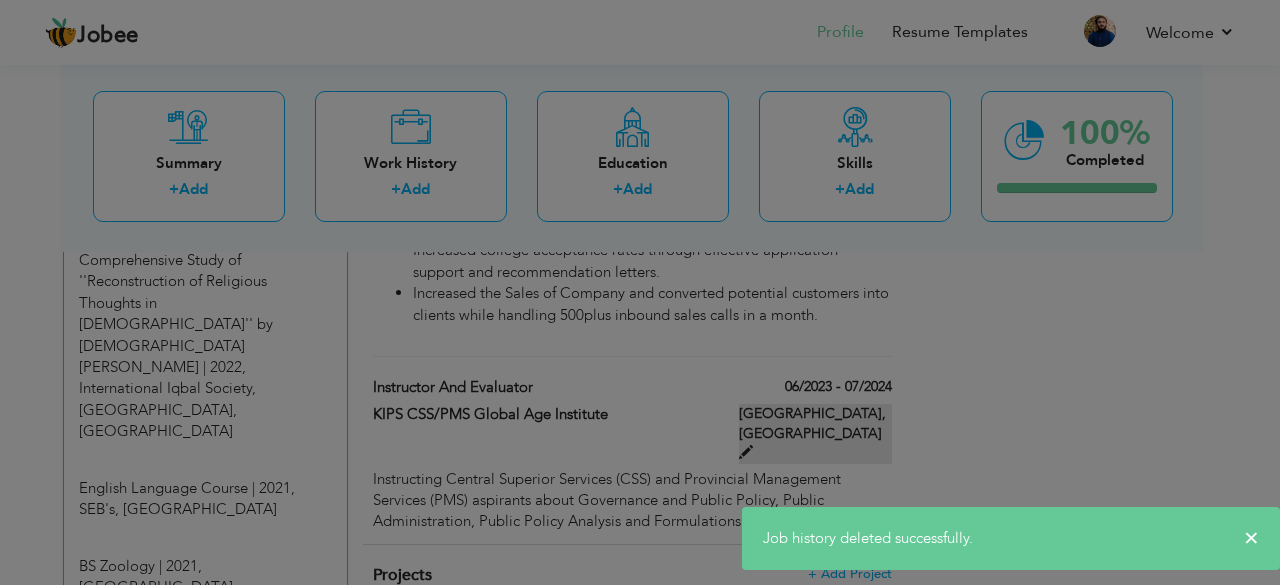 scroll, scrollTop: 0, scrollLeft: 0, axis: both 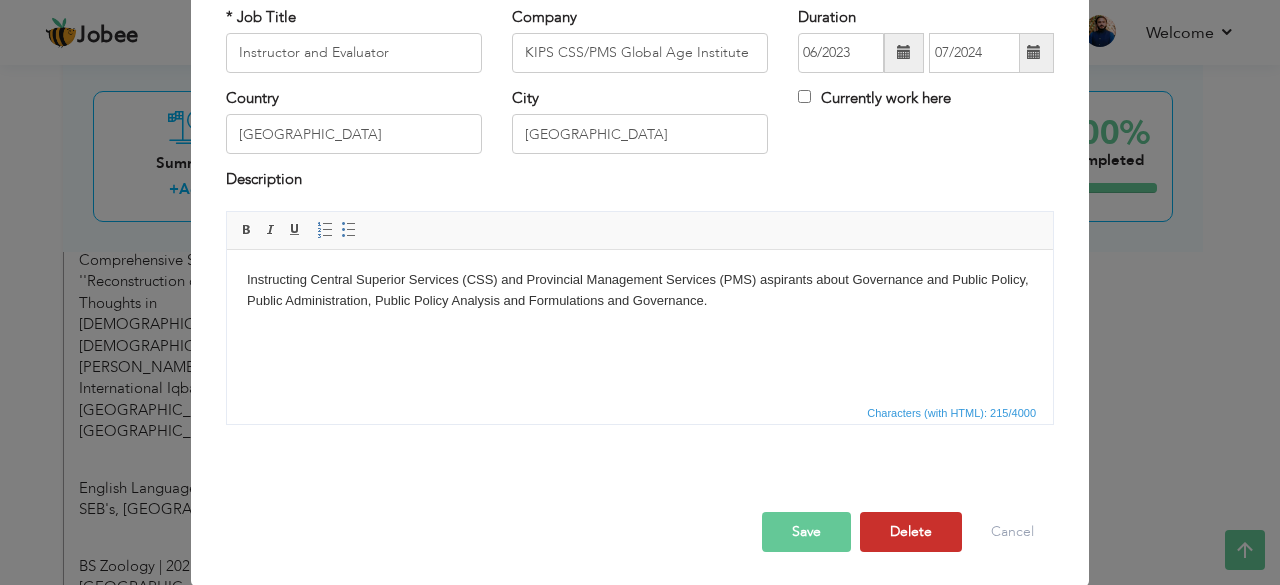 click on "Delete" at bounding box center (911, 532) 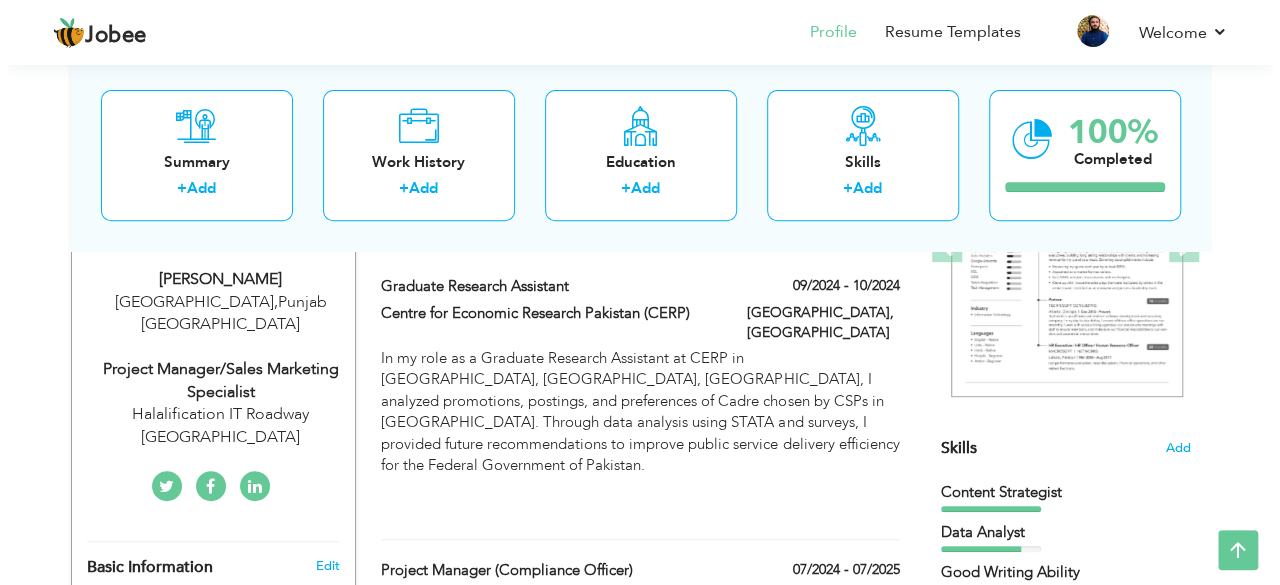 scroll, scrollTop: 259, scrollLeft: 0, axis: vertical 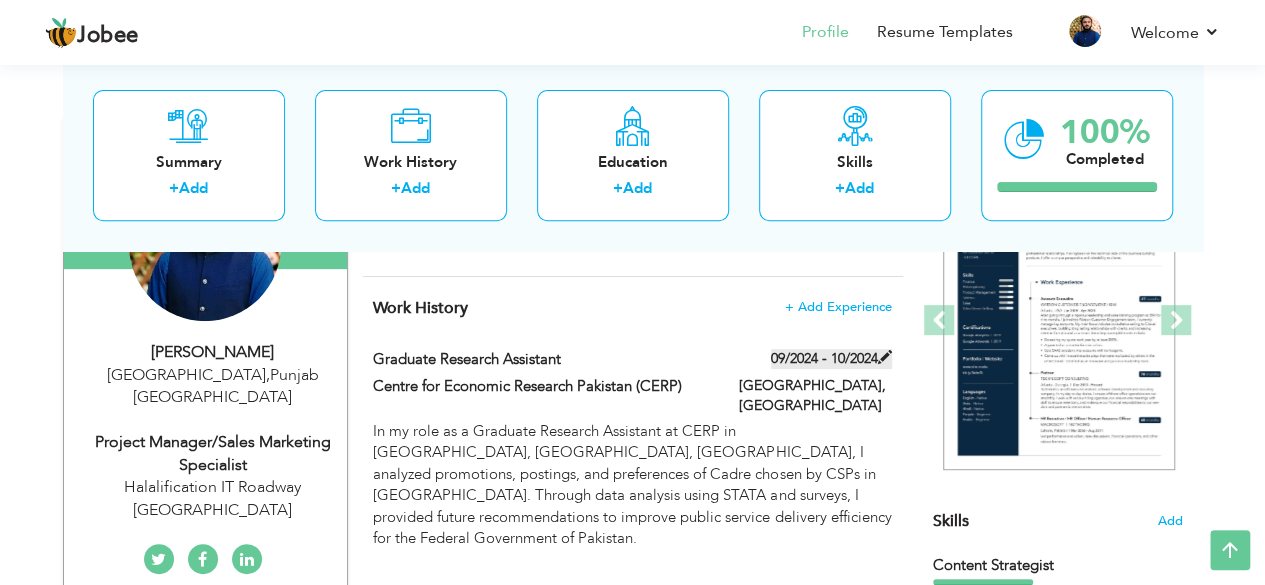 click on "09/2024 - 10/2024" at bounding box center [831, 359] 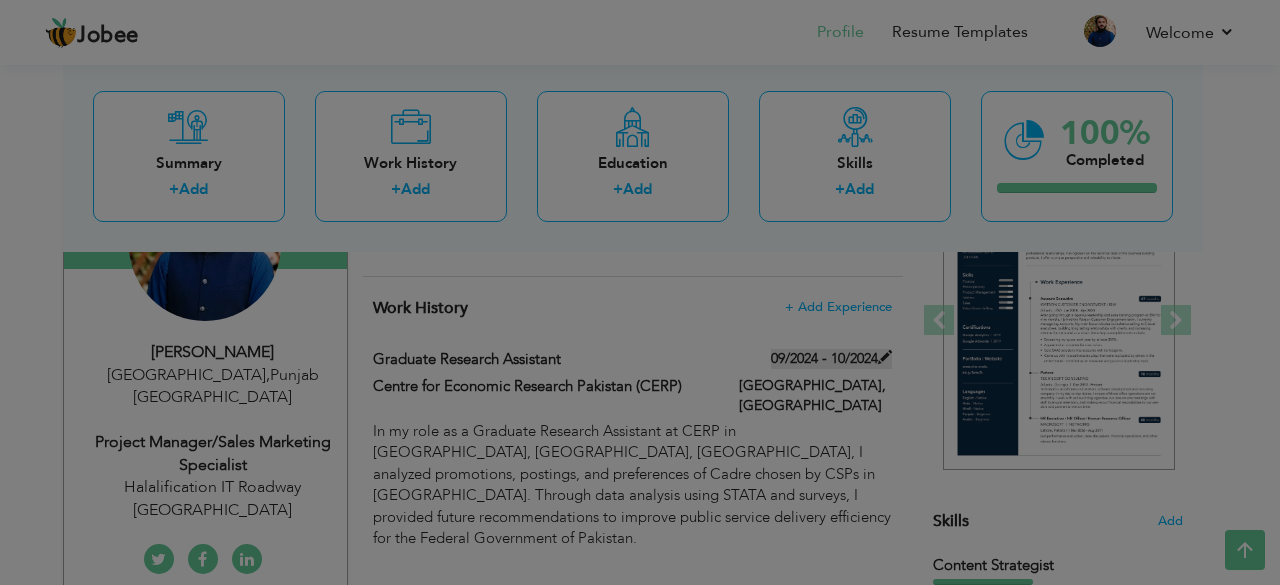 scroll, scrollTop: 0, scrollLeft: 0, axis: both 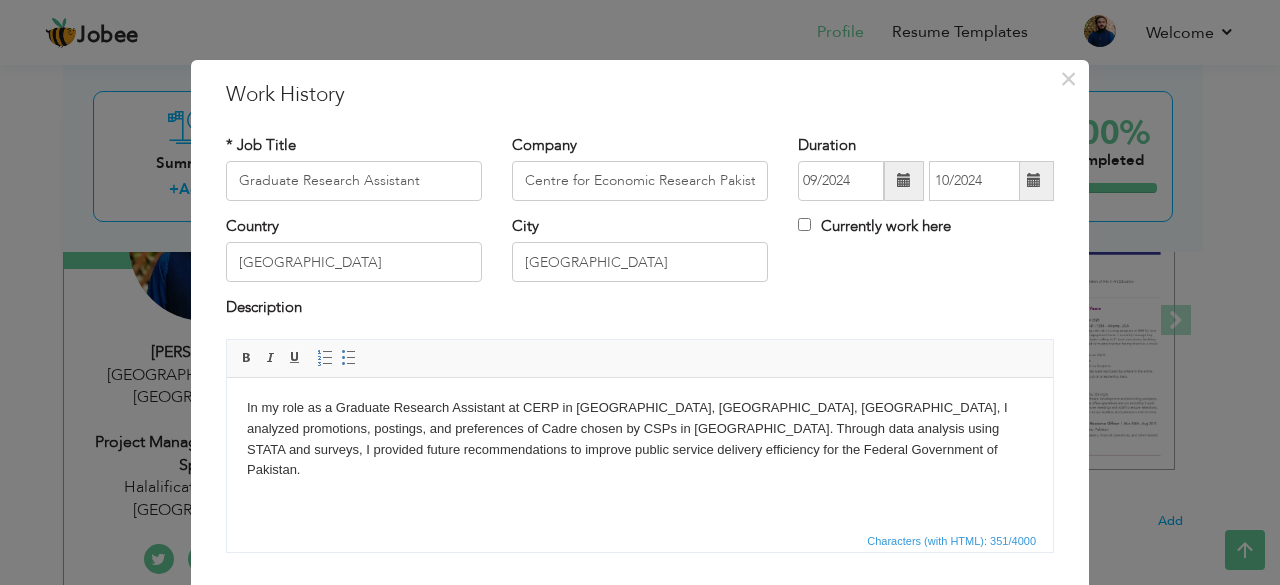 click at bounding box center (904, 180) 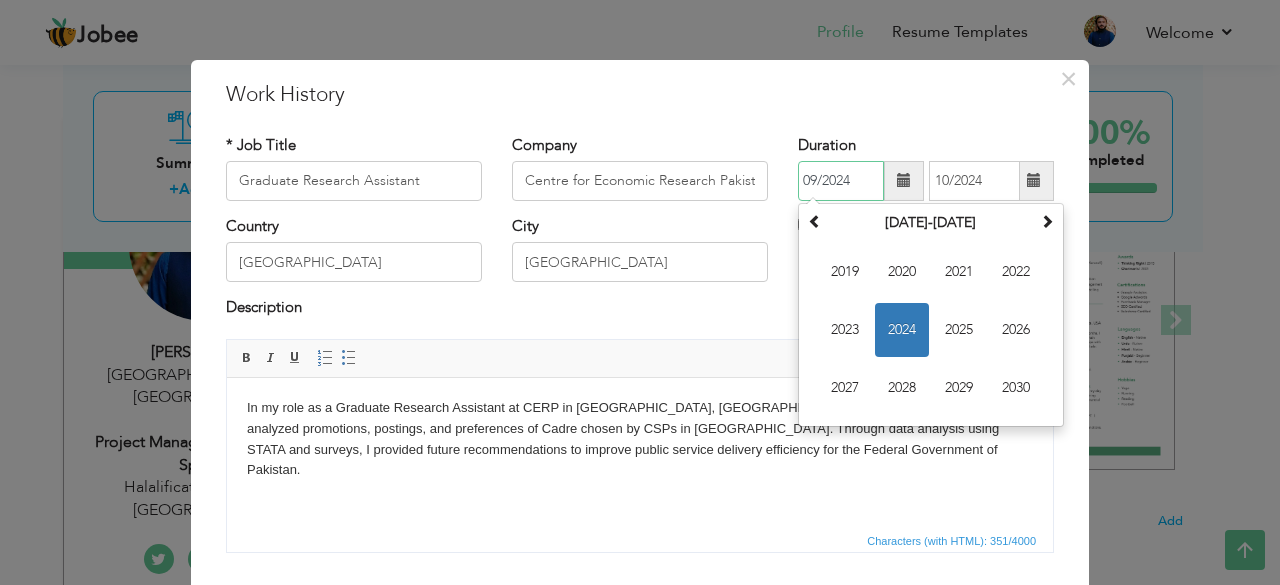 click on "2024" at bounding box center [902, 330] 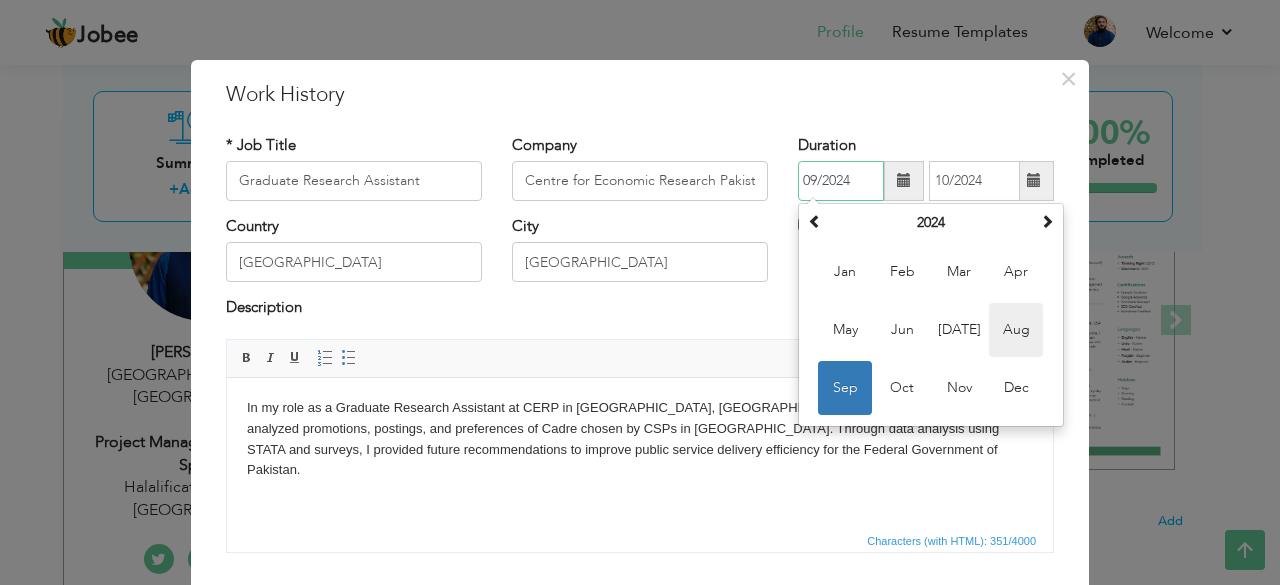 click on "Aug" at bounding box center (1016, 330) 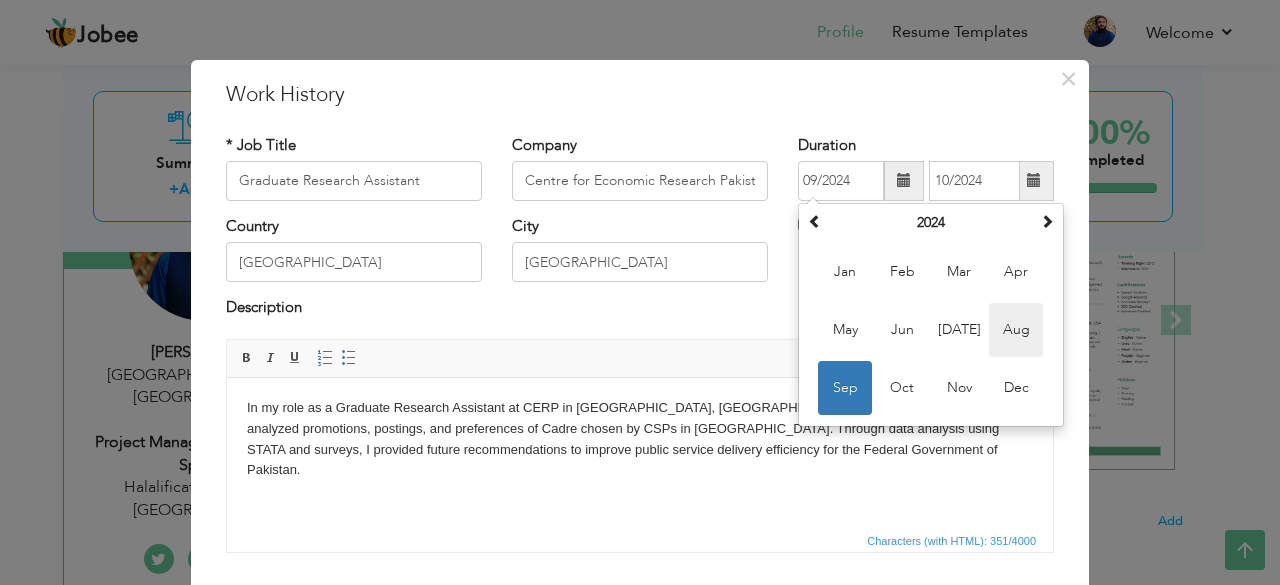 type on "08/2024" 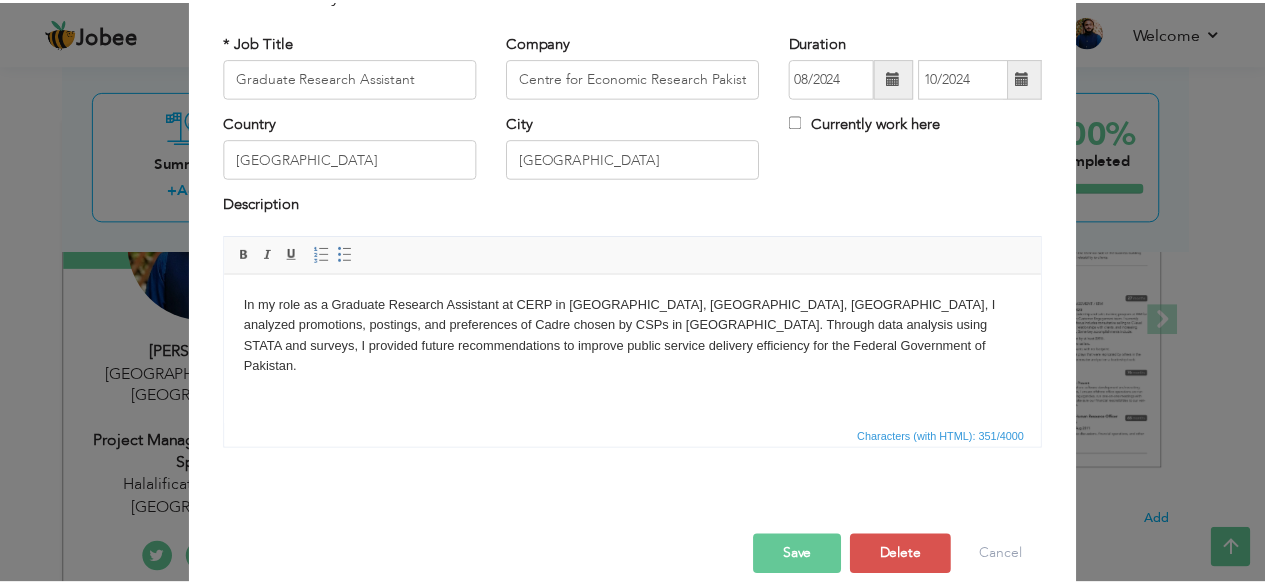 scroll, scrollTop: 128, scrollLeft: 0, axis: vertical 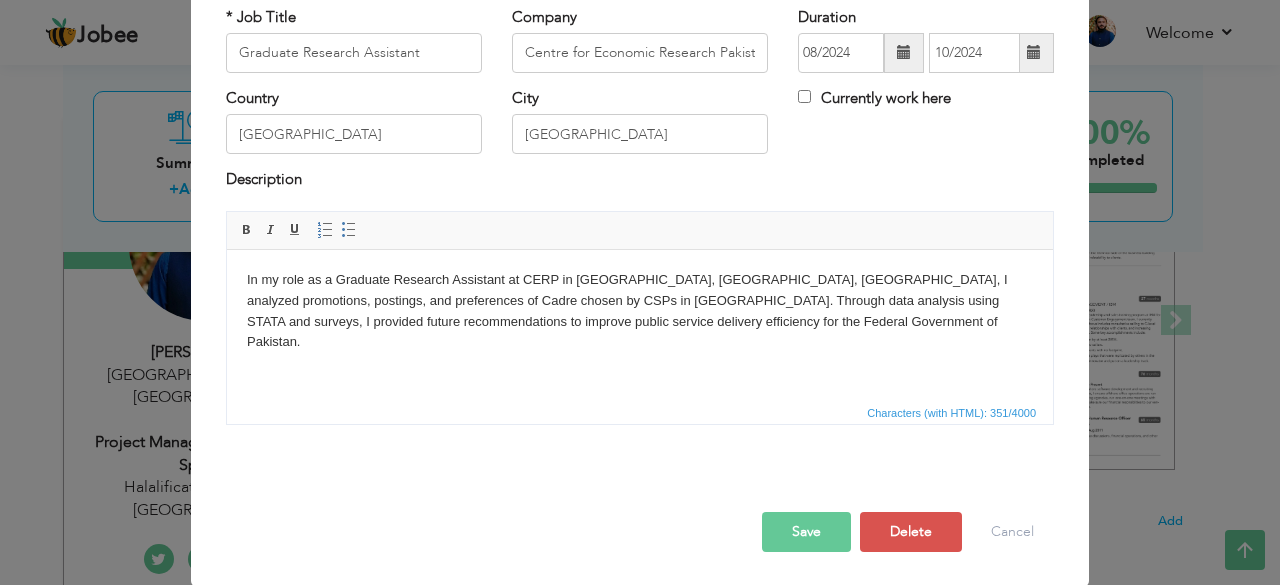 click on "Save" at bounding box center [806, 532] 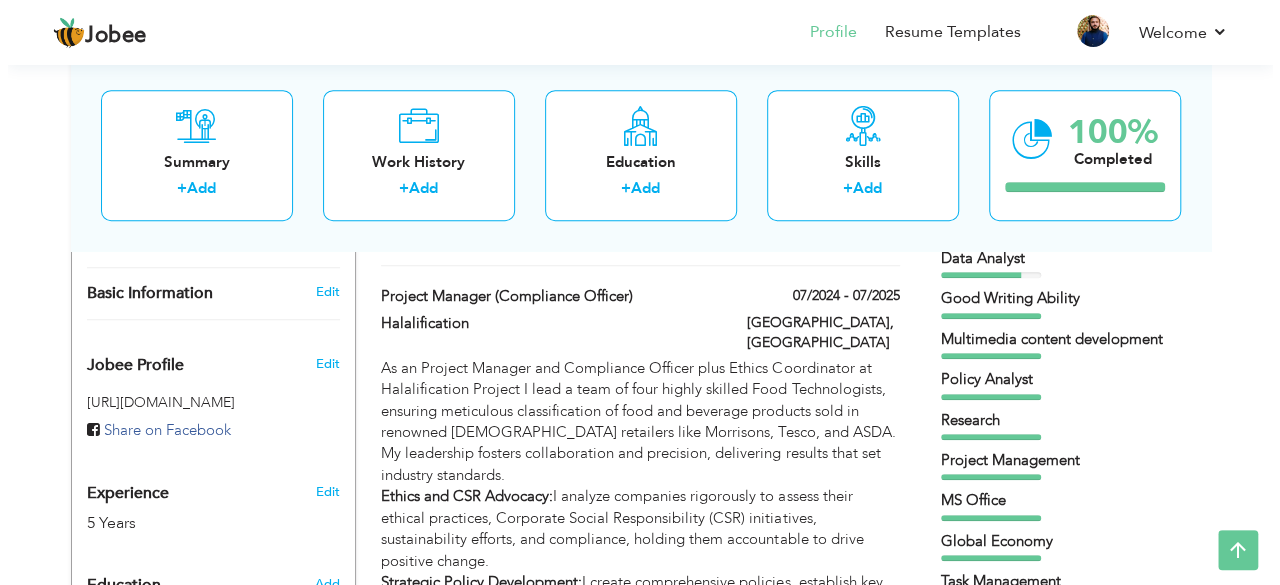 scroll, scrollTop: 590, scrollLeft: 0, axis: vertical 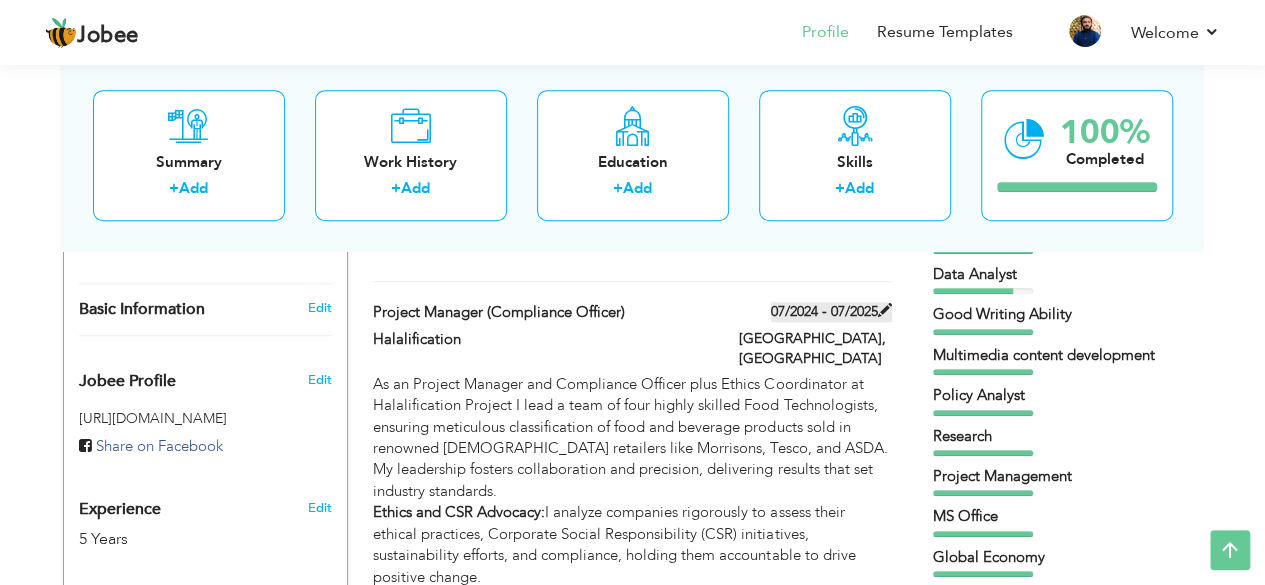 click at bounding box center [885, 310] 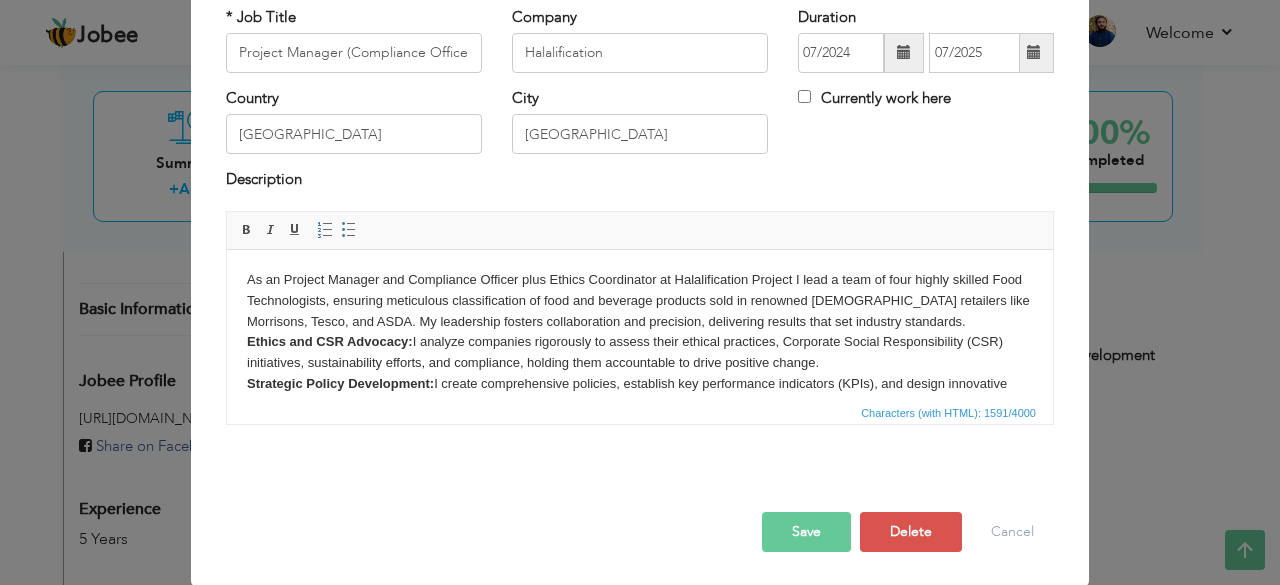 scroll, scrollTop: 0, scrollLeft: 0, axis: both 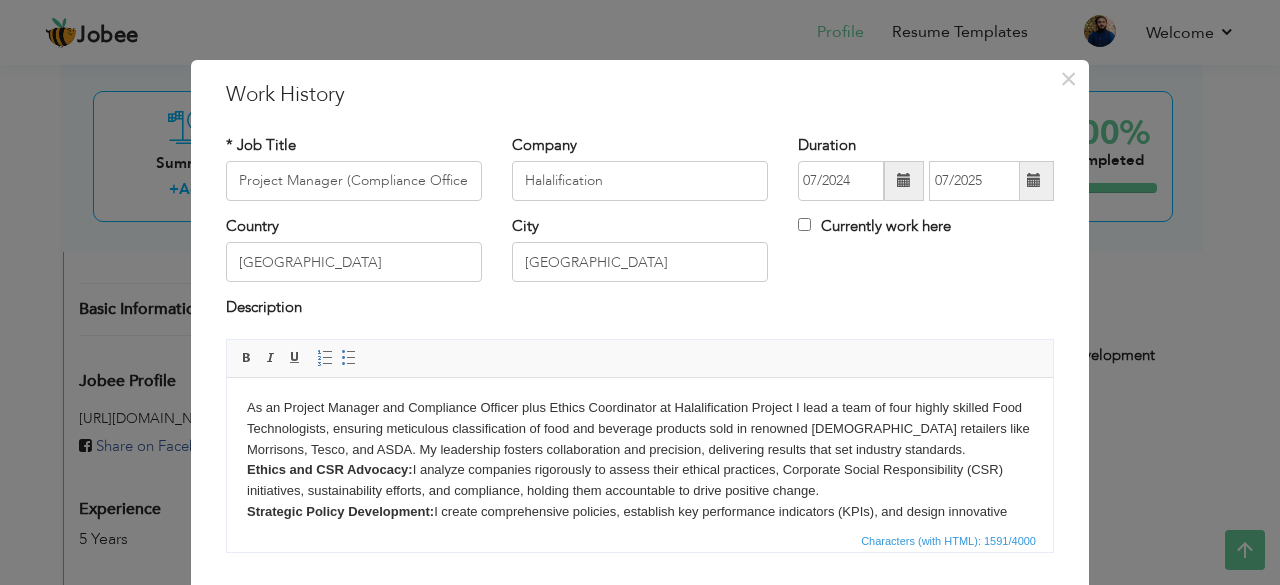 click on "Currently work here" at bounding box center [874, 226] 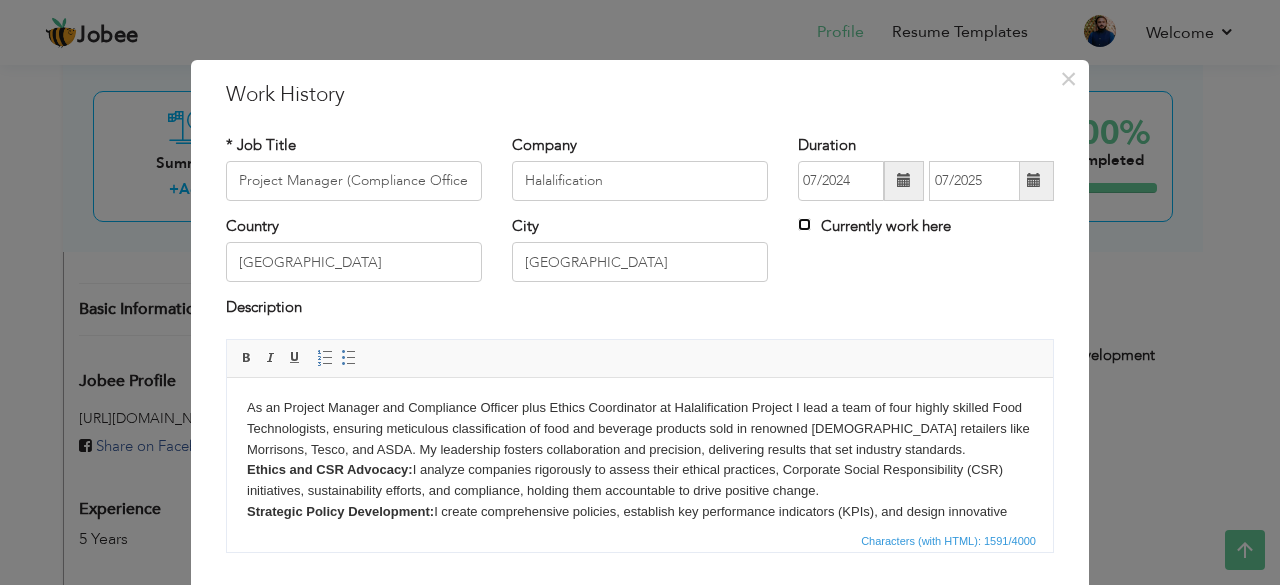 click on "Currently work here" at bounding box center (804, 224) 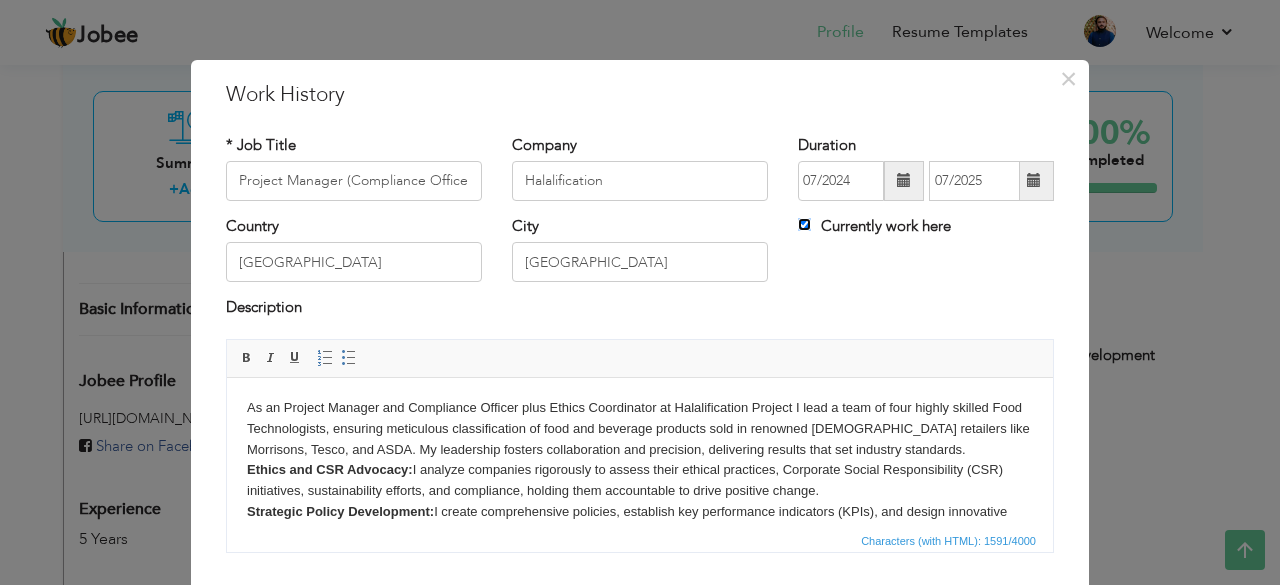 type 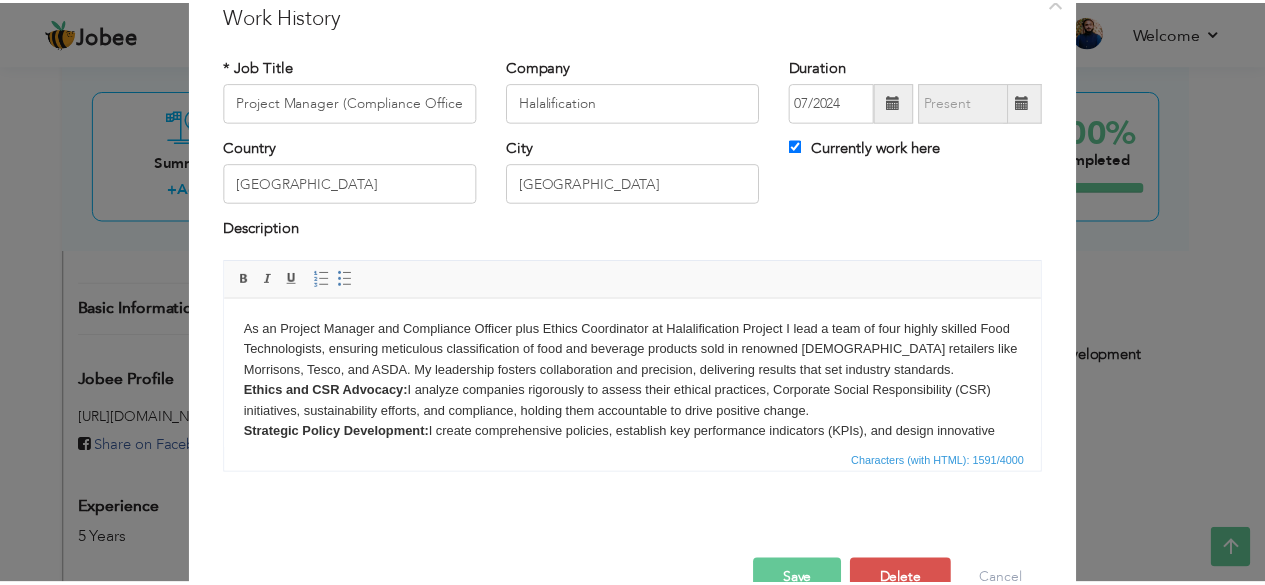 scroll, scrollTop: 128, scrollLeft: 0, axis: vertical 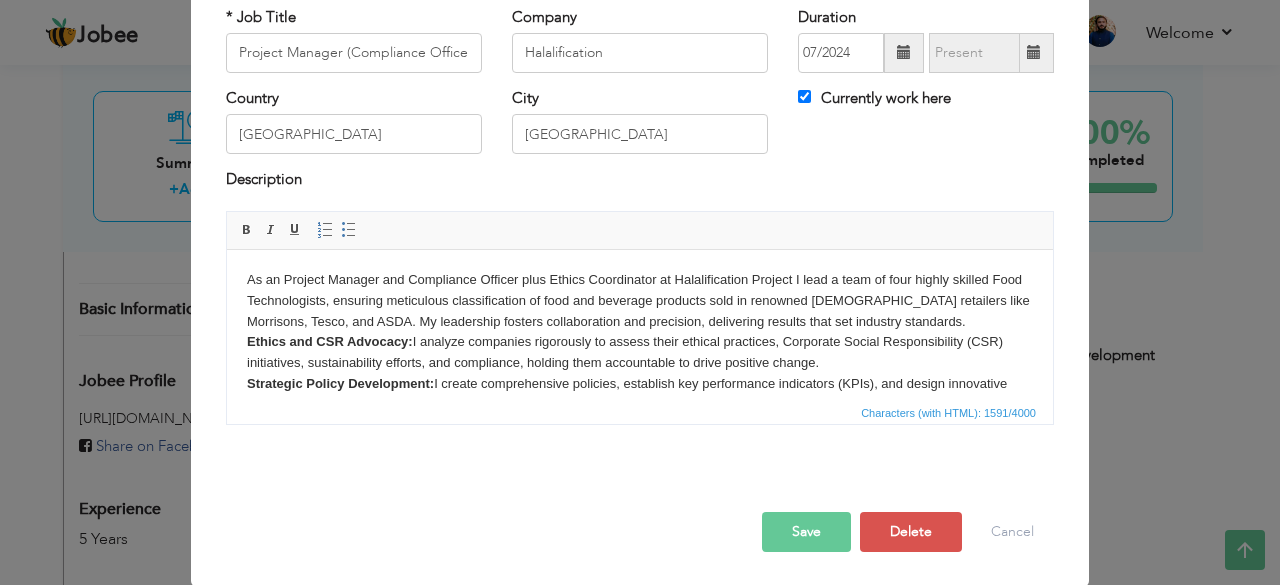 click on "Save" at bounding box center (806, 532) 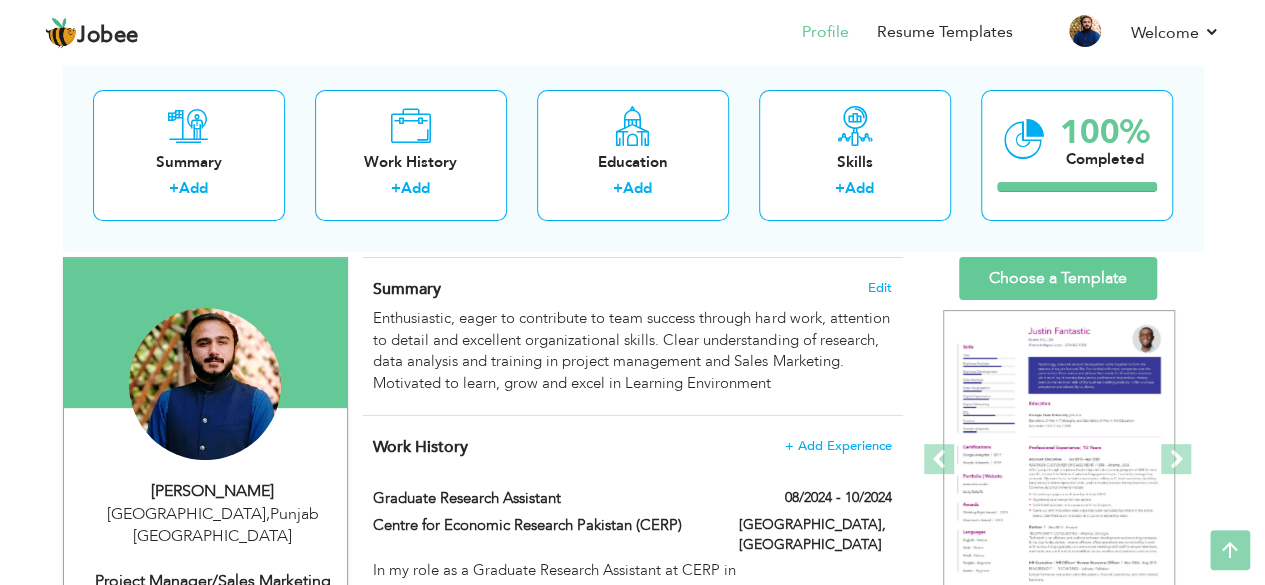 scroll, scrollTop: 0, scrollLeft: 0, axis: both 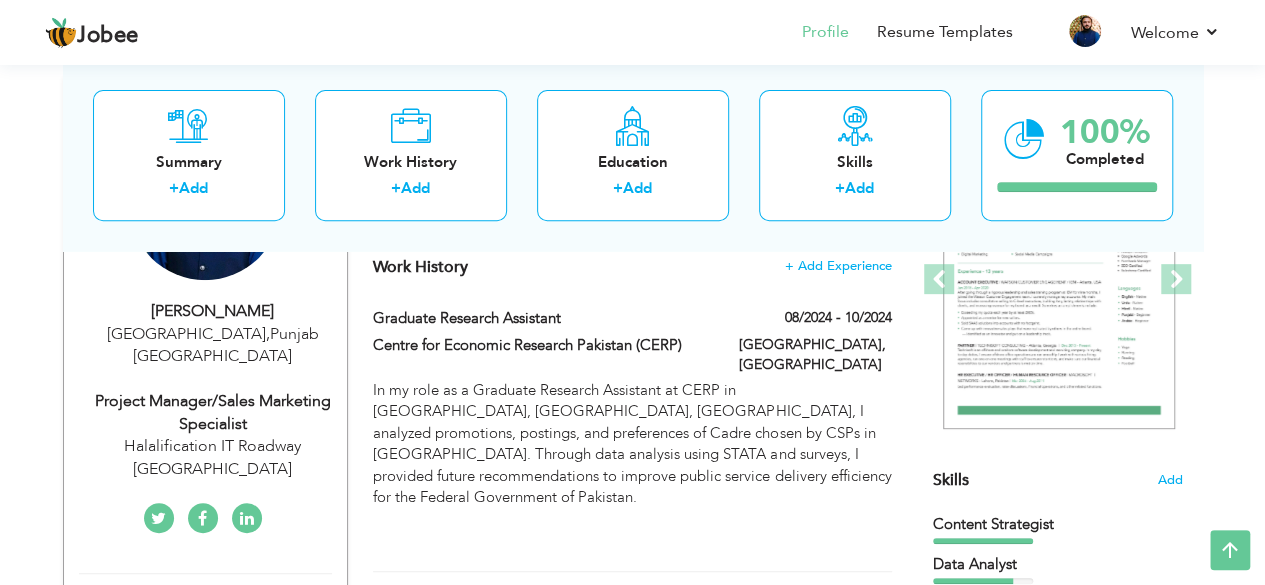 click at bounding box center [885, 600] 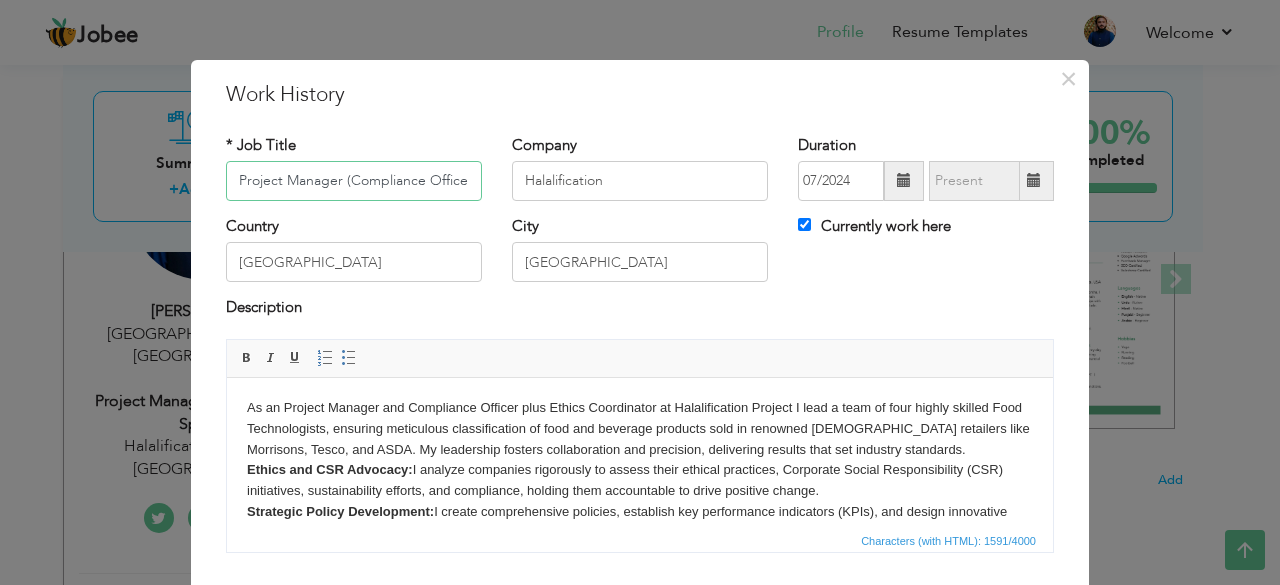 scroll, scrollTop: 0, scrollLeft: 4, axis: horizontal 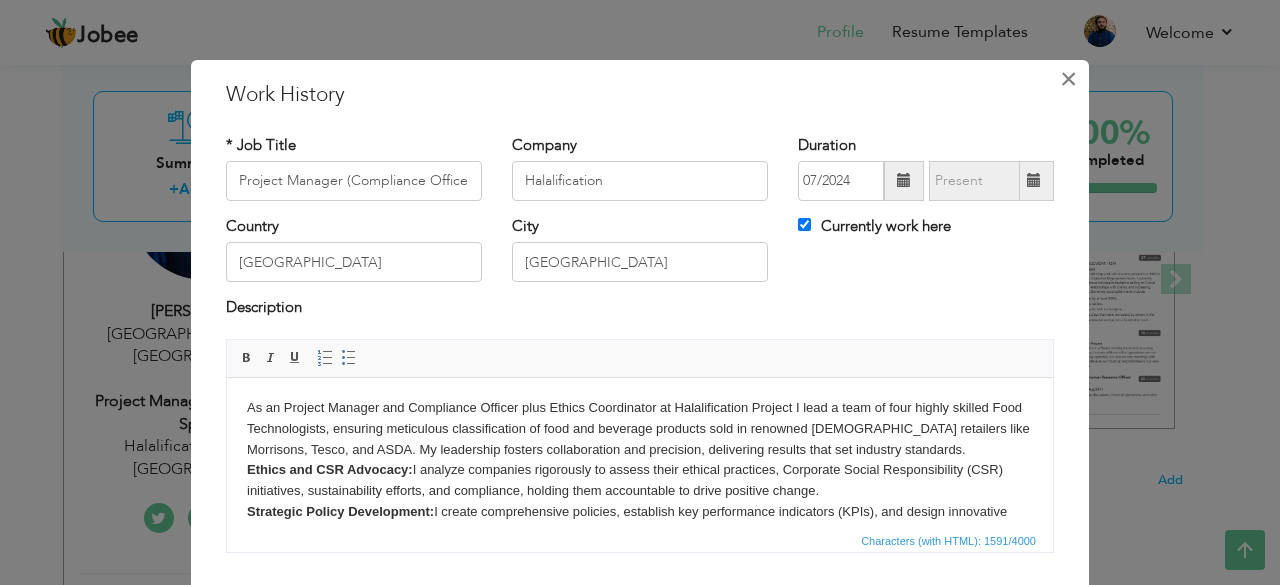 click on "×" at bounding box center [1068, 79] 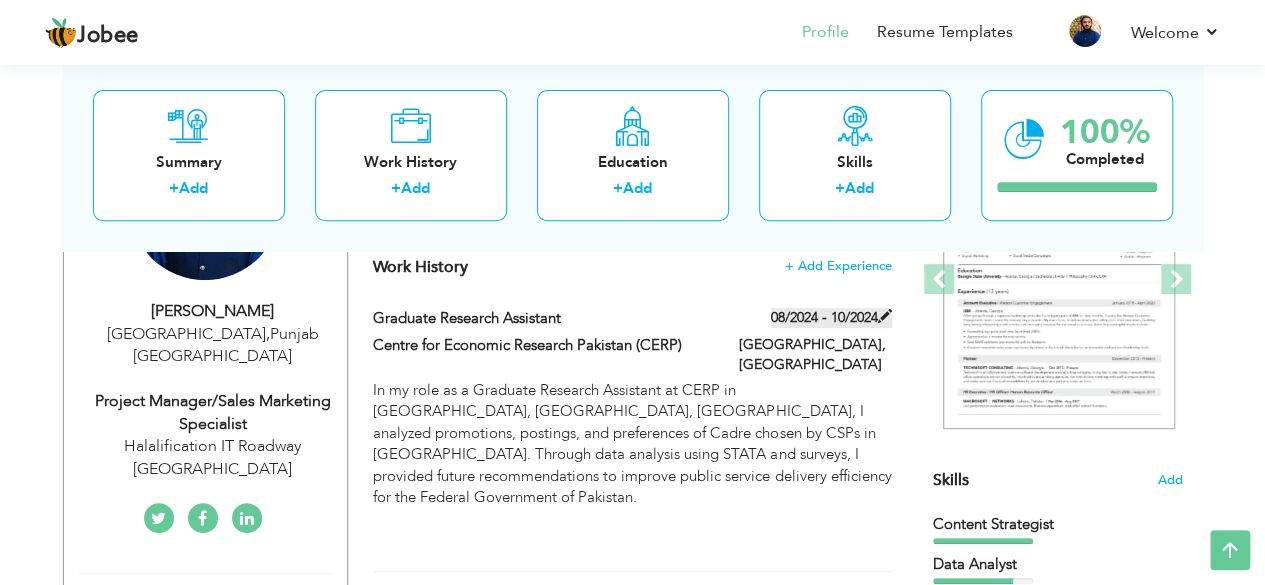 click at bounding box center (885, 316) 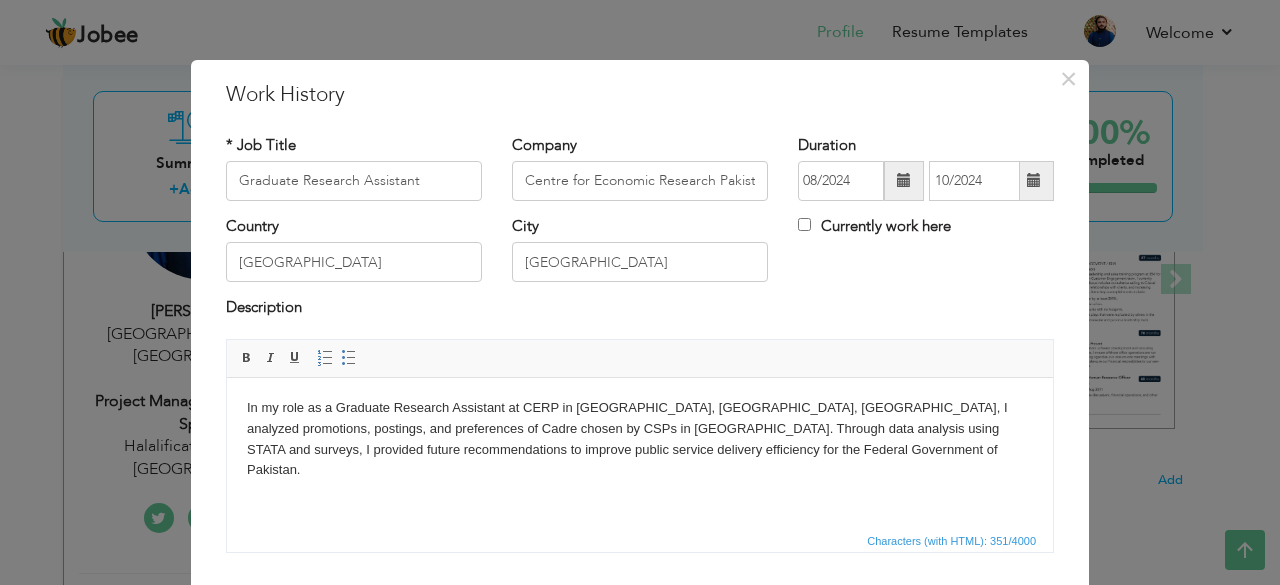 click at bounding box center [904, 181] 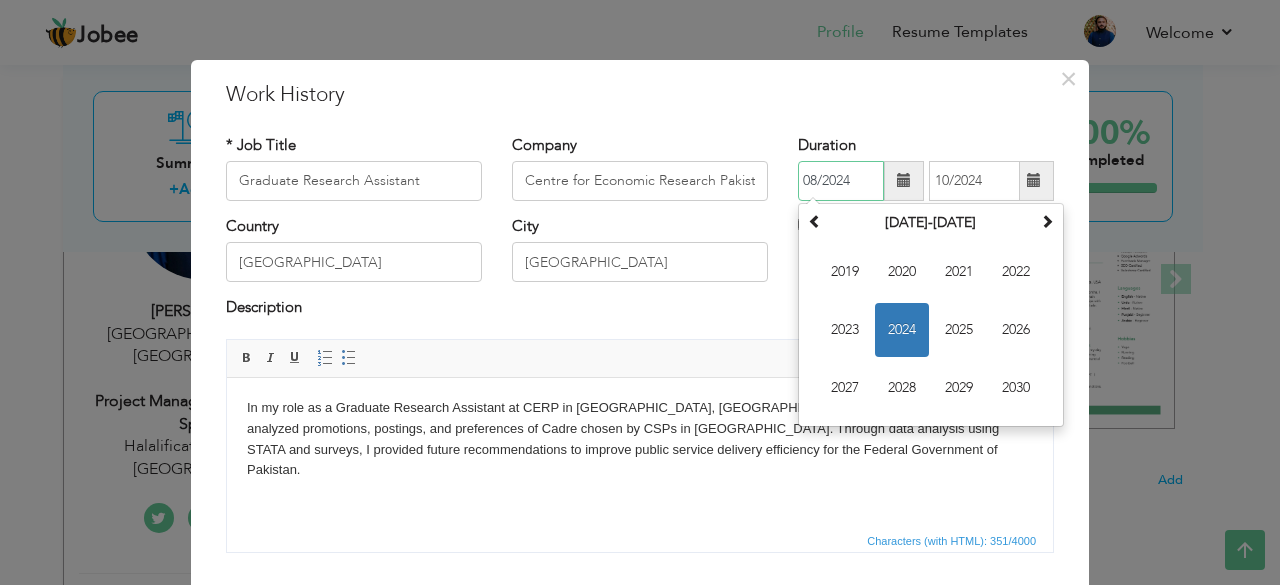 click on "2024" at bounding box center (902, 330) 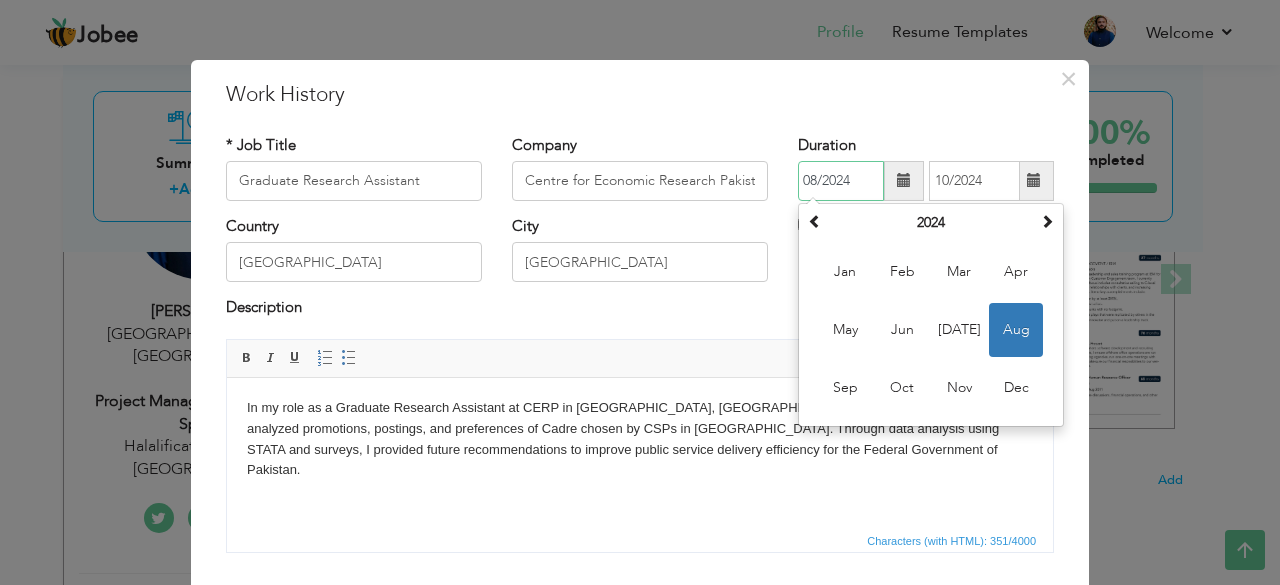 click on "Aug" at bounding box center [1016, 330] 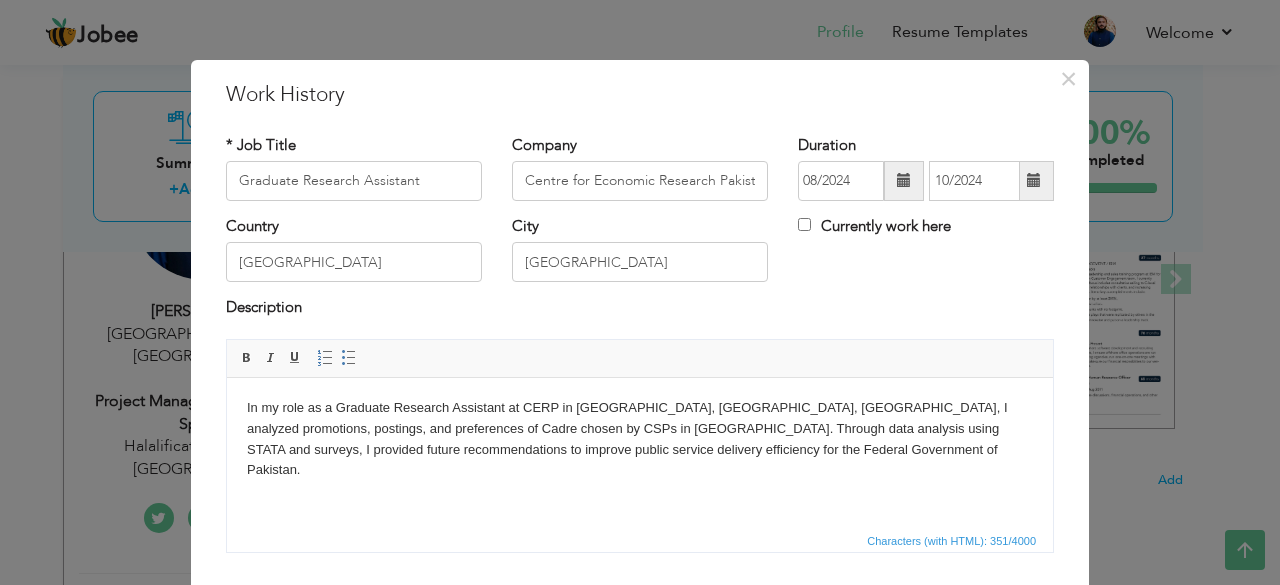 click at bounding box center (1034, 180) 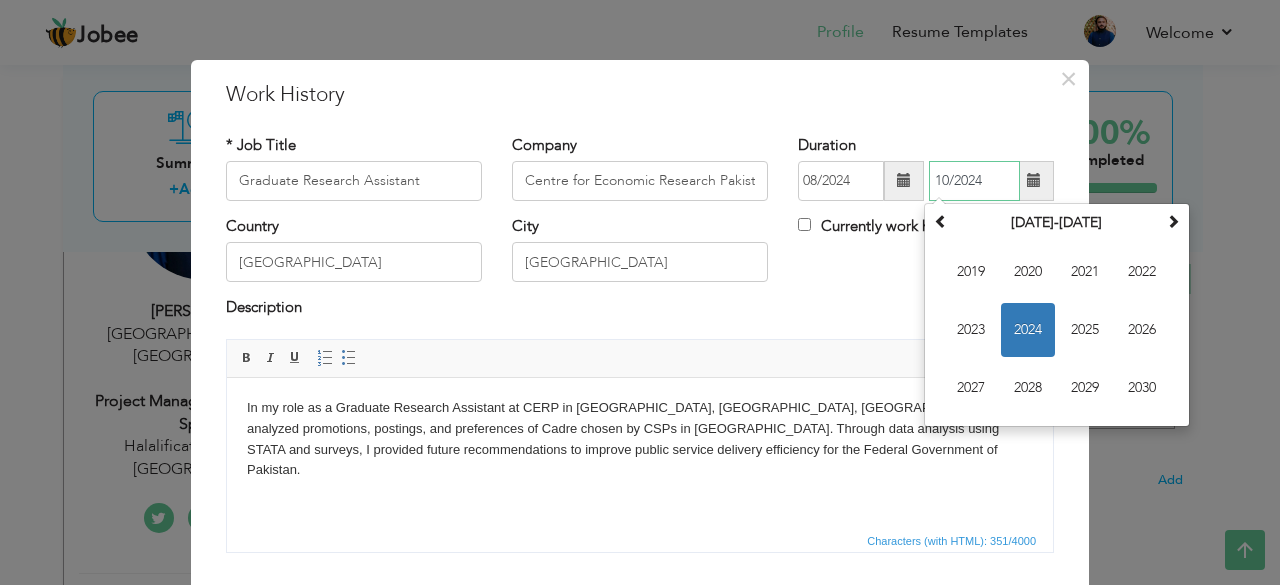 click on "2024" at bounding box center (1028, 330) 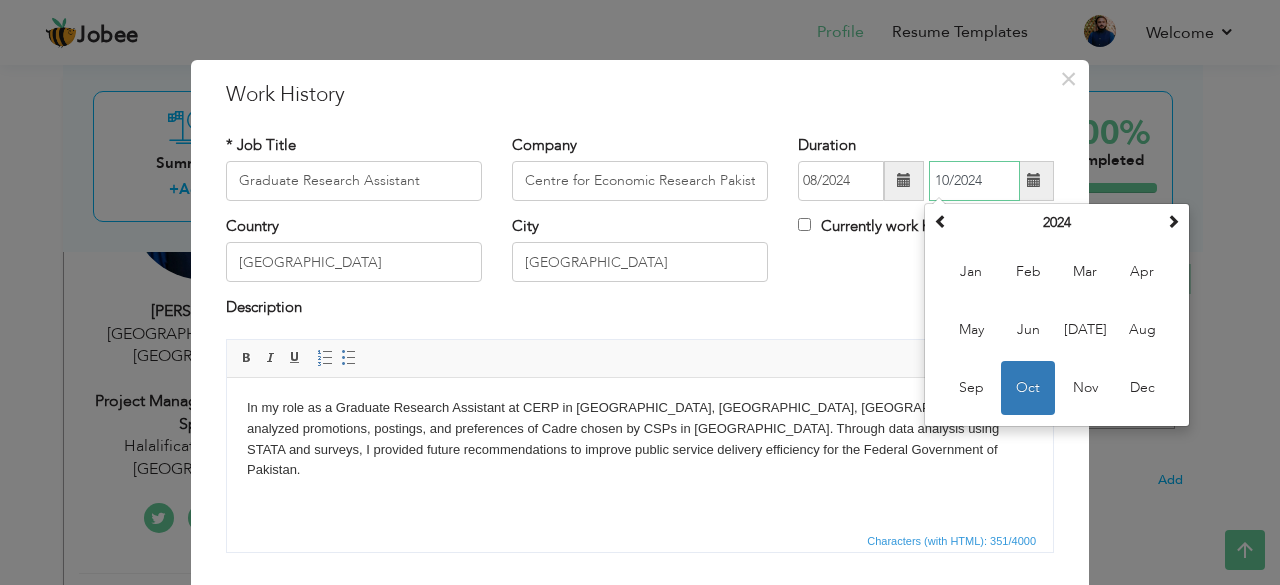 click on "Oct" at bounding box center (1028, 388) 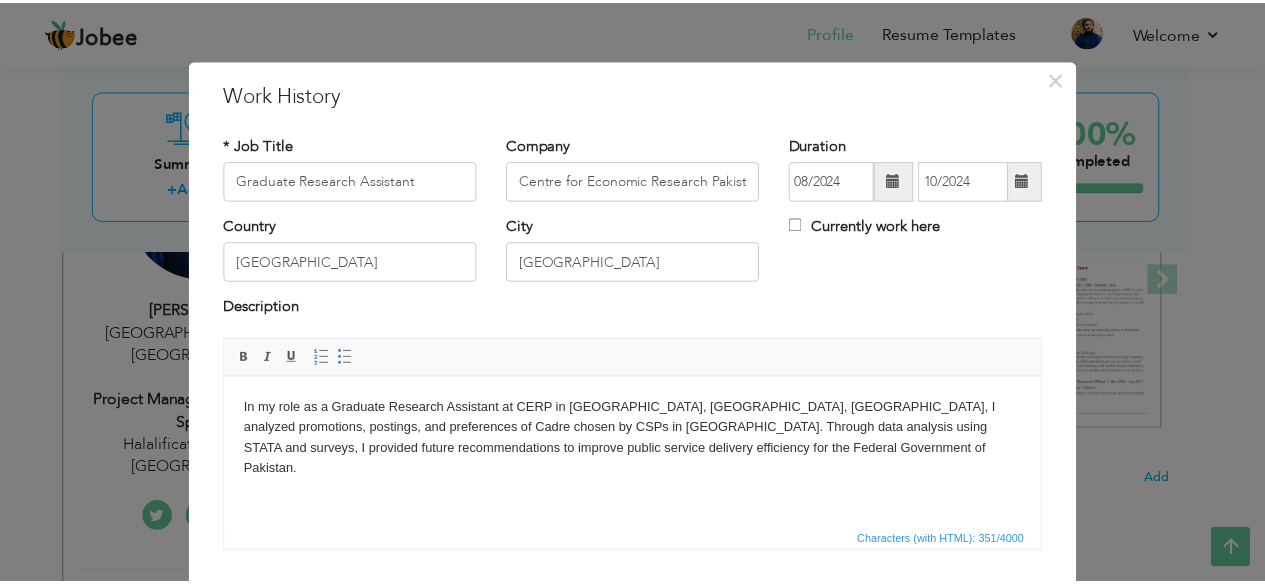 scroll, scrollTop: 128, scrollLeft: 0, axis: vertical 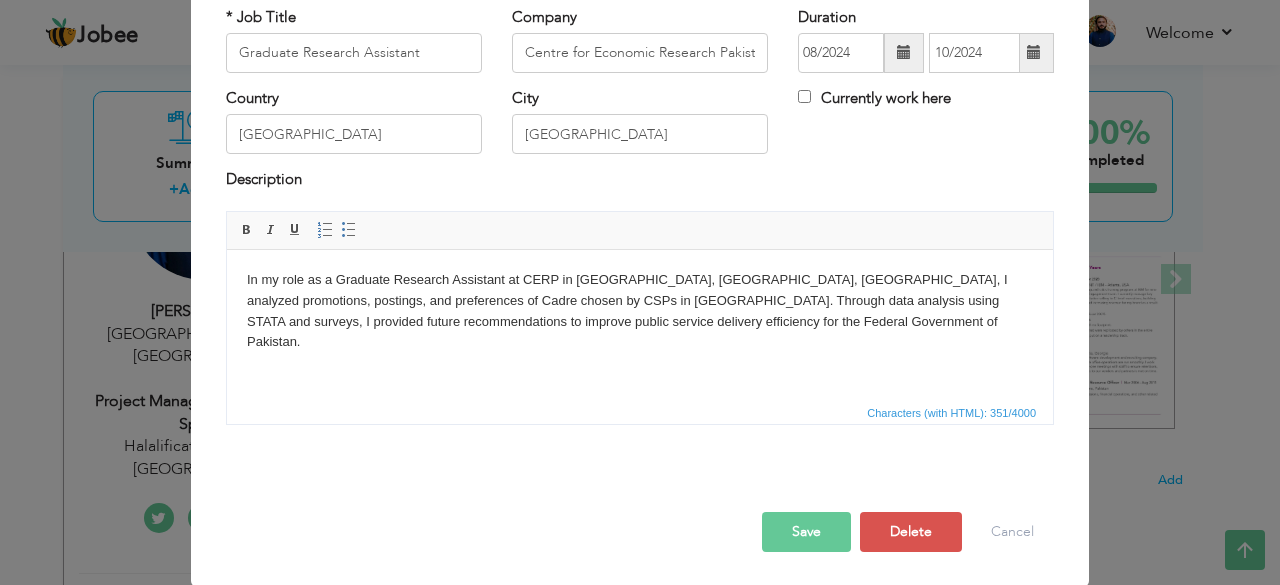 click on "Save" at bounding box center [806, 532] 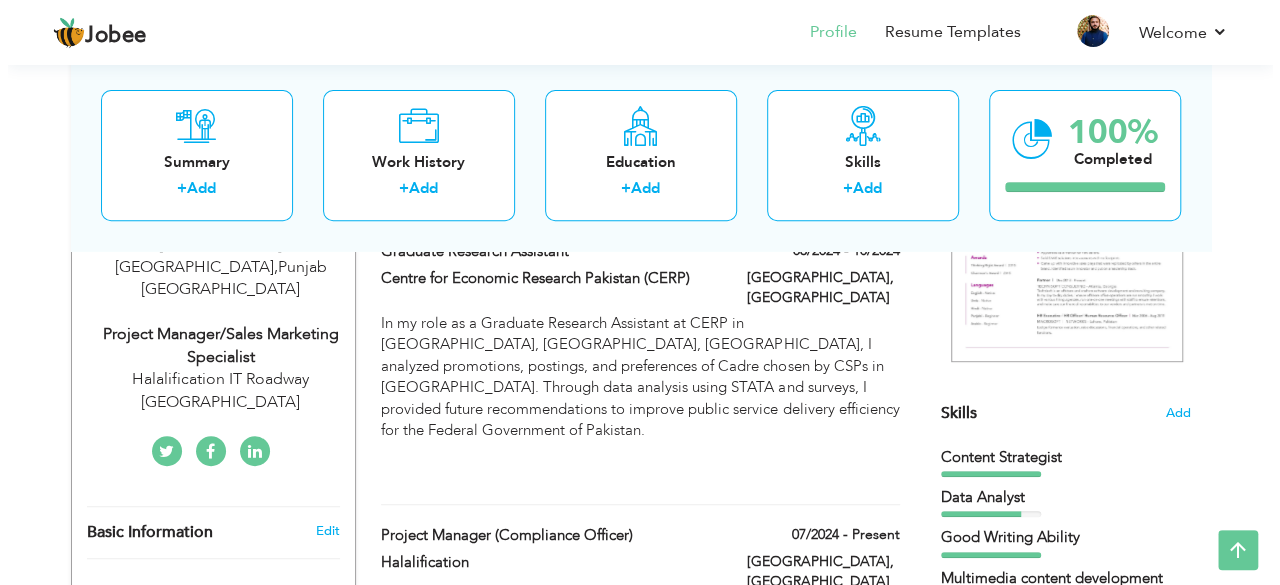 scroll, scrollTop: 418, scrollLeft: 0, axis: vertical 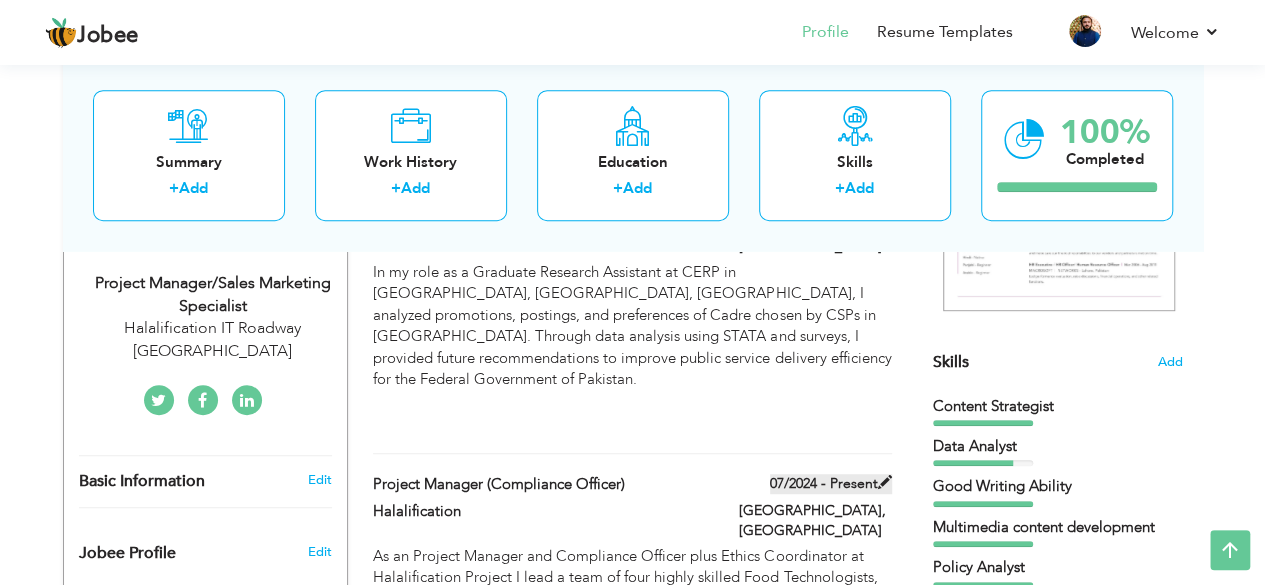 click at bounding box center [885, 482] 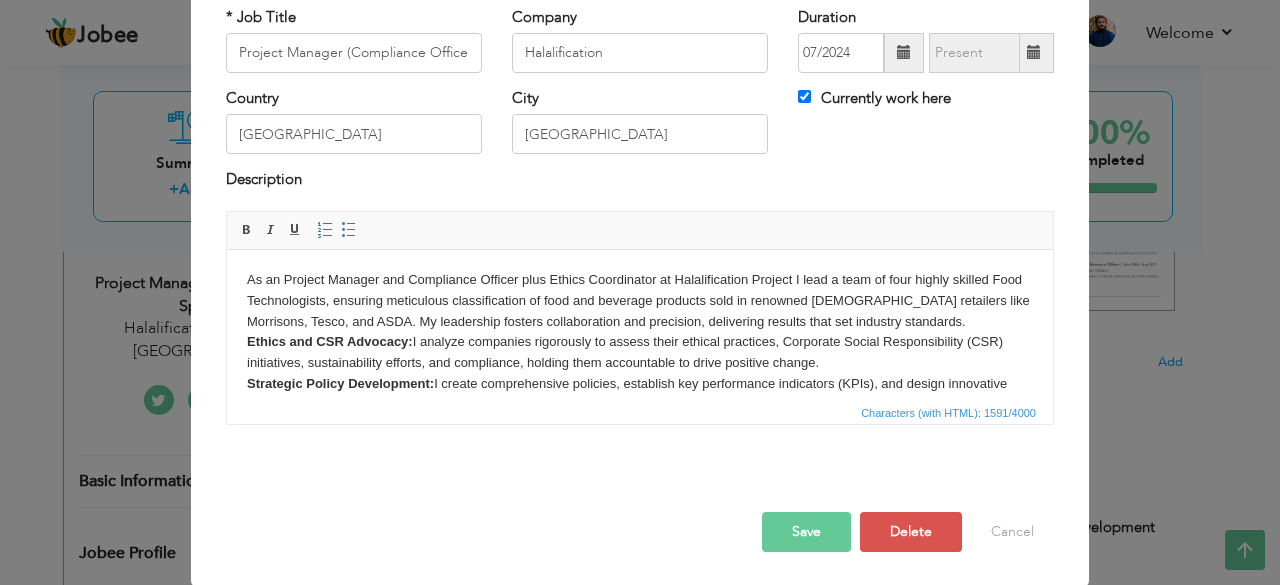 scroll, scrollTop: 0, scrollLeft: 0, axis: both 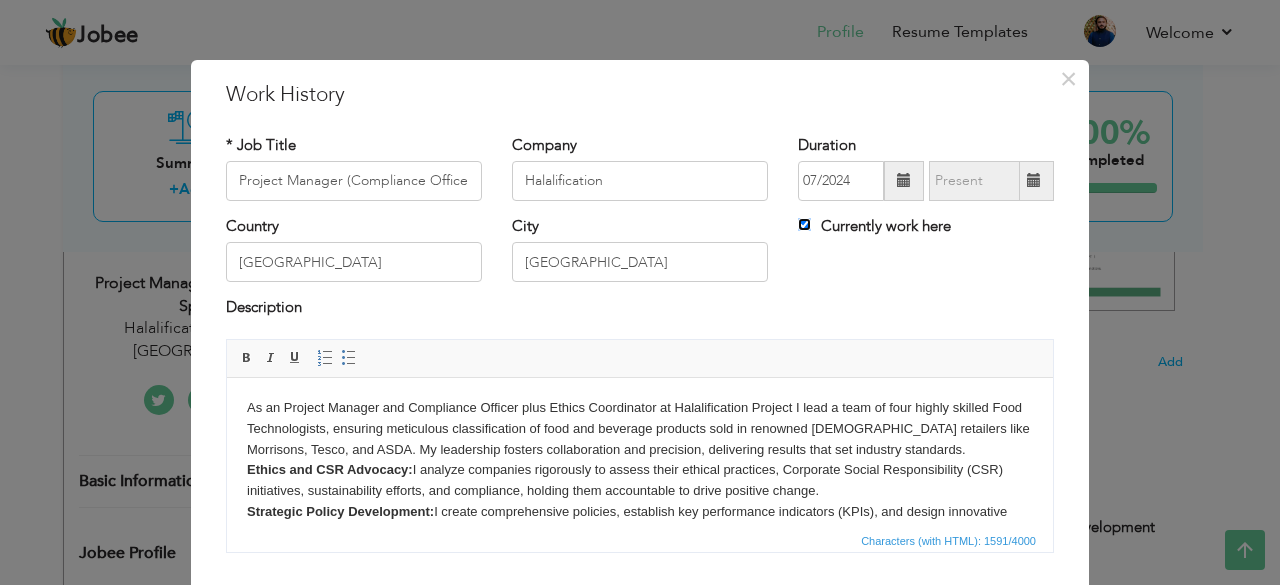 click on "Currently work here" at bounding box center [804, 224] 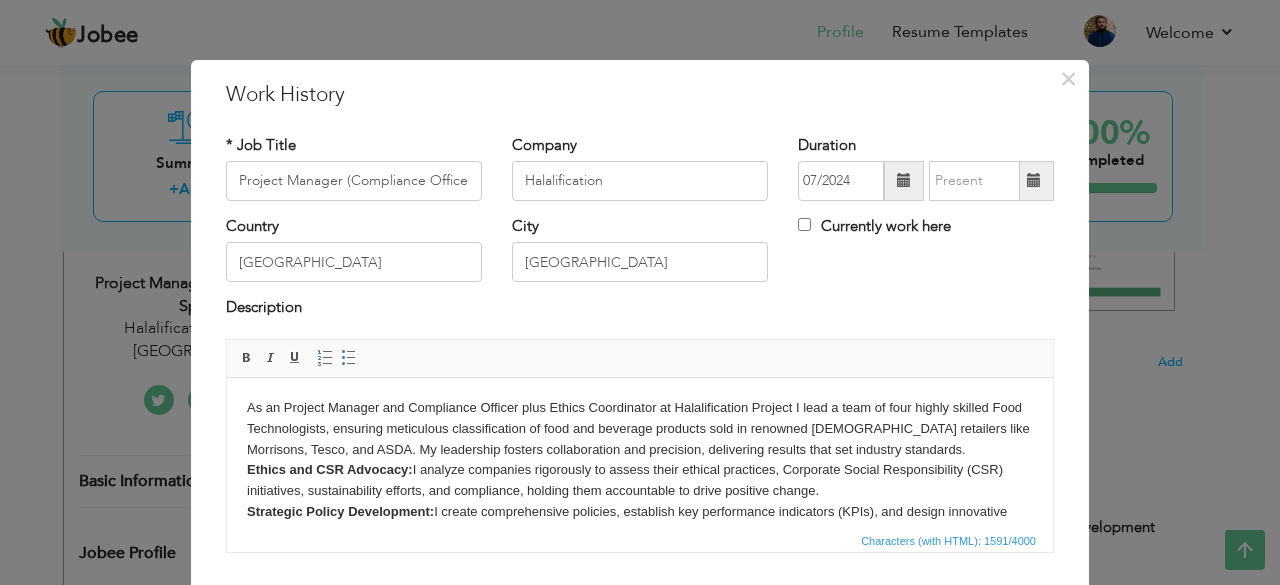 click at bounding box center (1034, 180) 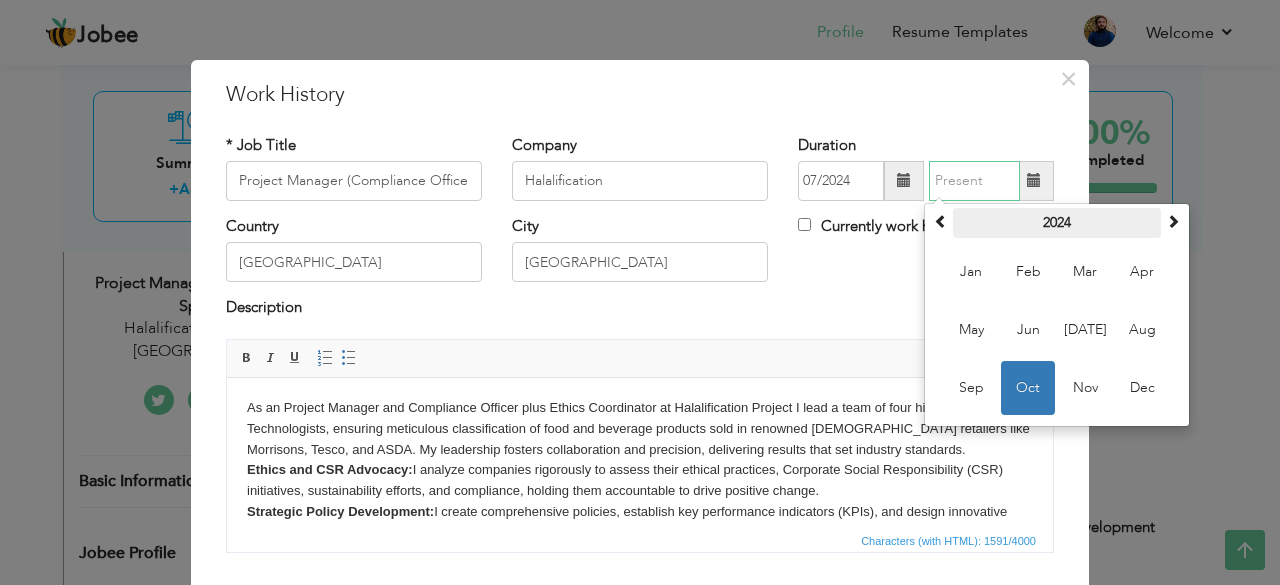 click on "2024" at bounding box center (1057, 223) 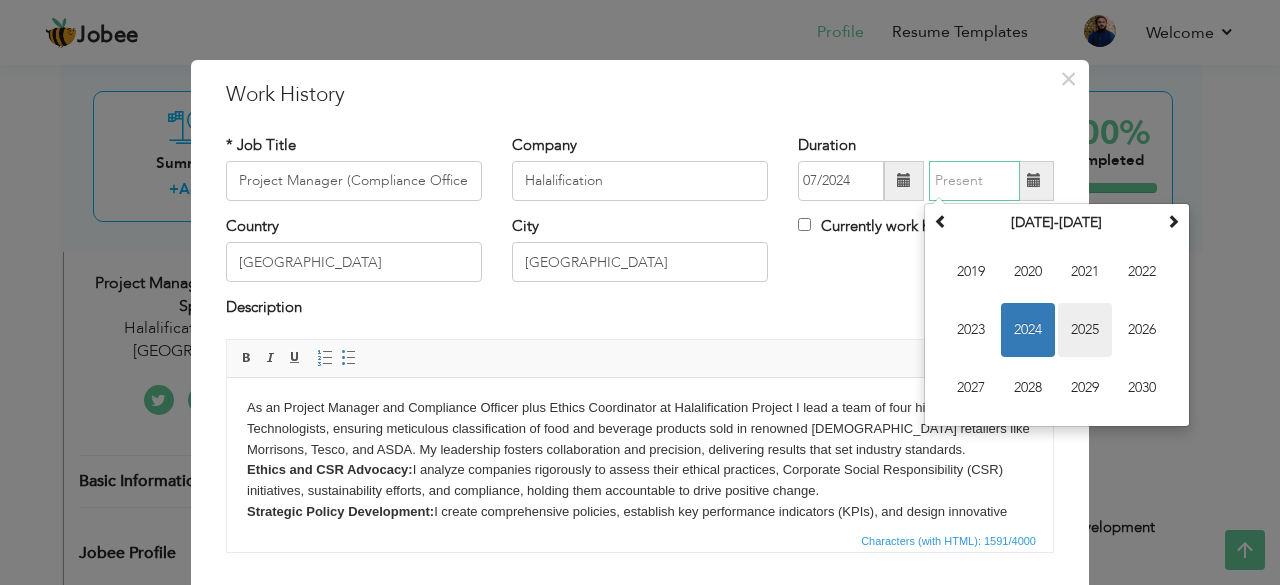 click on "2025" at bounding box center (1085, 330) 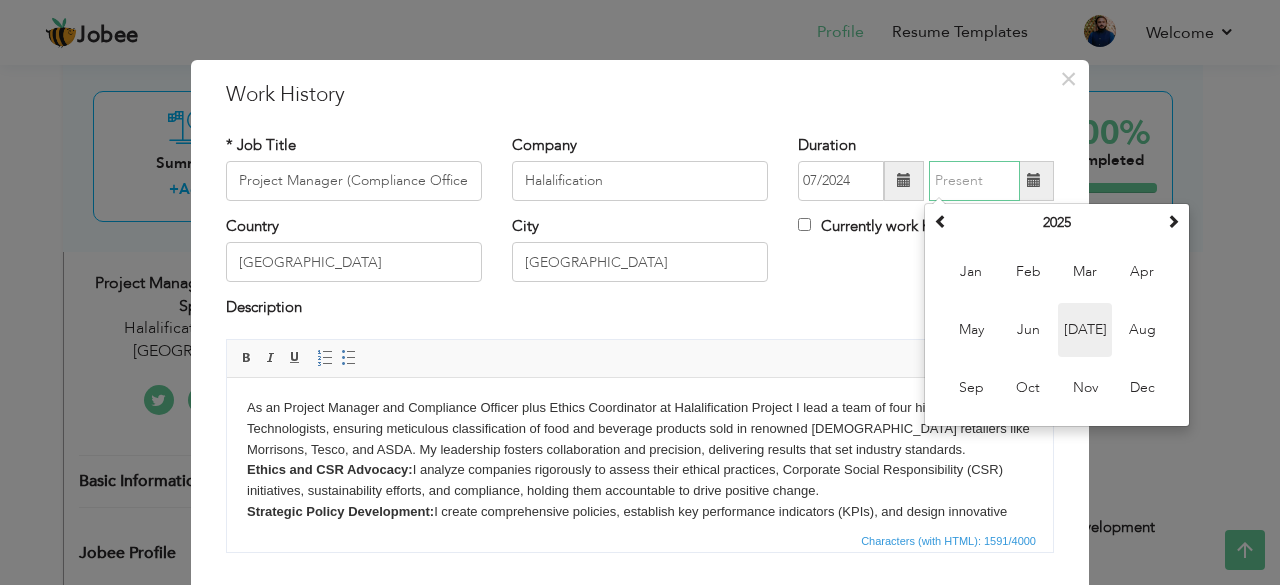 click on "Jul" at bounding box center (1085, 330) 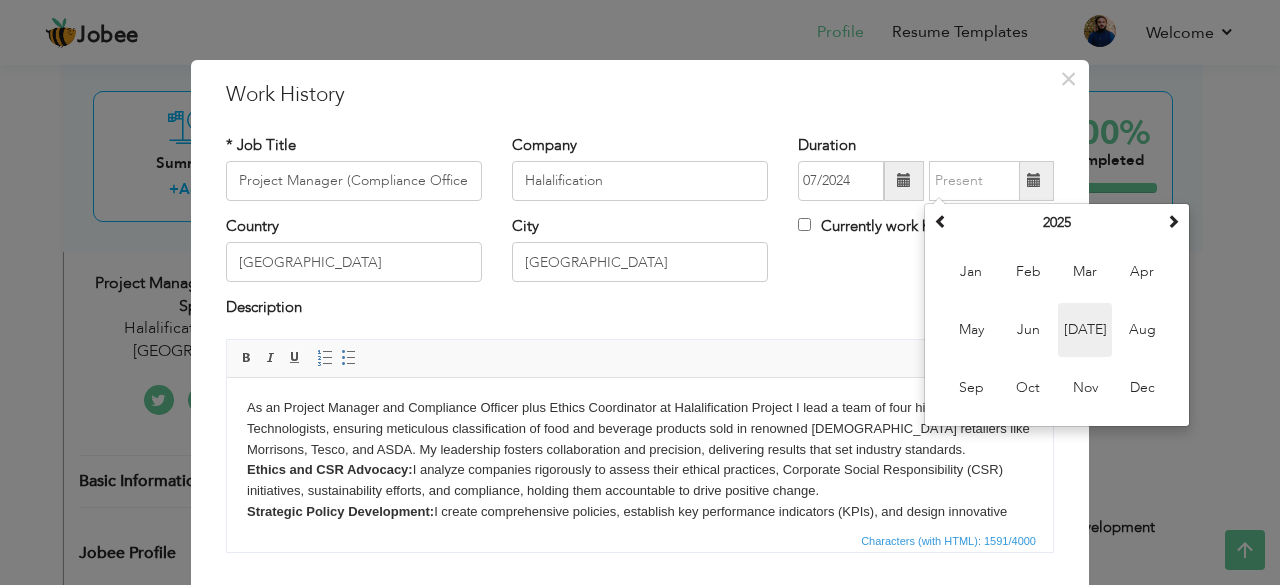 type on "07/2025" 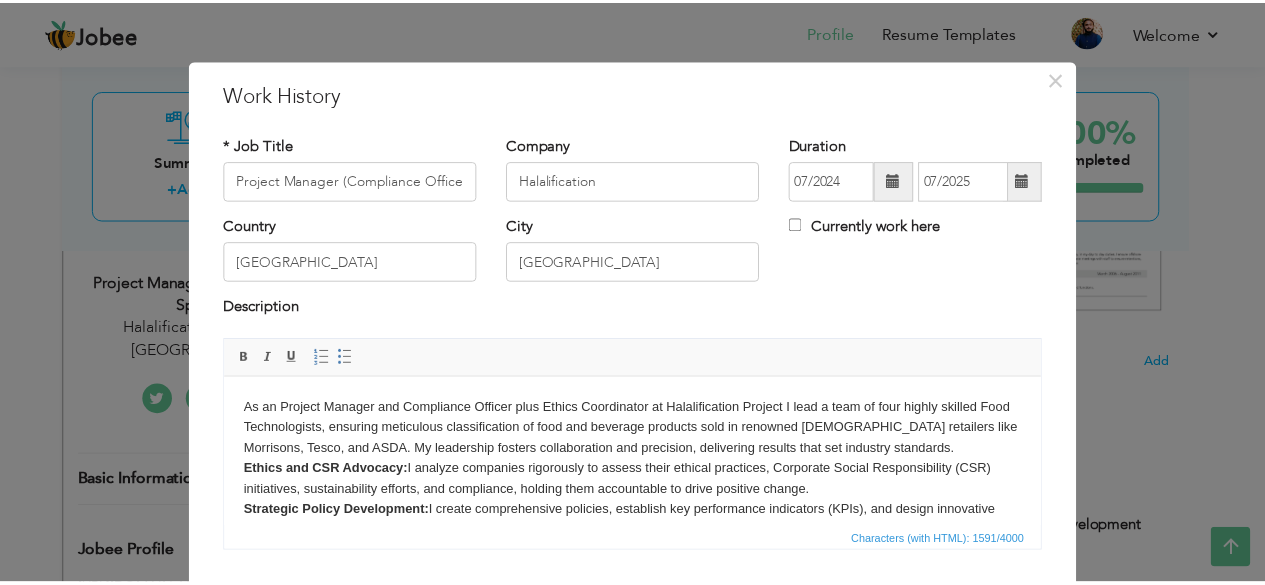 scroll, scrollTop: 128, scrollLeft: 0, axis: vertical 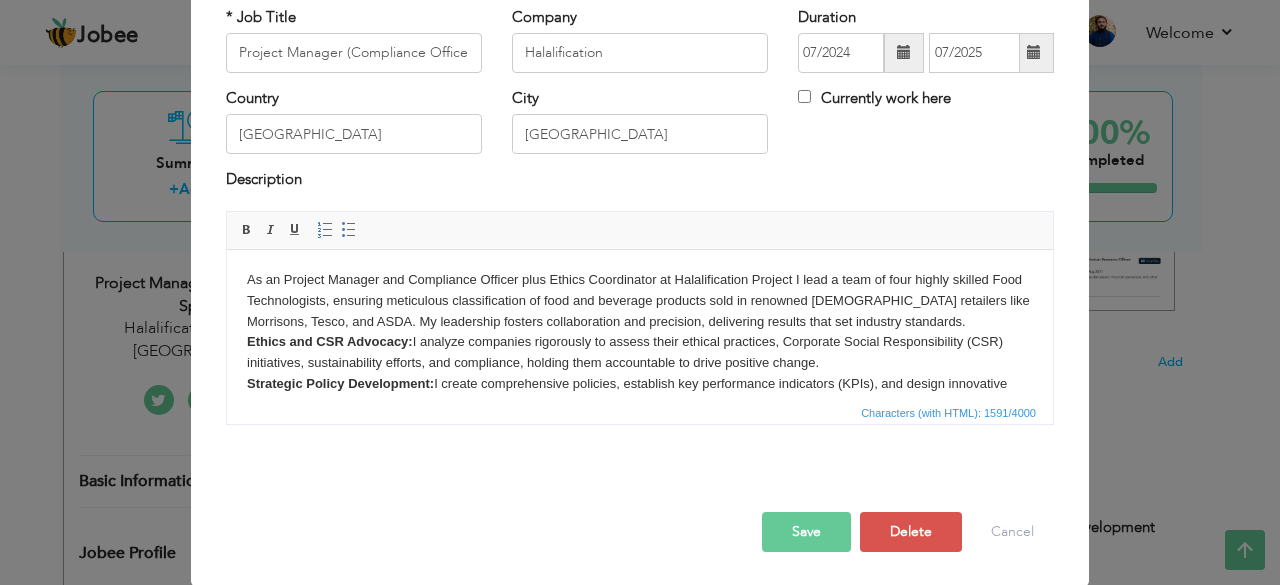 click on "Save" at bounding box center (806, 532) 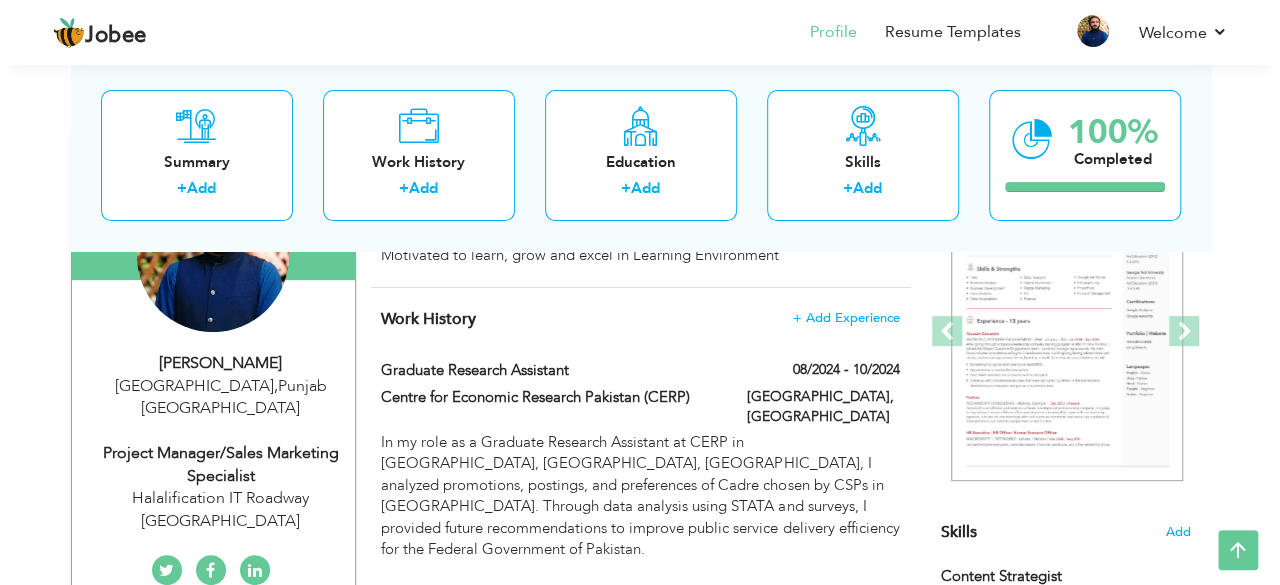 scroll, scrollTop: 279, scrollLeft: 0, axis: vertical 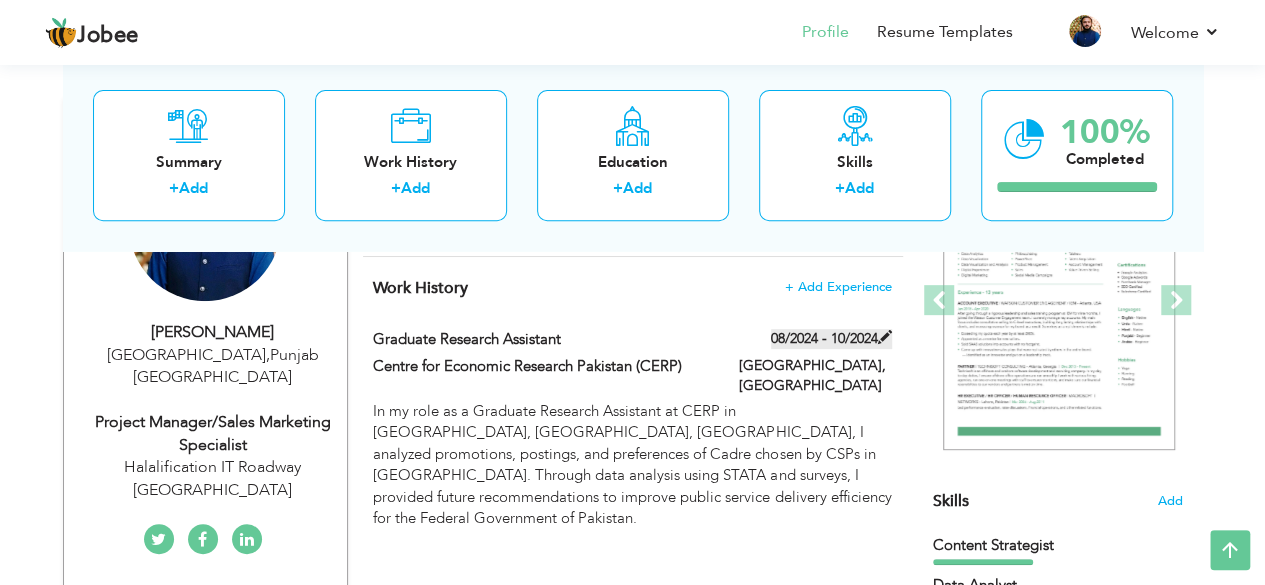 click at bounding box center (885, 337) 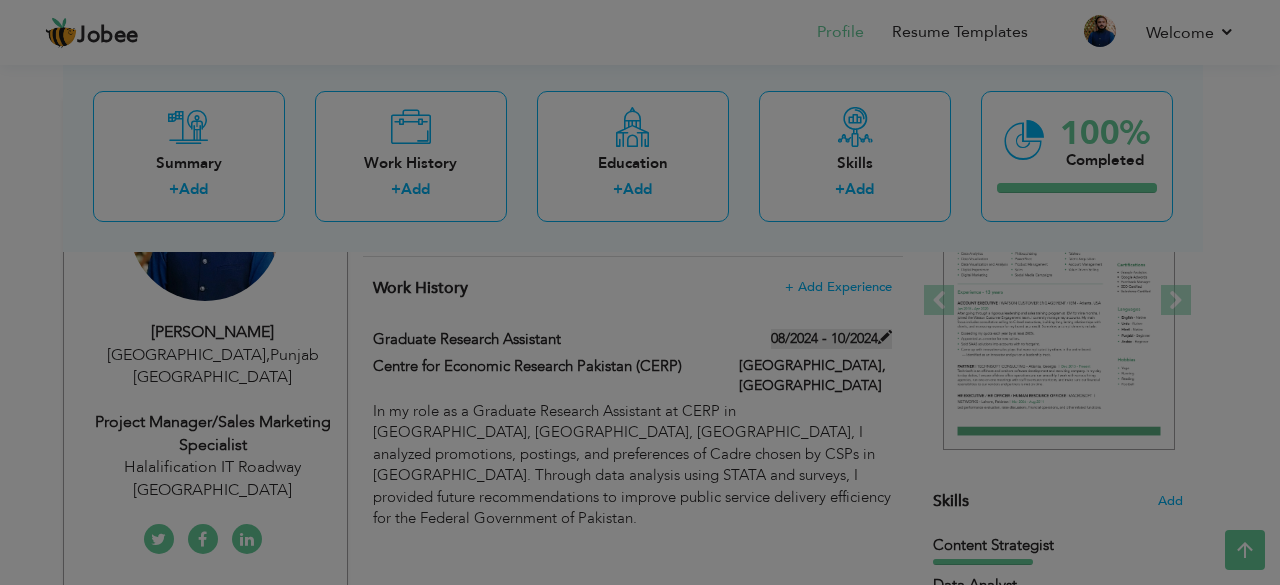 scroll, scrollTop: 0, scrollLeft: 0, axis: both 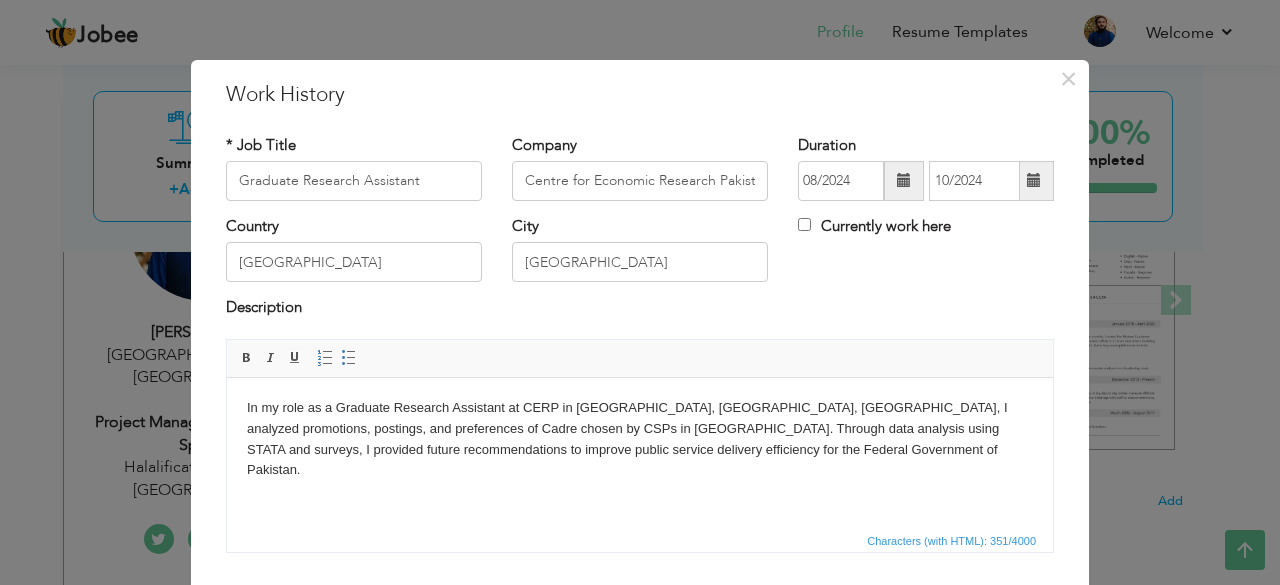 click on "In my role as a Graduate Research Assistant at CERP in [GEOGRAPHIC_DATA], [GEOGRAPHIC_DATA], [GEOGRAPHIC_DATA], I analyzed promotions, postings, and preferences of Cadre chosen by CSPs in [GEOGRAPHIC_DATA]. Through data analysis using STATA and surveys, I provided future recommendations to improve public service delivery efficiency for the Federal Government of Pakistan." at bounding box center [640, 459] 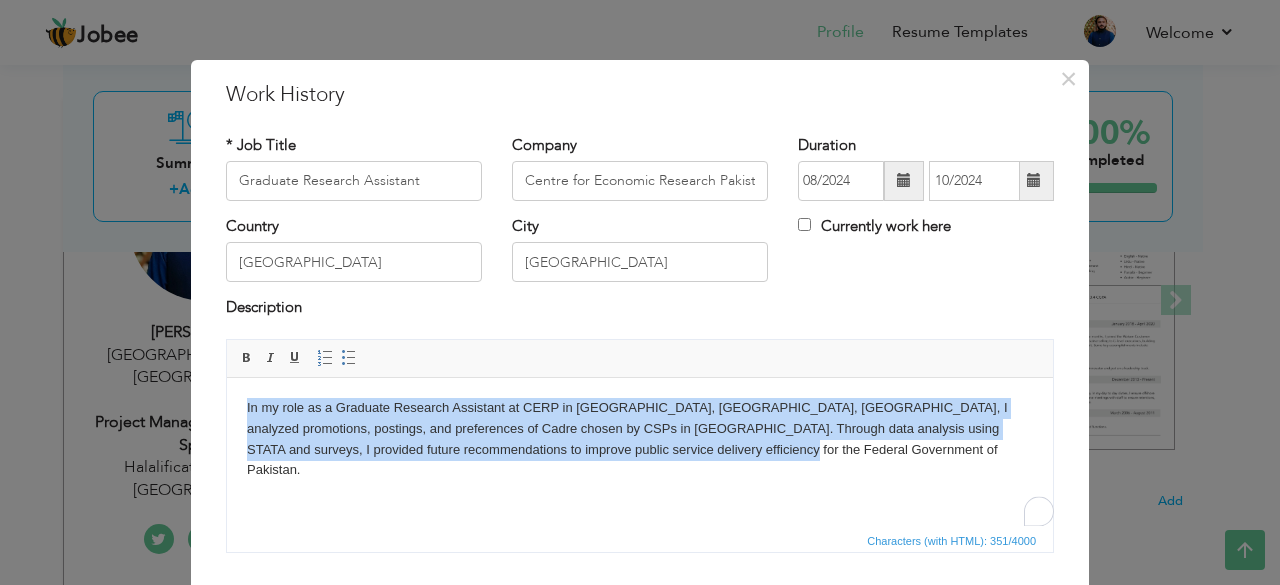 copy on "In my role as a Graduate Research Assistant at CERP in [GEOGRAPHIC_DATA], [GEOGRAPHIC_DATA], [GEOGRAPHIC_DATA], I analyzed promotions, postings, and preferences of Cadre chosen by CSPs in [GEOGRAPHIC_DATA]. Through data analysis using STATA and surveys, I provided future recommendations to improve public service delivery efficiency for the Federal Government of Pakistan." 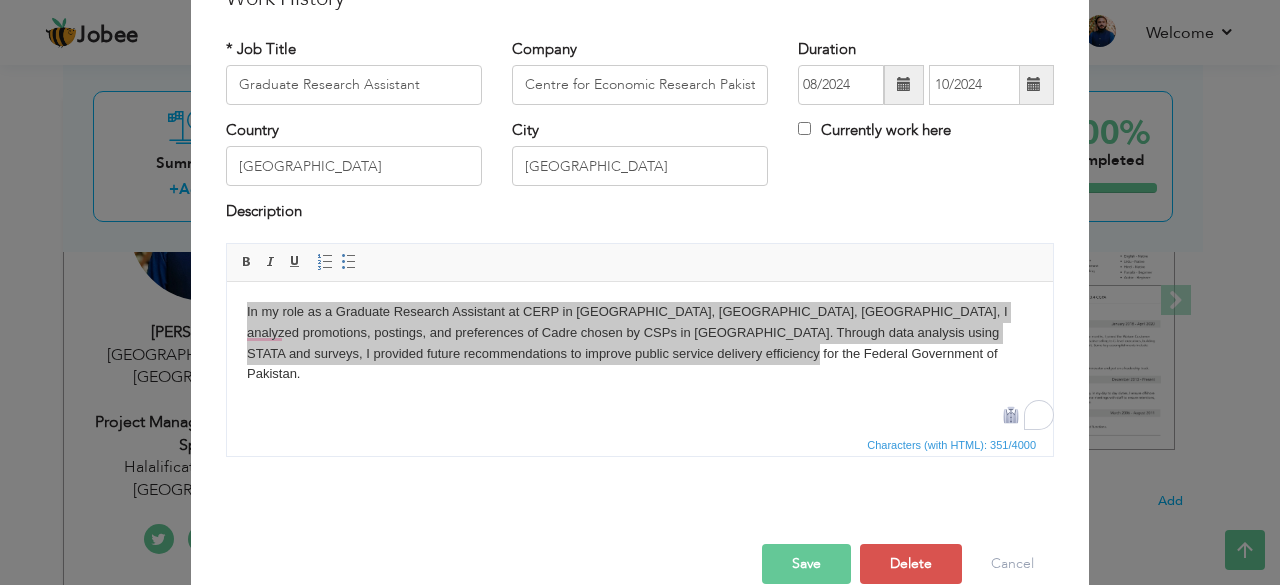 scroll, scrollTop: 128, scrollLeft: 0, axis: vertical 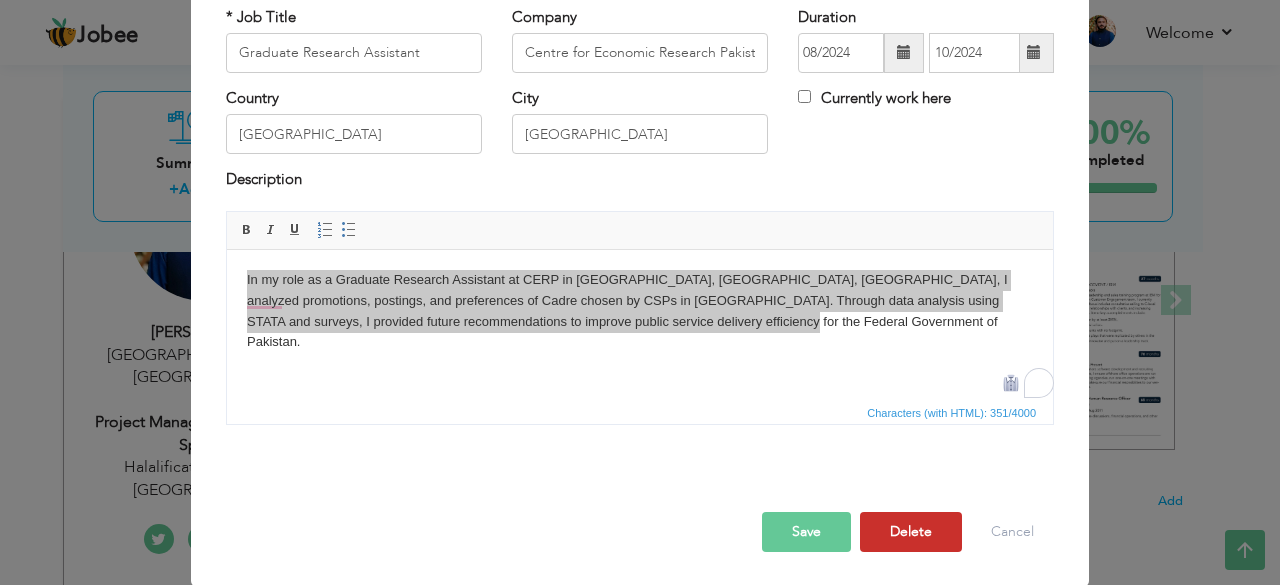 click on "Delete" at bounding box center (911, 532) 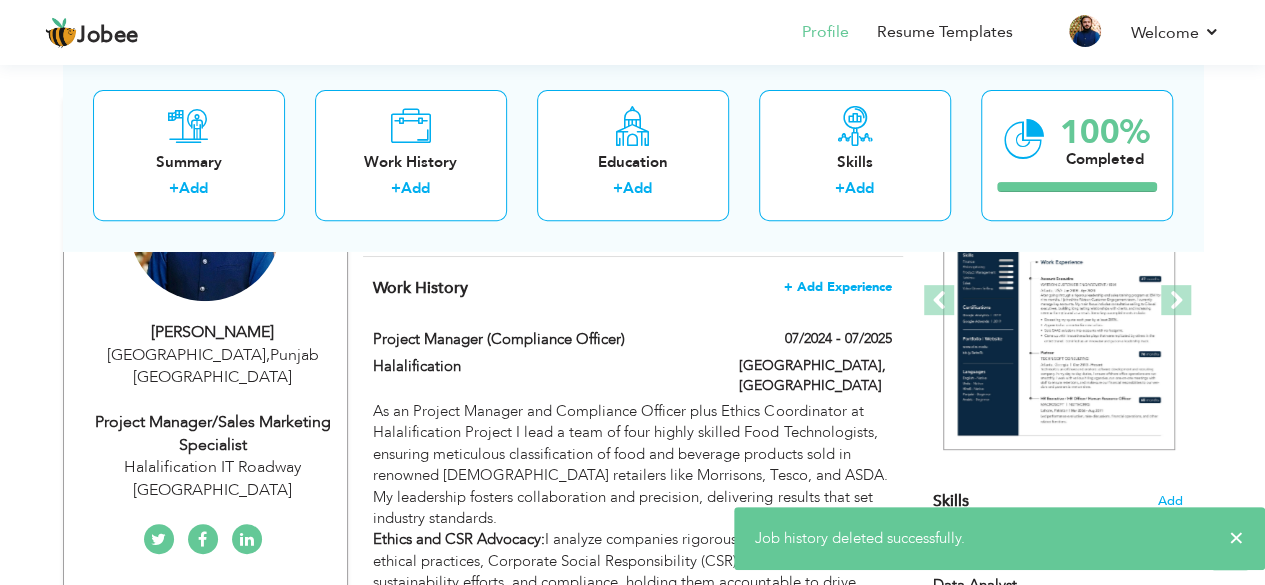 drag, startPoint x: 808, startPoint y: 271, endPoint x: 805, endPoint y: 291, distance: 20.22375 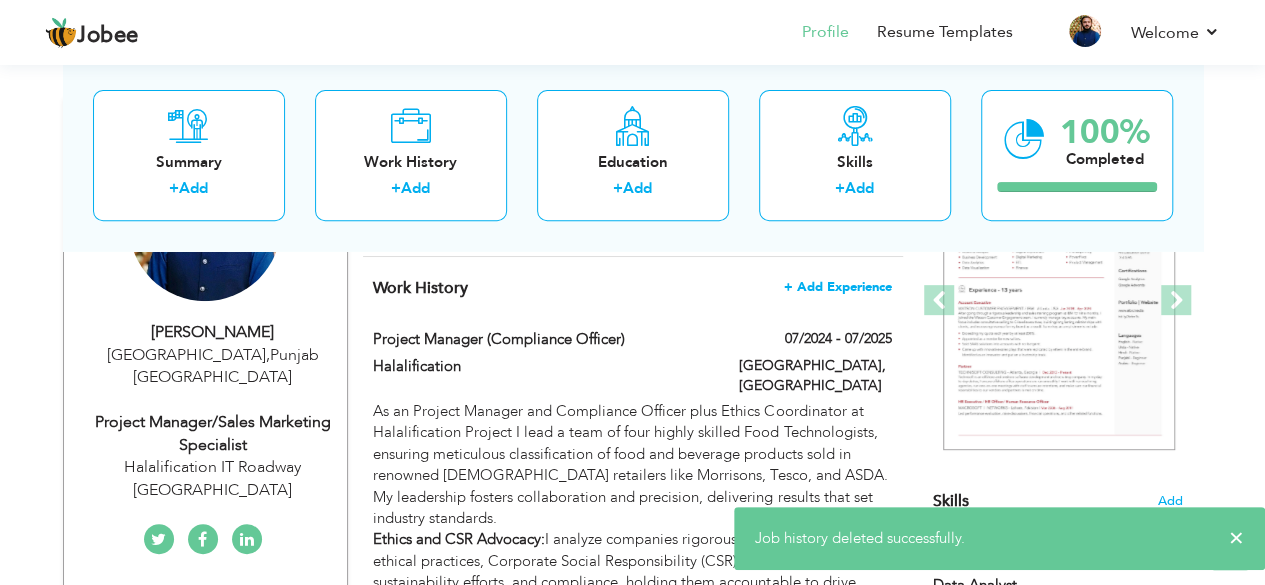 click on "+ Add Experience" at bounding box center (838, 287) 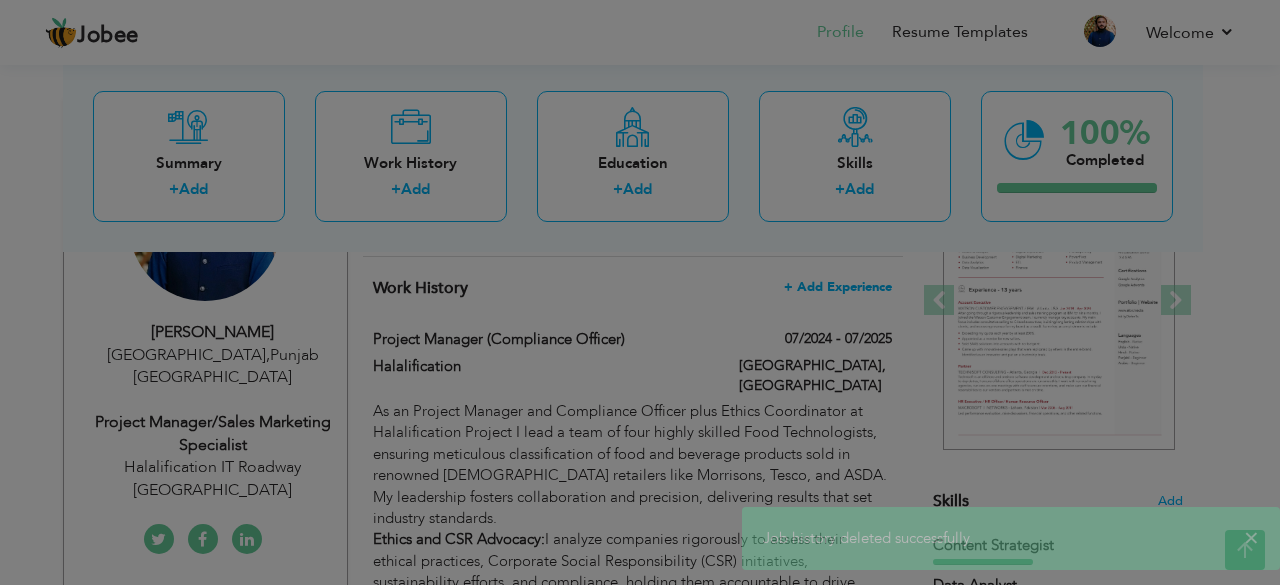 scroll, scrollTop: 0, scrollLeft: 0, axis: both 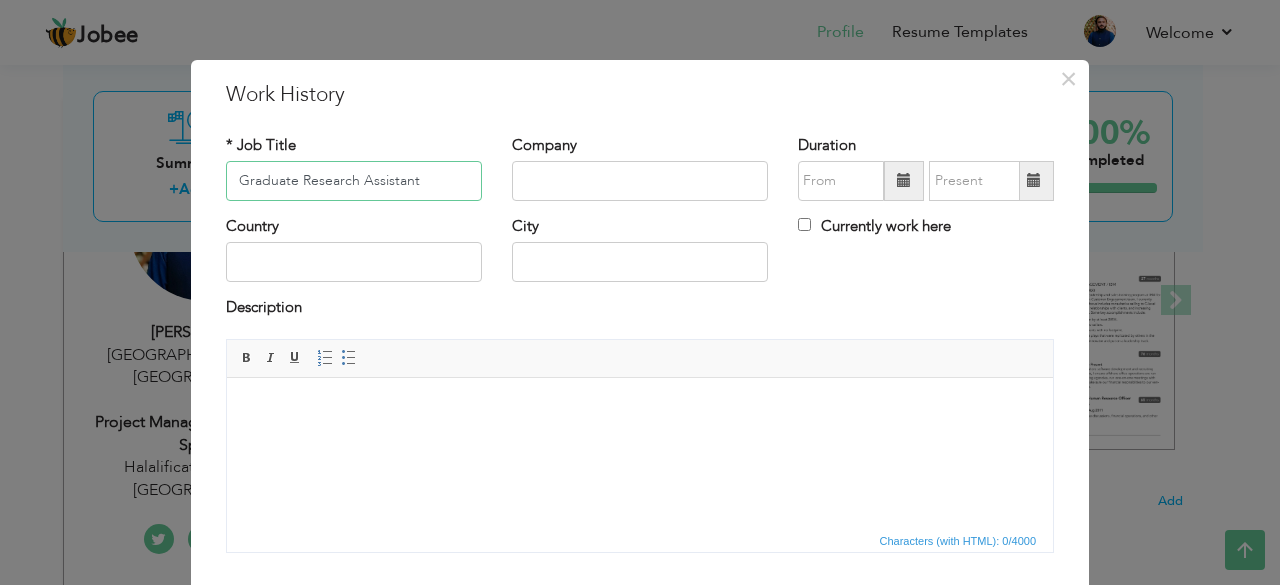 type on "Graduate Research Assistant" 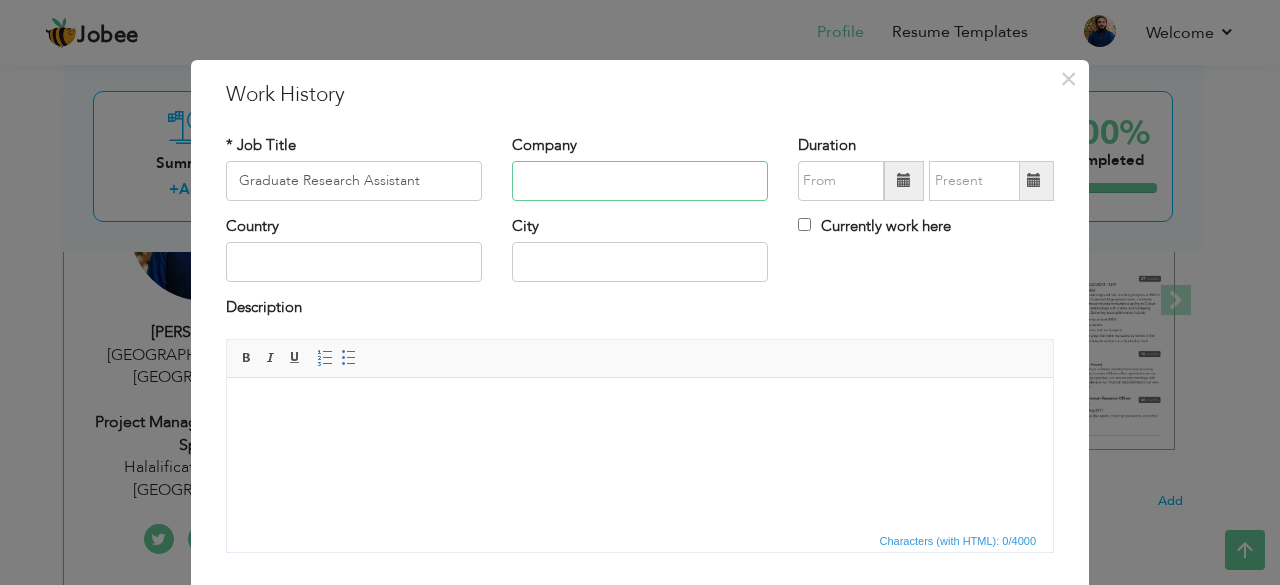 click at bounding box center [640, 181] 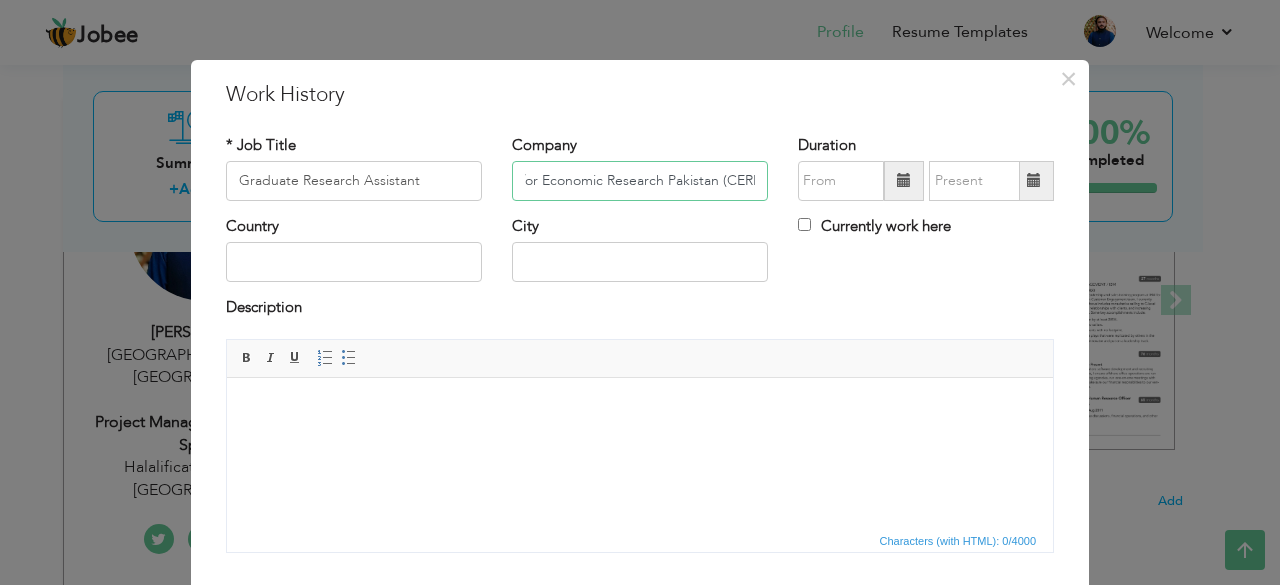 scroll, scrollTop: 0, scrollLeft: 56, axis: horizontal 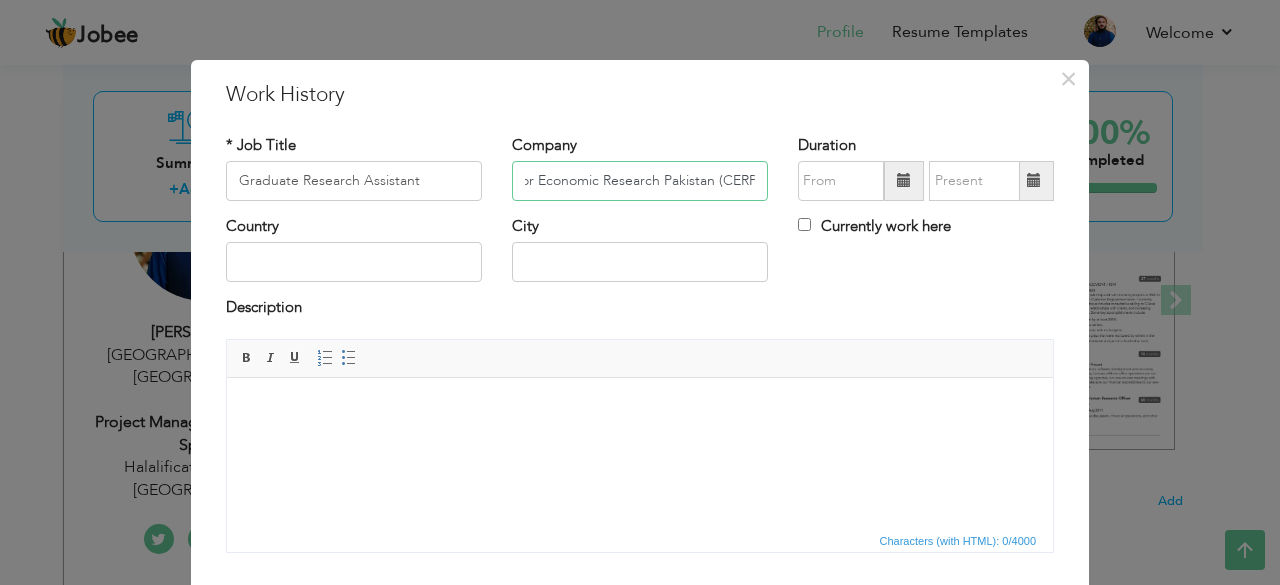 type on "Centre for Economic Research Pakistan (CERP)" 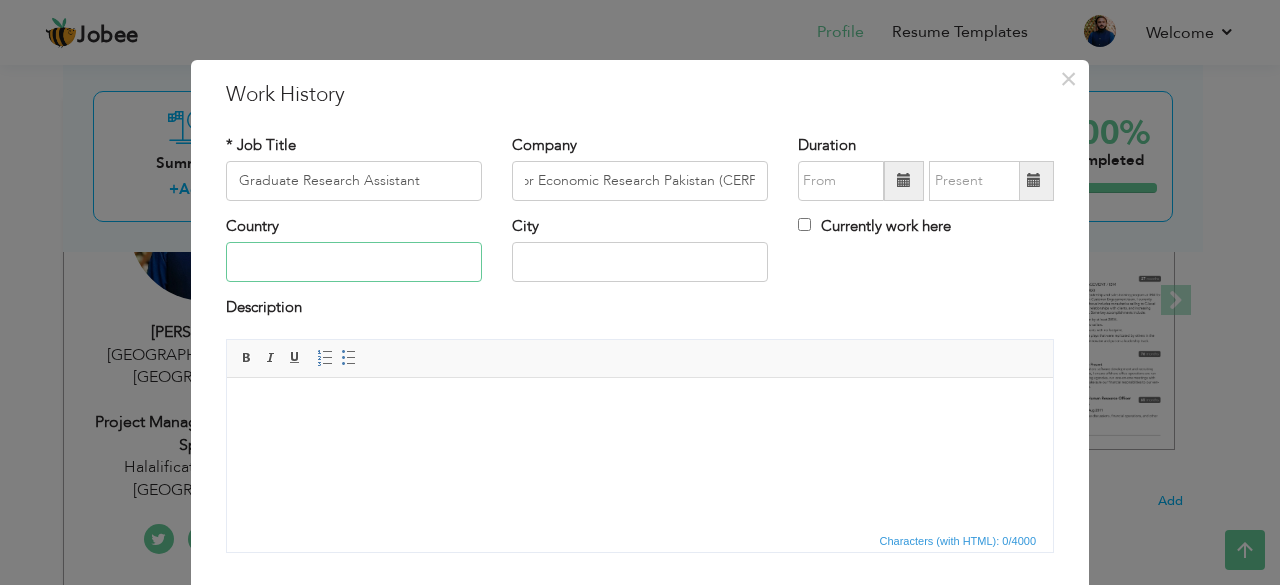 scroll, scrollTop: 0, scrollLeft: 0, axis: both 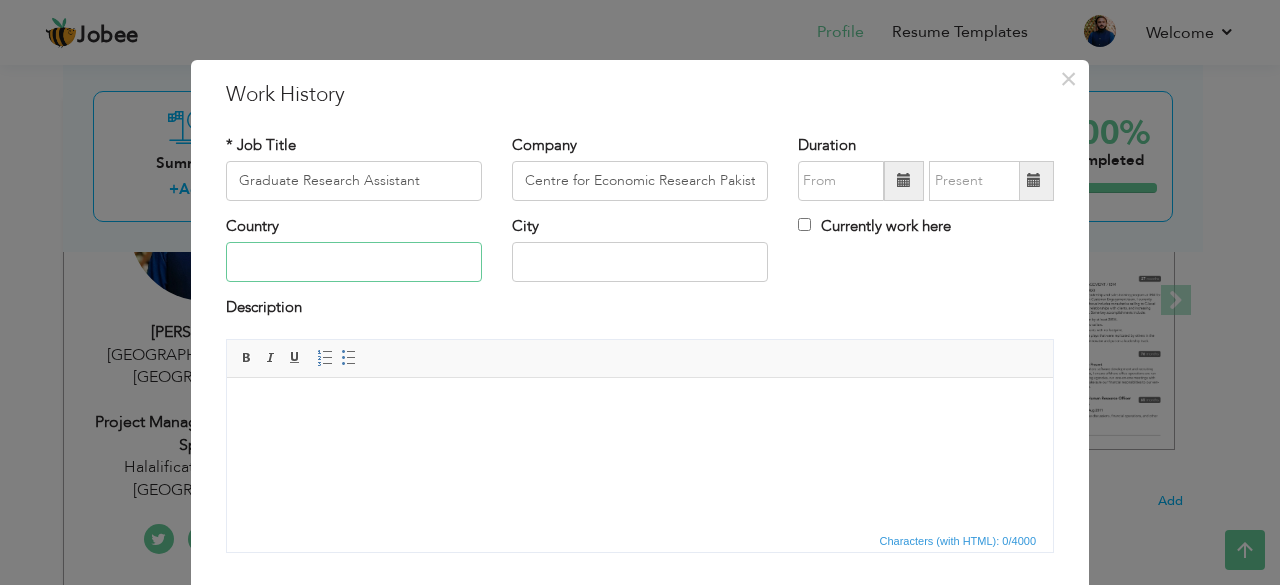 click at bounding box center (354, 262) 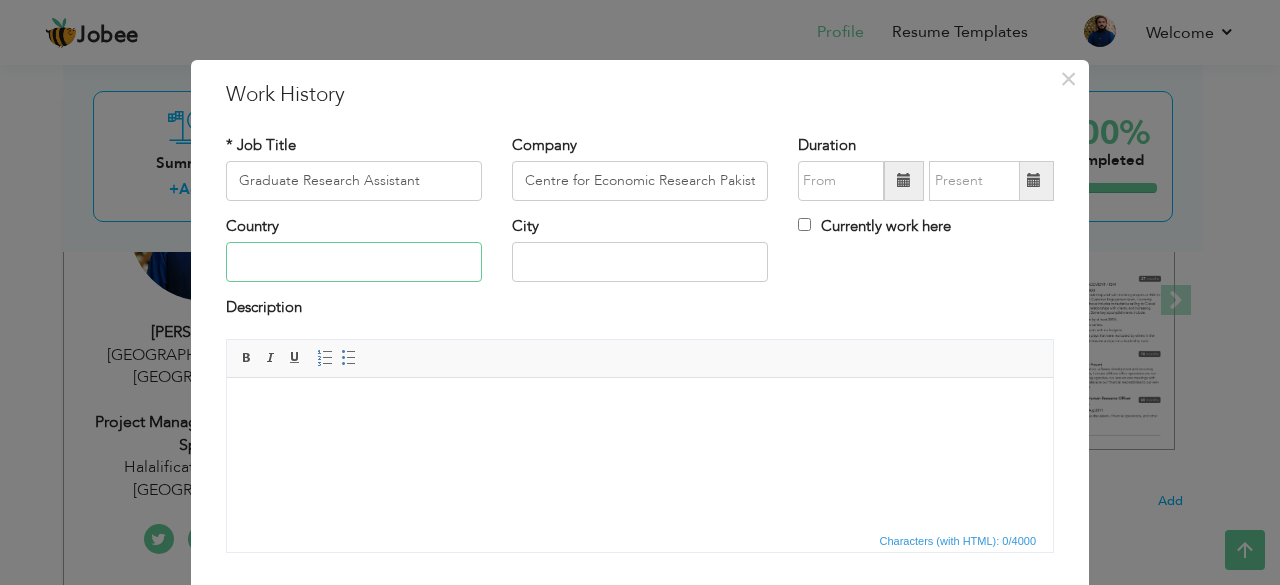 type on "[GEOGRAPHIC_DATA]" 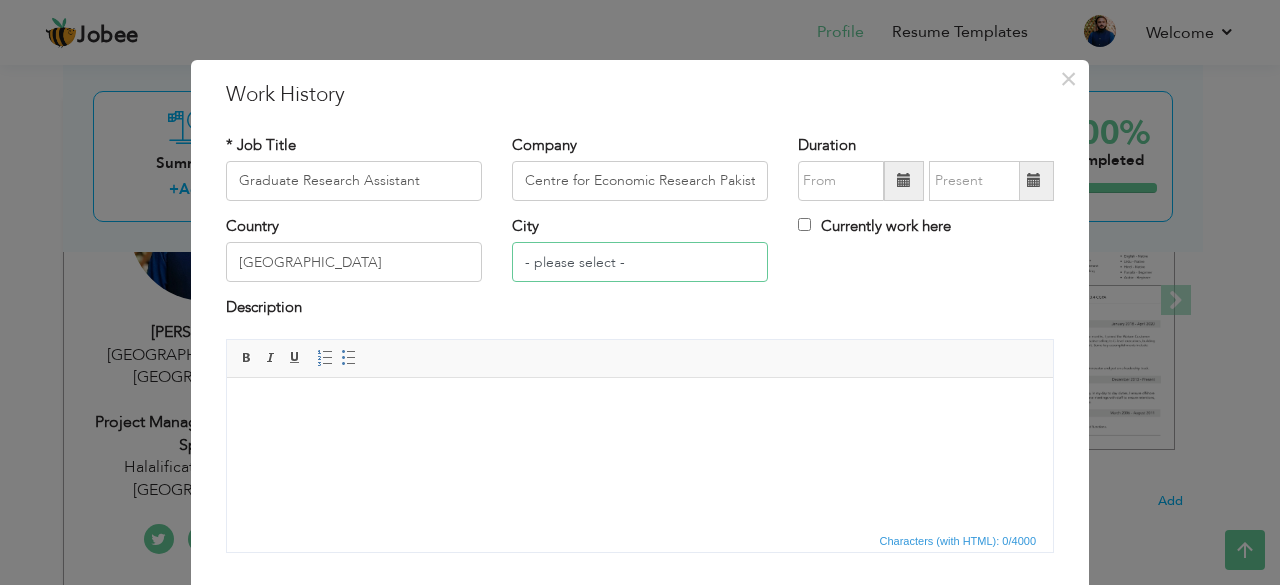 click on "- please select -" at bounding box center (640, 262) 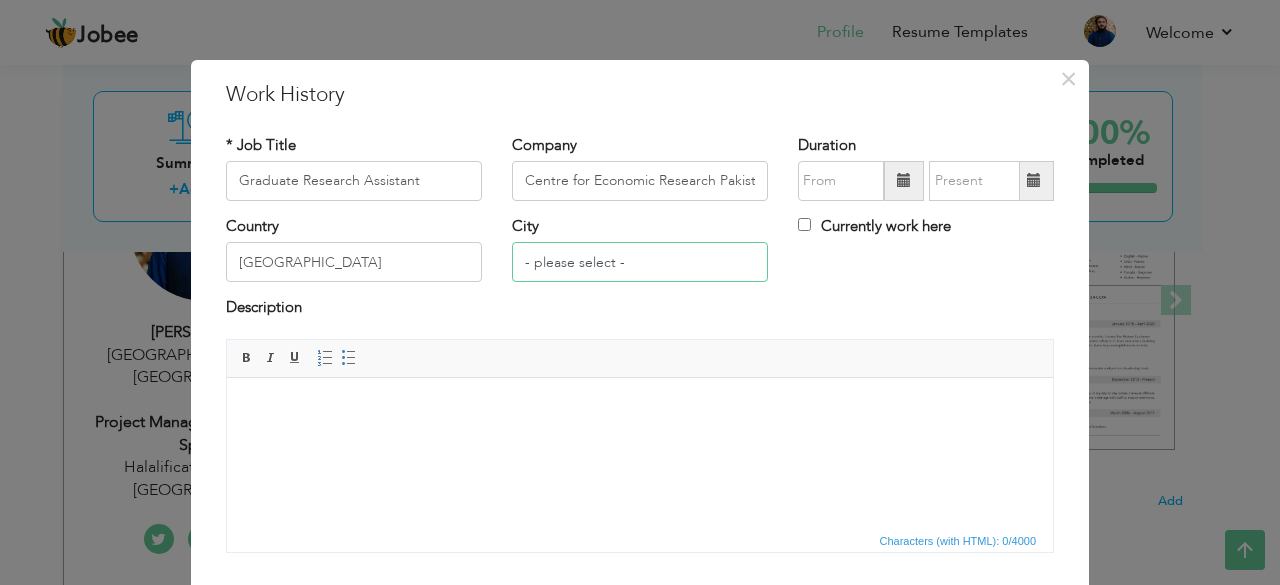 type on "[GEOGRAPHIC_DATA]" 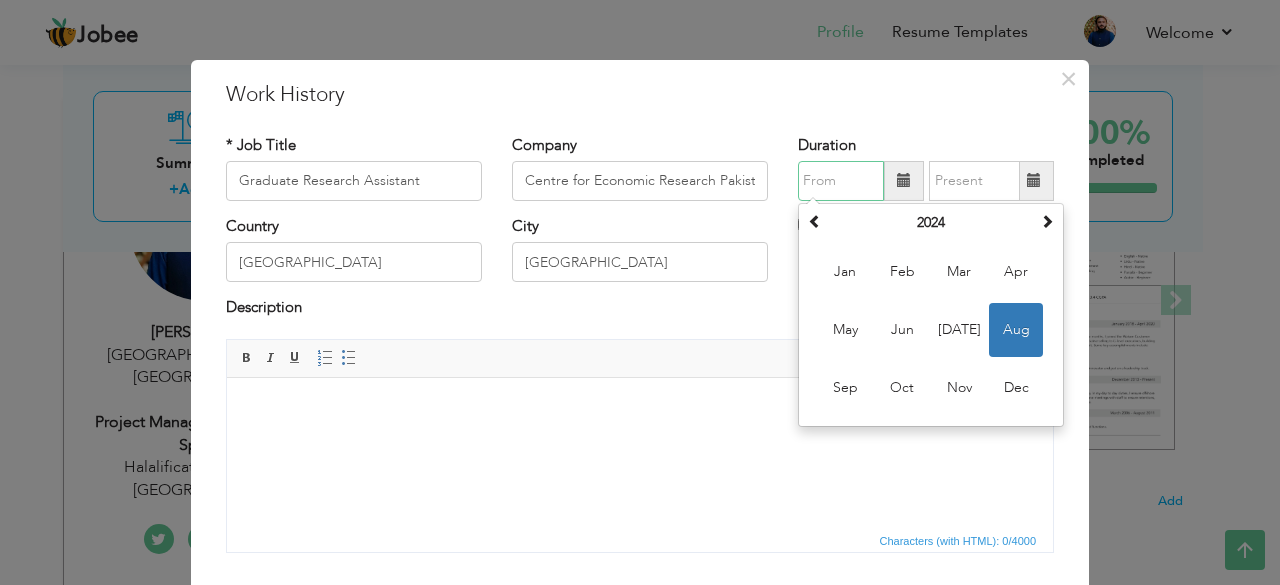 click at bounding box center (841, 181) 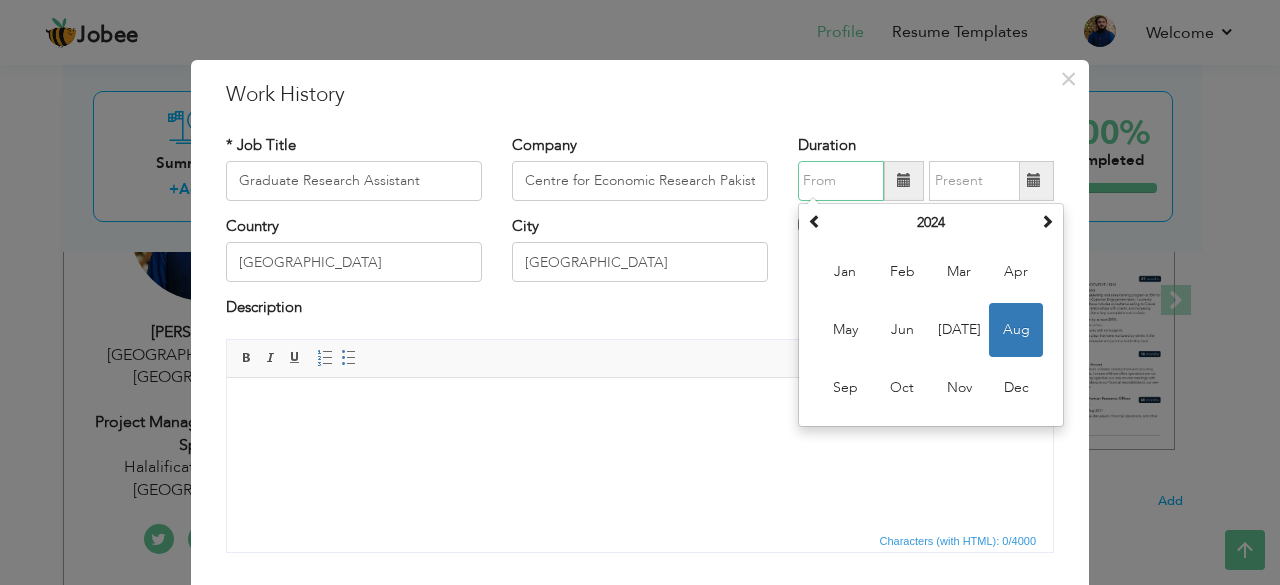 click on "Aug" at bounding box center (1016, 330) 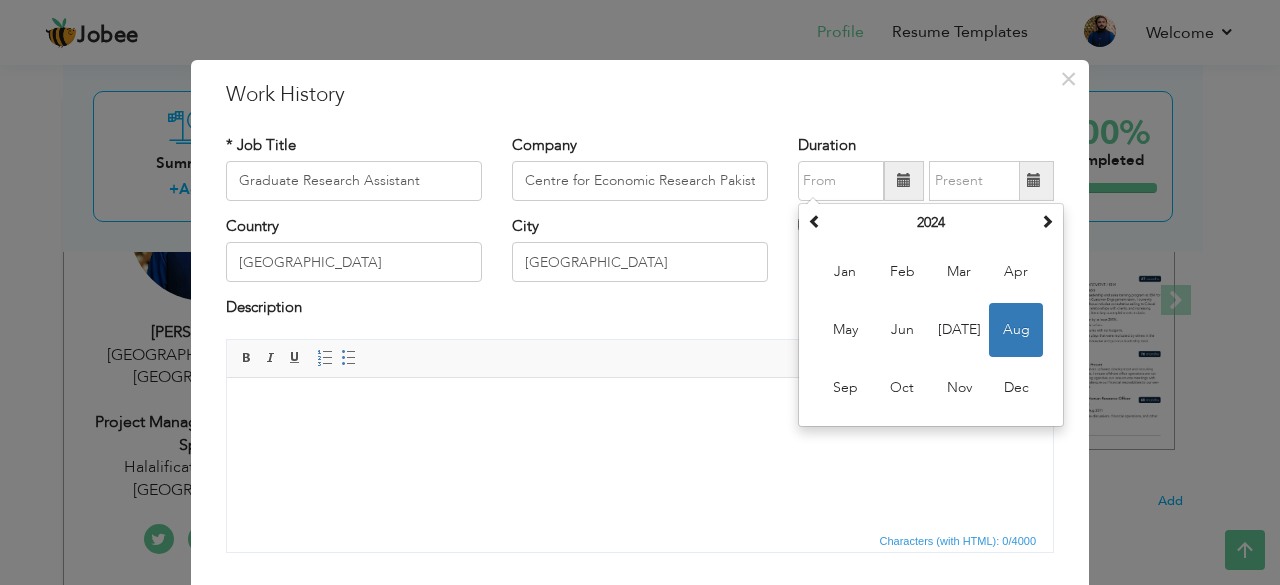 type on "08/2024" 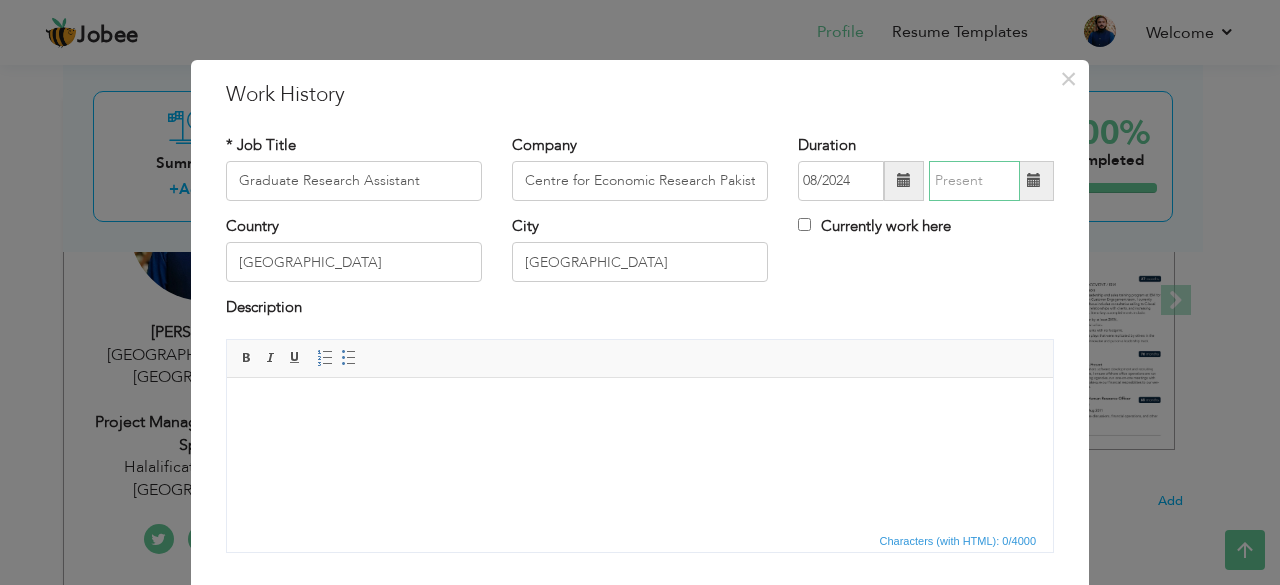 click at bounding box center (974, 181) 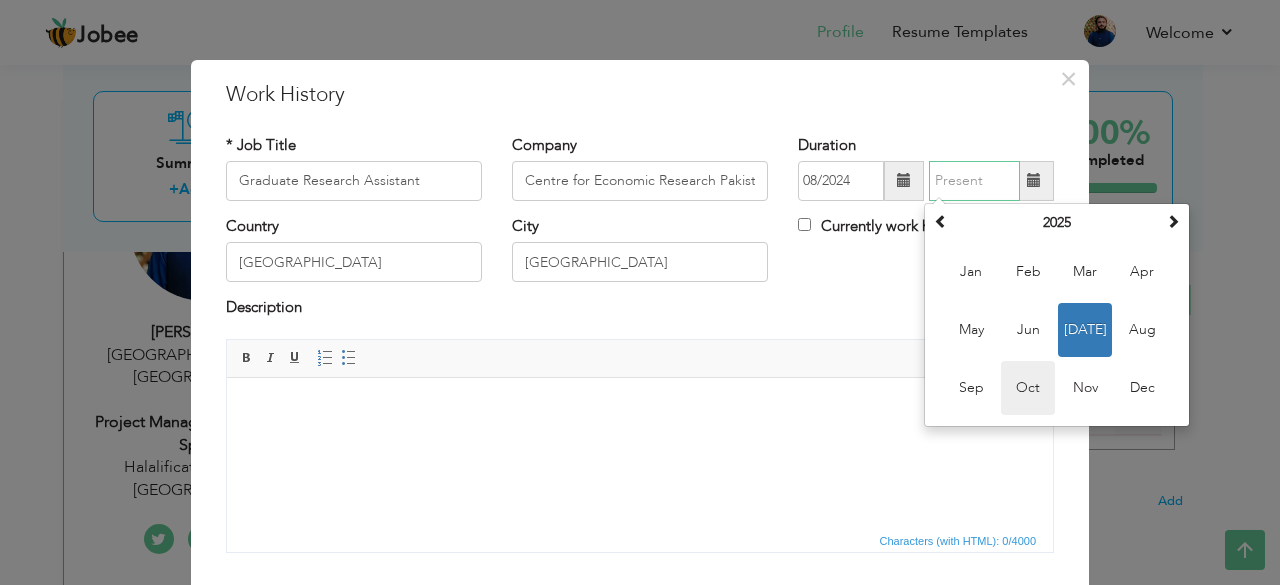 click on "Oct" at bounding box center (1028, 388) 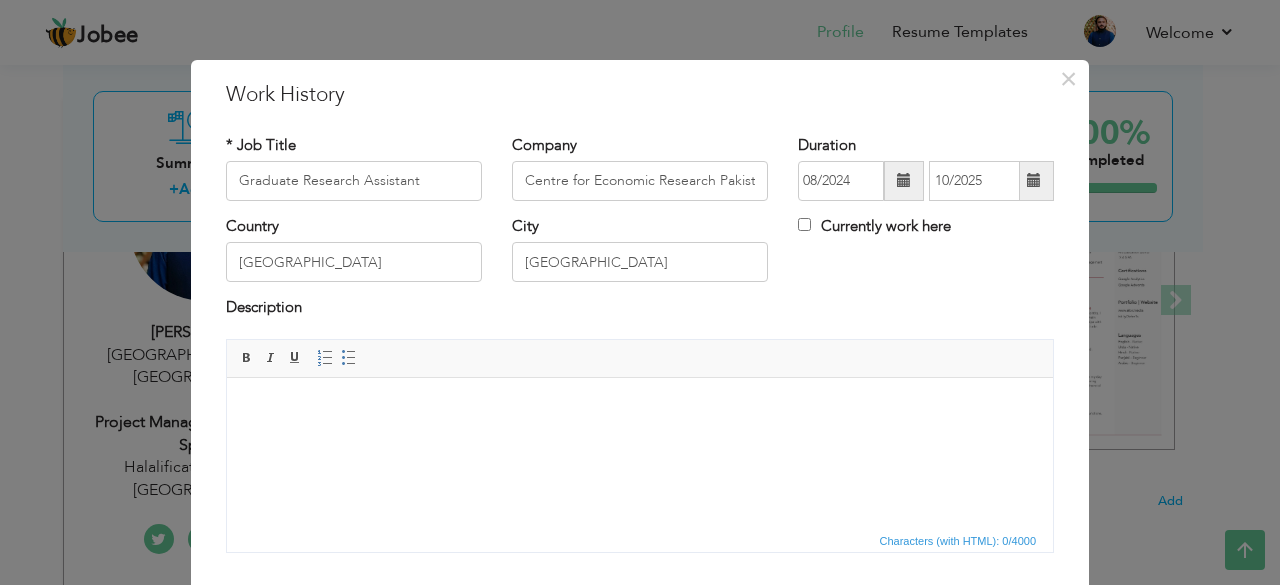 click at bounding box center (640, 407) 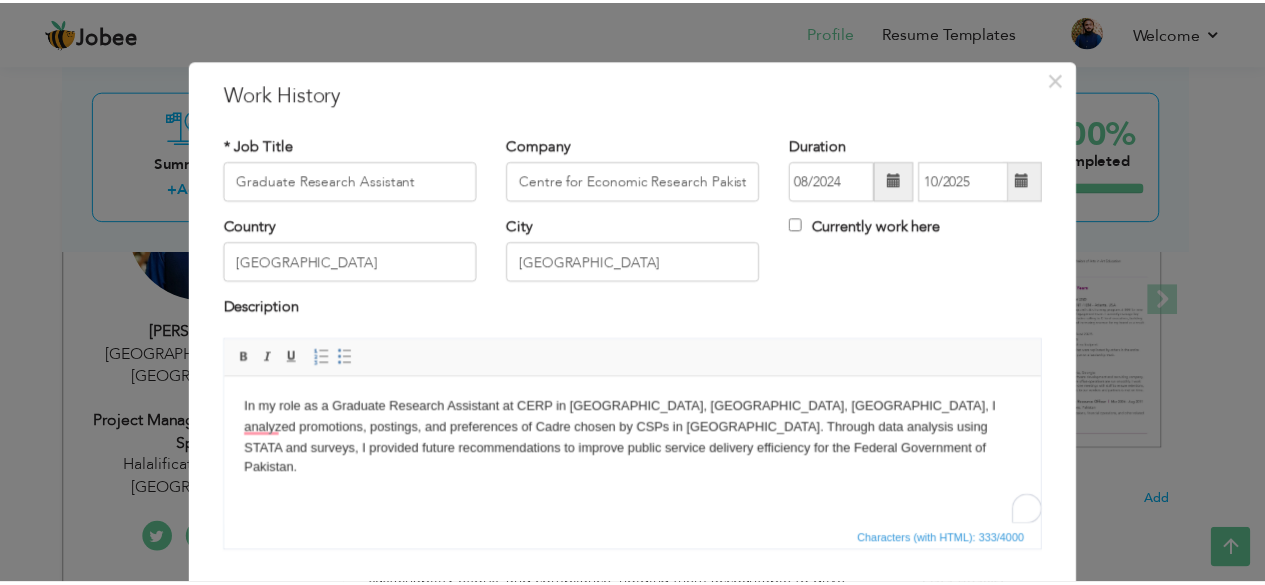 scroll, scrollTop: 128, scrollLeft: 0, axis: vertical 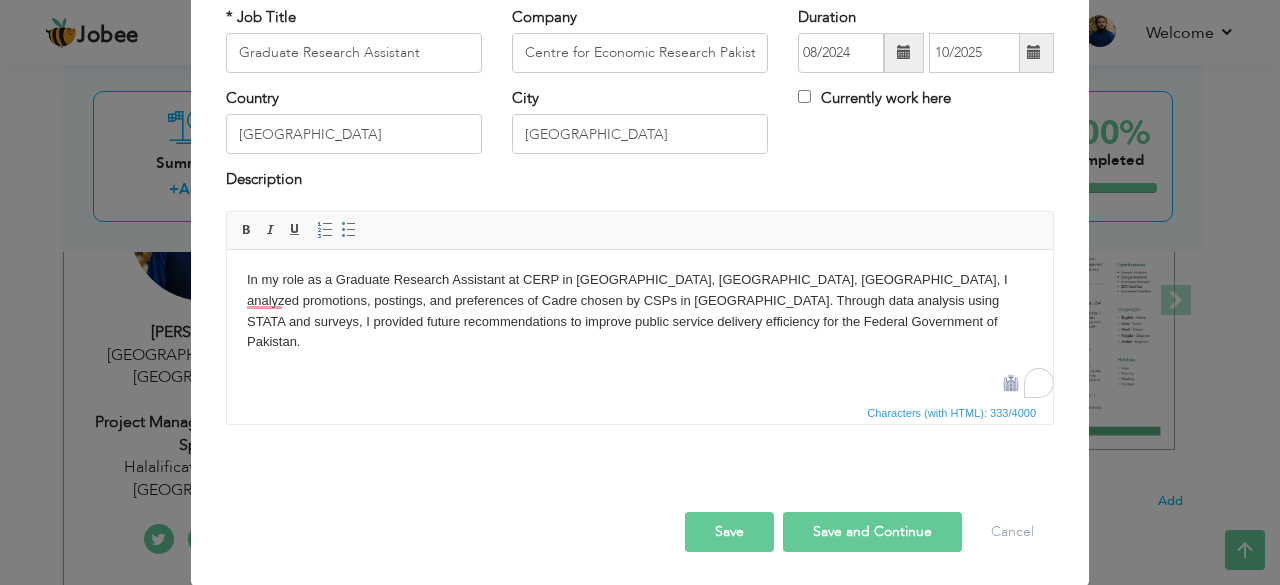 click on "Save" at bounding box center [729, 532] 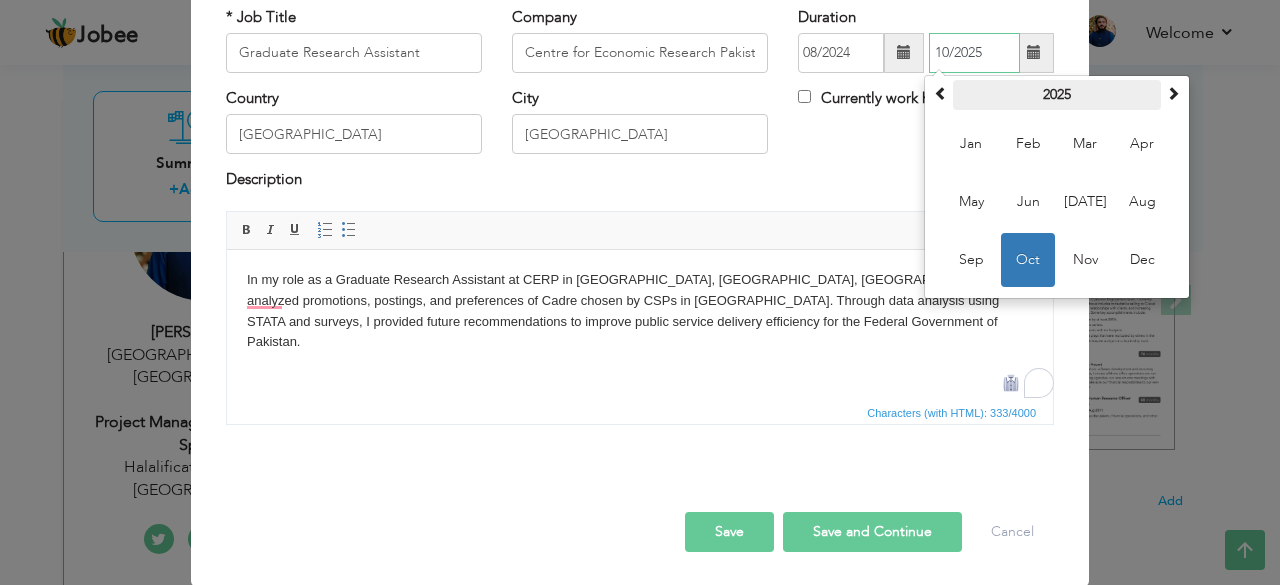 click on "2025" at bounding box center [1057, 95] 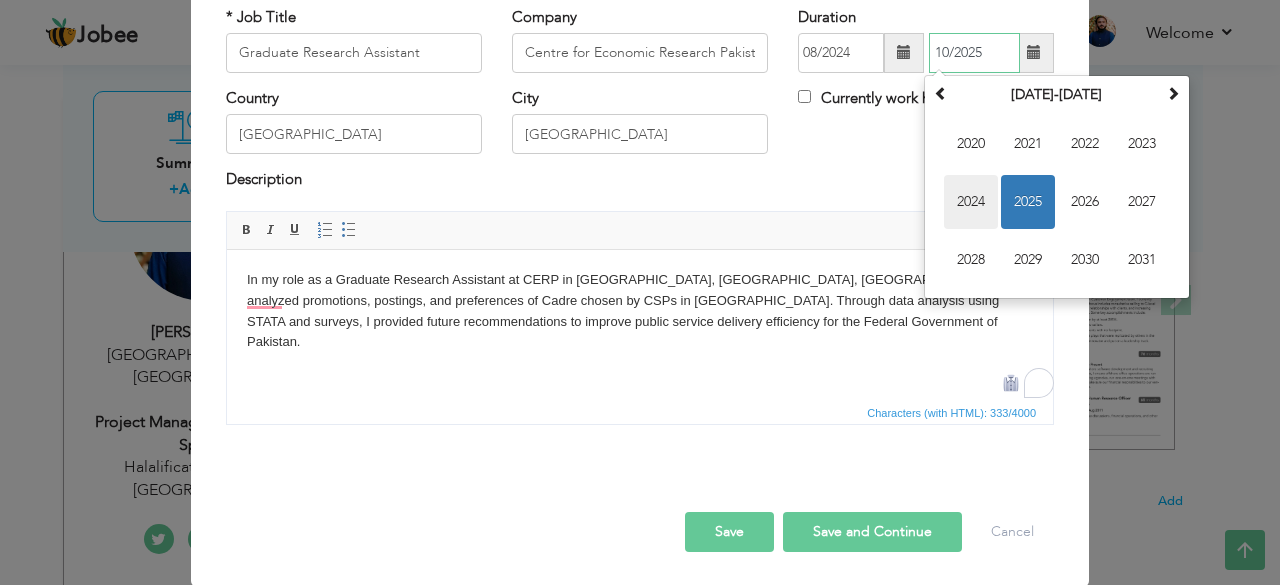 click on "2024" at bounding box center [971, 202] 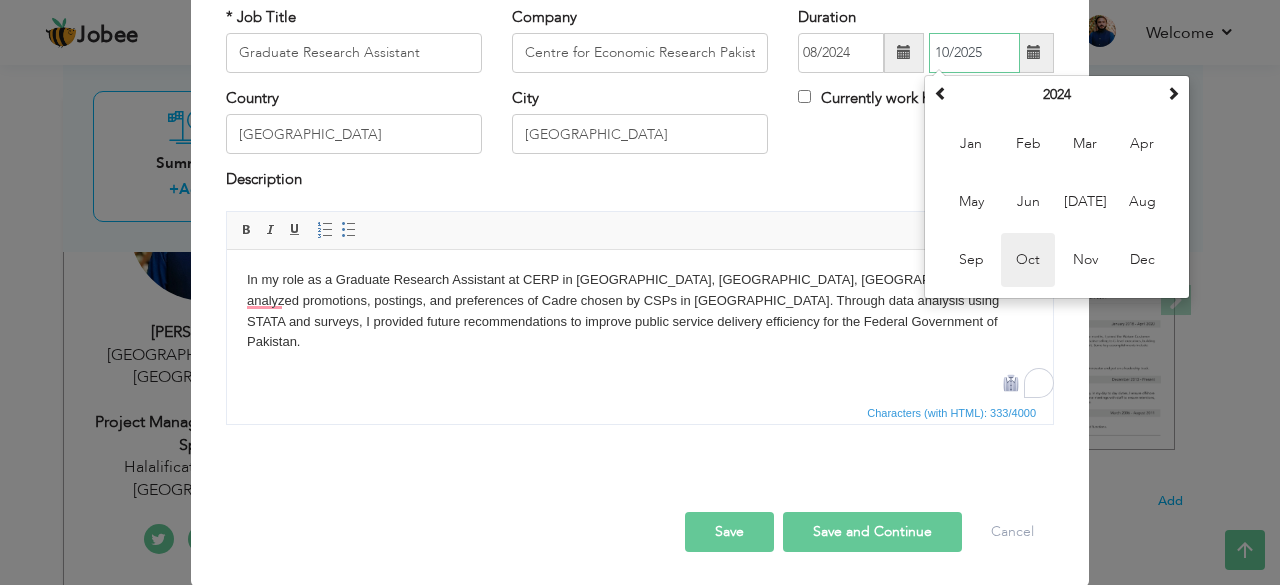 click on "Oct" at bounding box center [1028, 260] 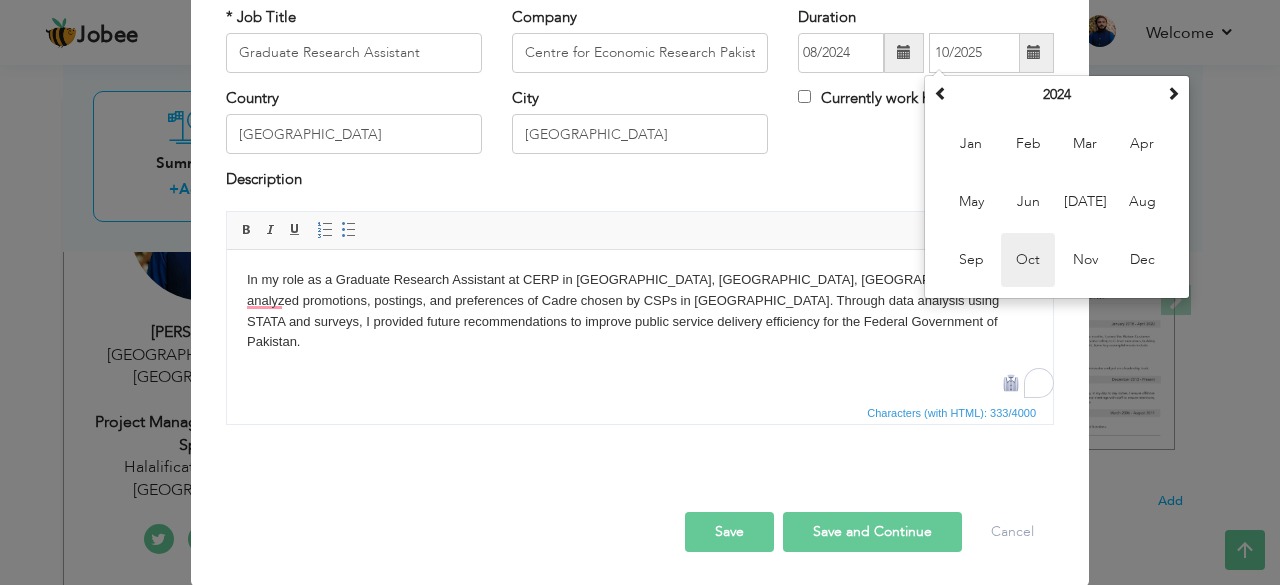 type on "10/2024" 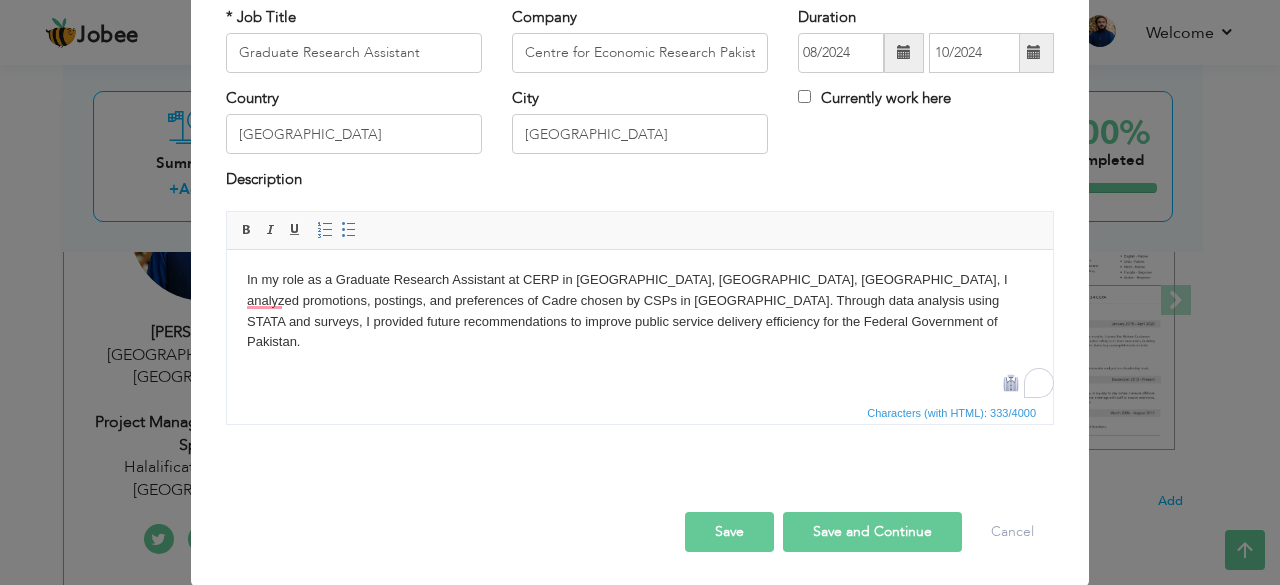 click on "Save" at bounding box center [729, 532] 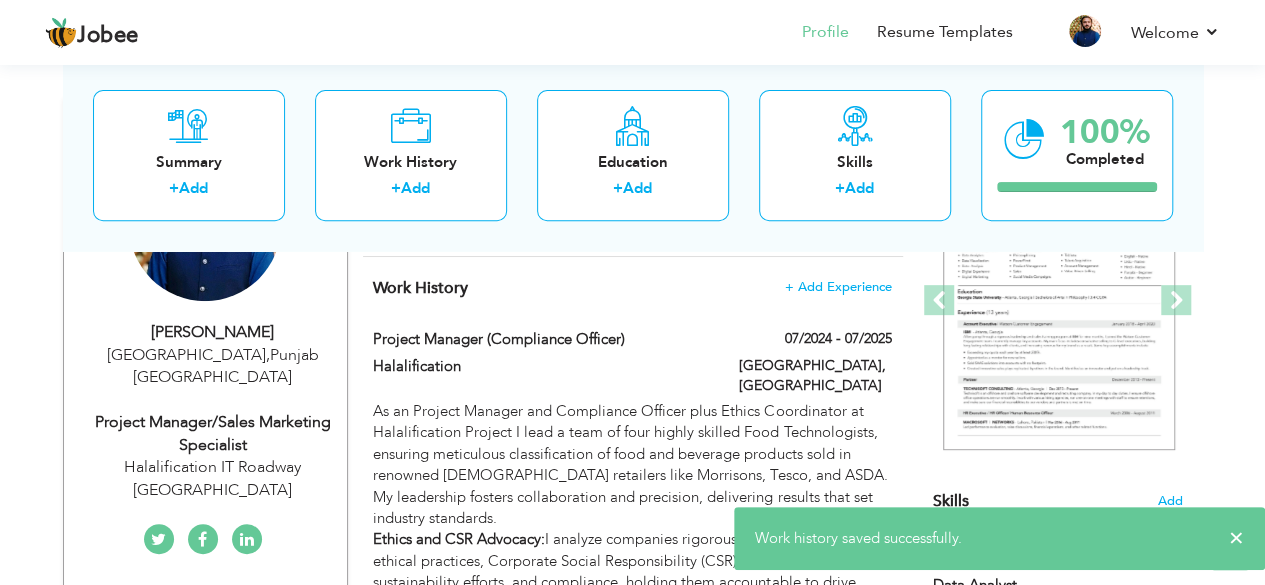 scroll, scrollTop: 791, scrollLeft: 0, axis: vertical 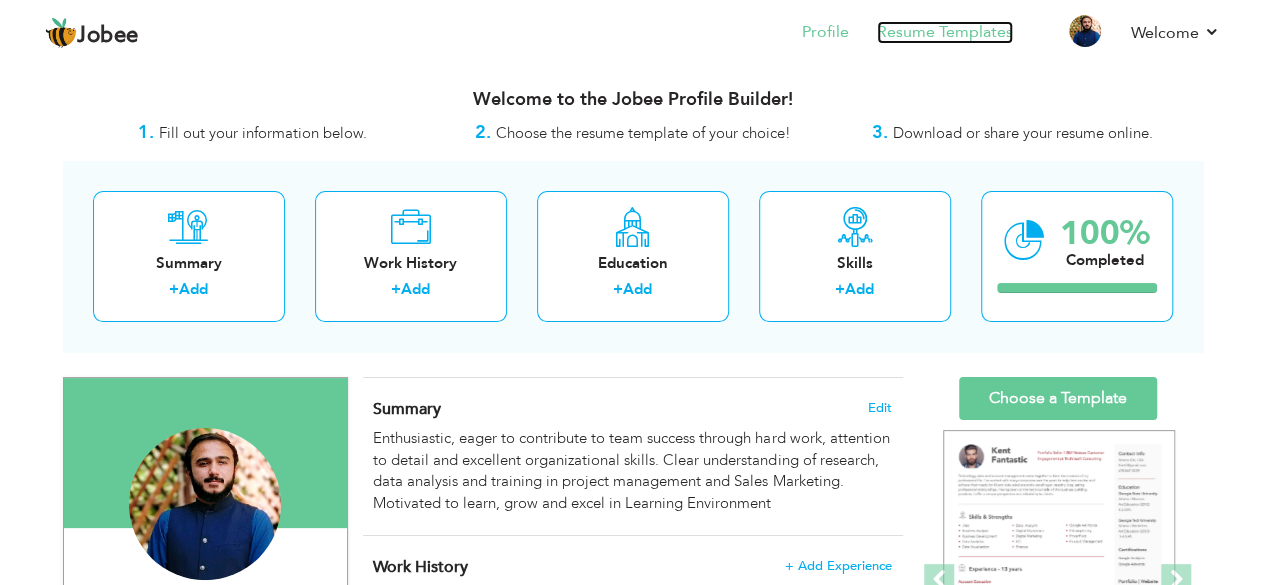 click on "Resume Templates" at bounding box center [945, 32] 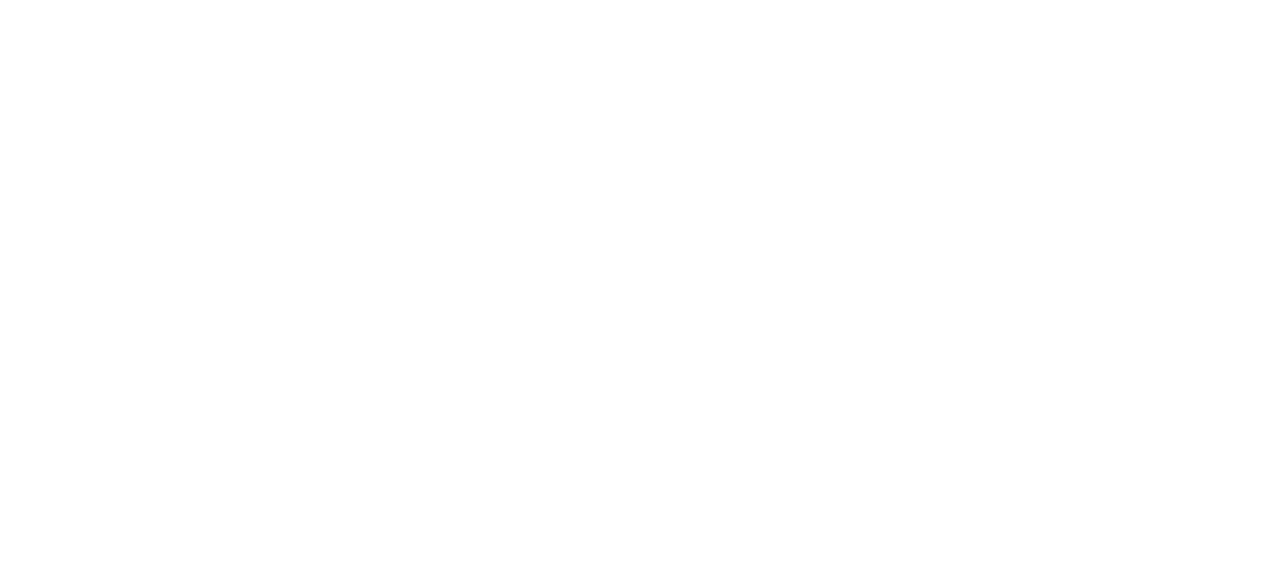 scroll, scrollTop: 0, scrollLeft: 0, axis: both 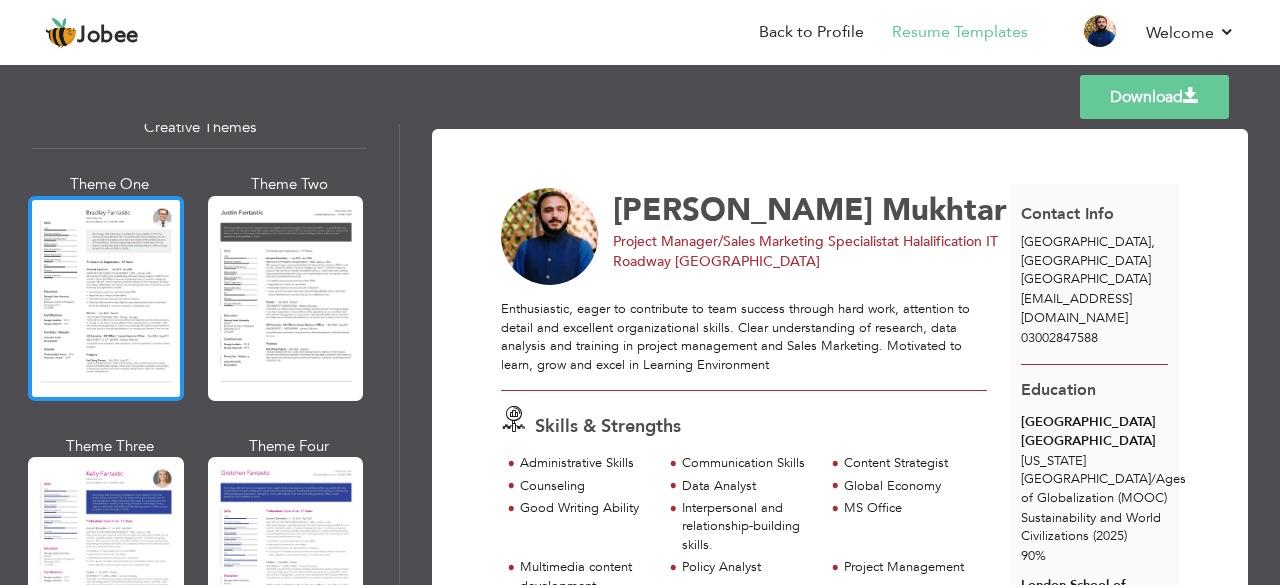 click at bounding box center [106, 298] 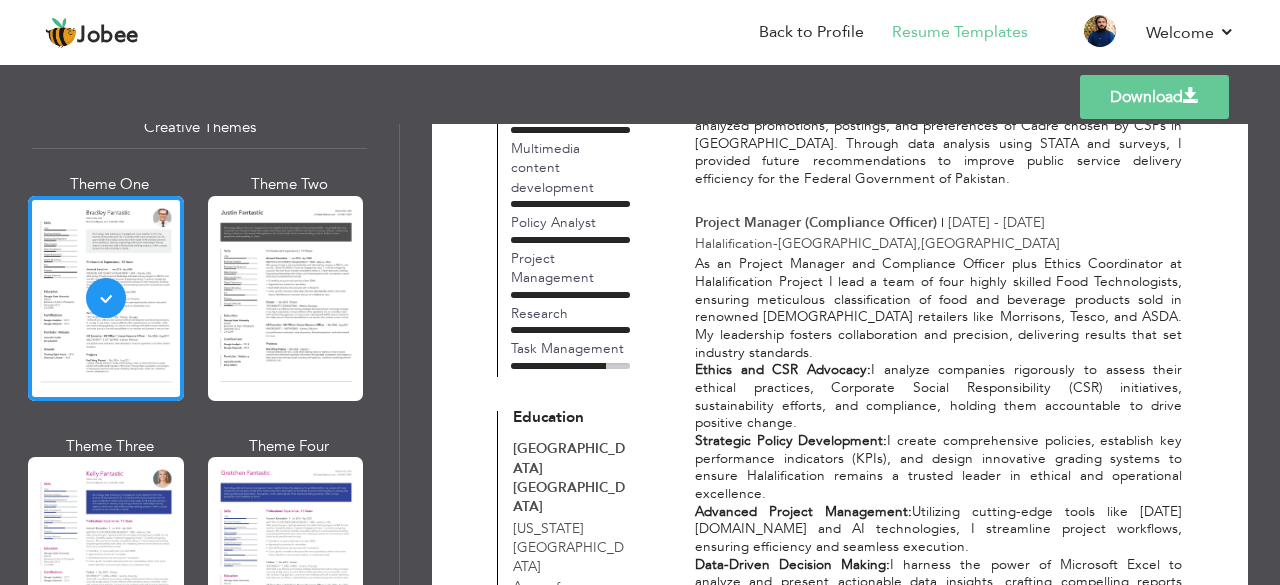 scroll, scrollTop: 0, scrollLeft: 0, axis: both 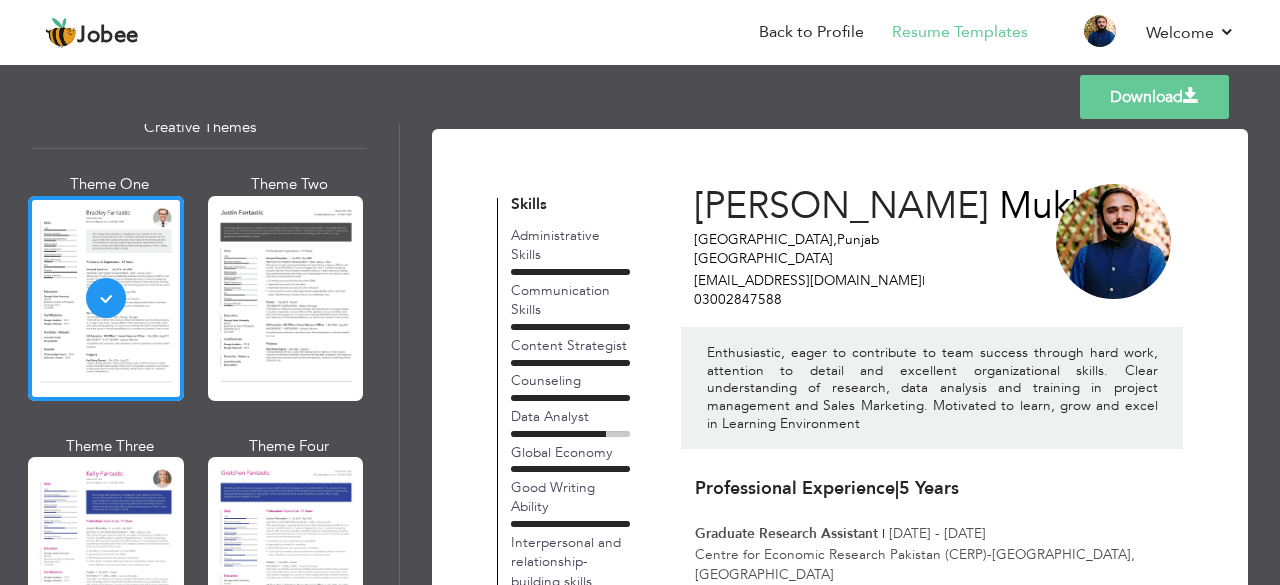 click on "Download" at bounding box center (1154, 97) 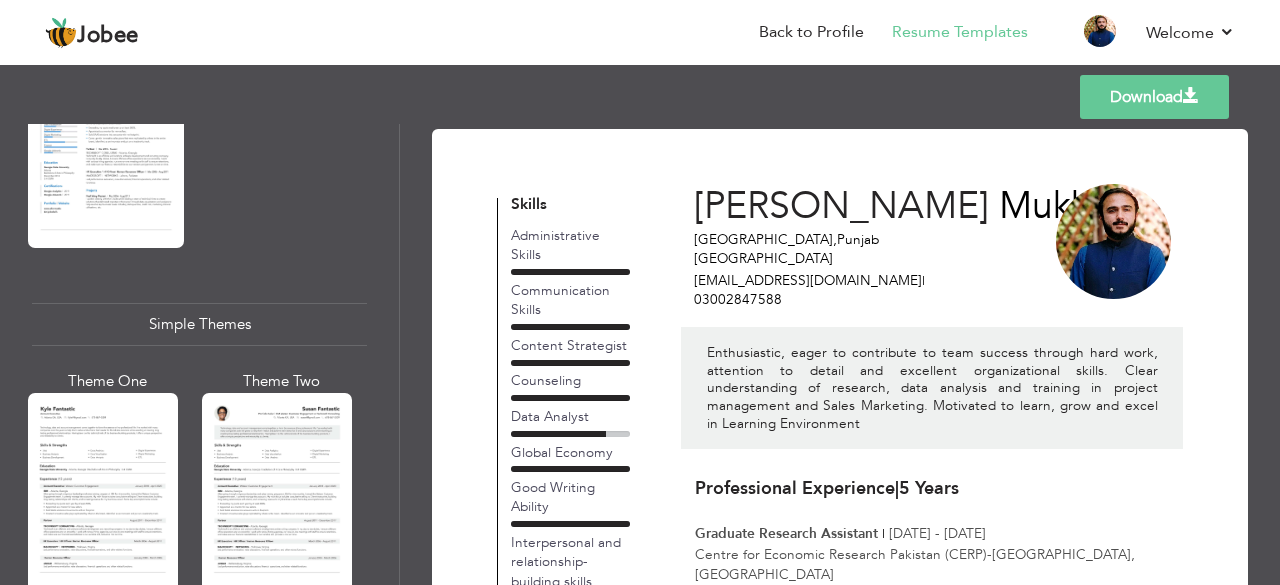 scroll, scrollTop: 3357, scrollLeft: 0, axis: vertical 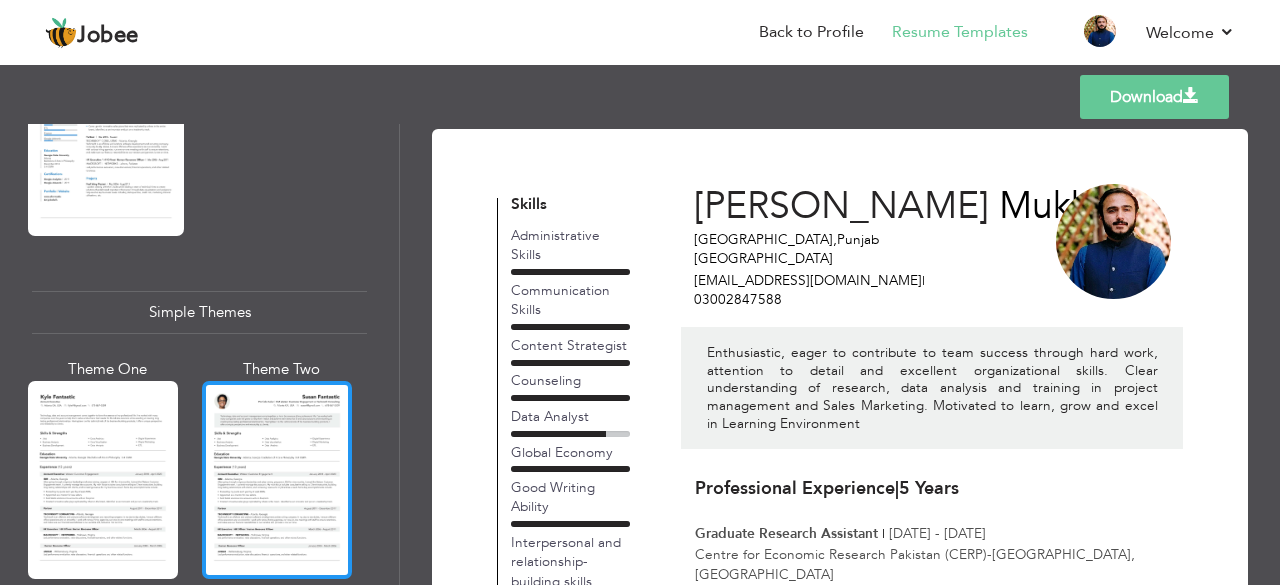 click at bounding box center (277, 480) 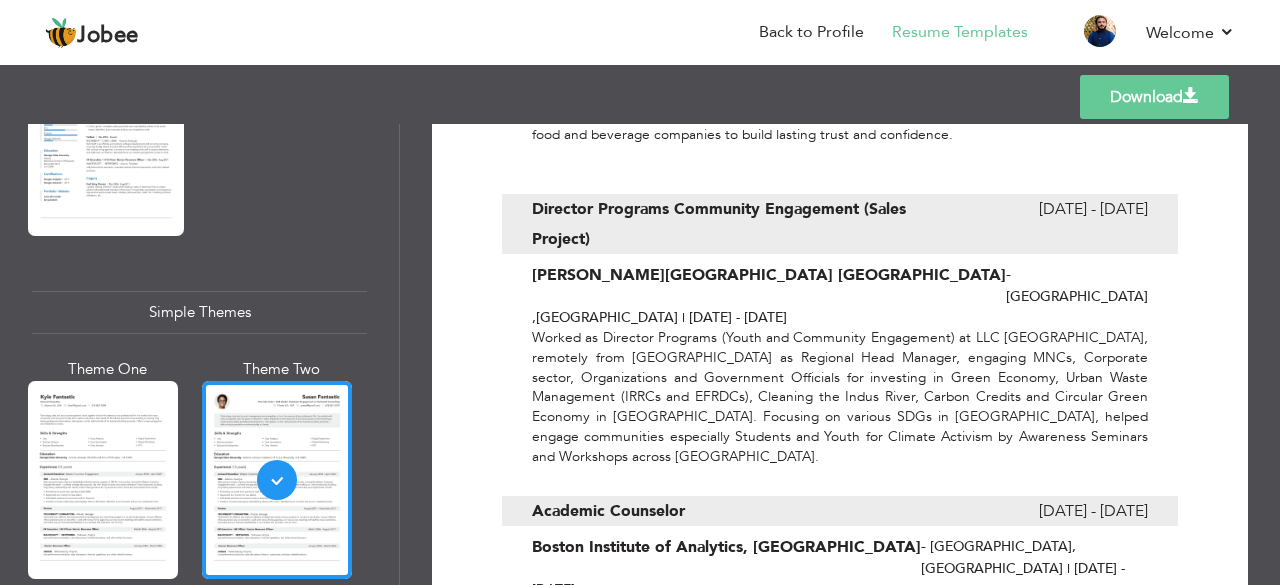scroll, scrollTop: 1815, scrollLeft: 0, axis: vertical 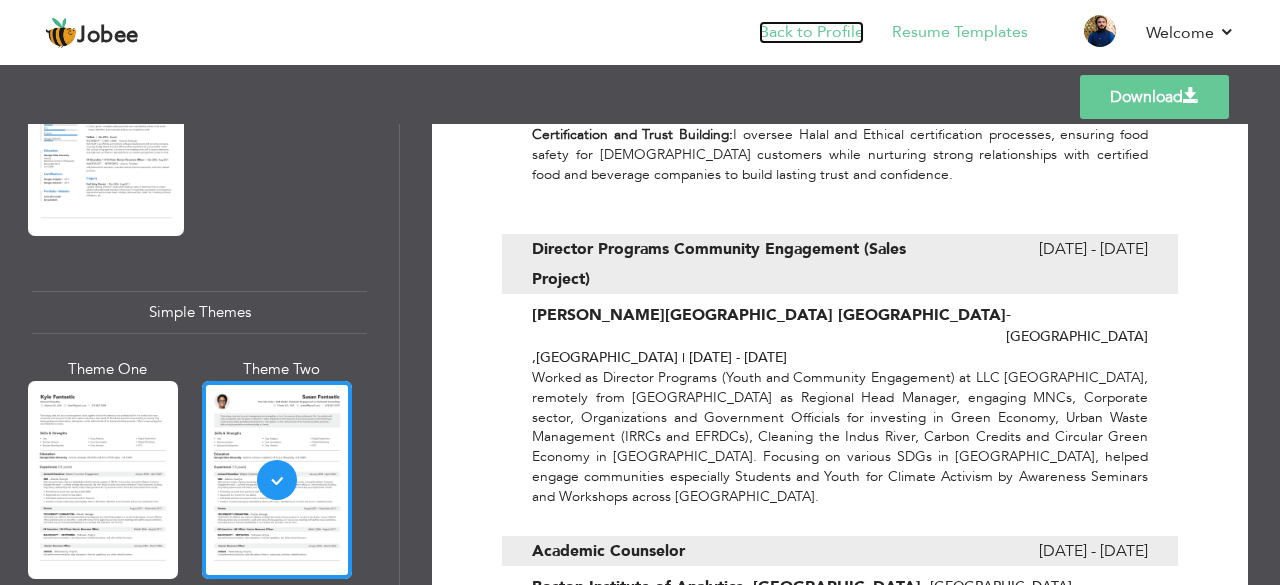 click on "Back to Profile" at bounding box center [811, 32] 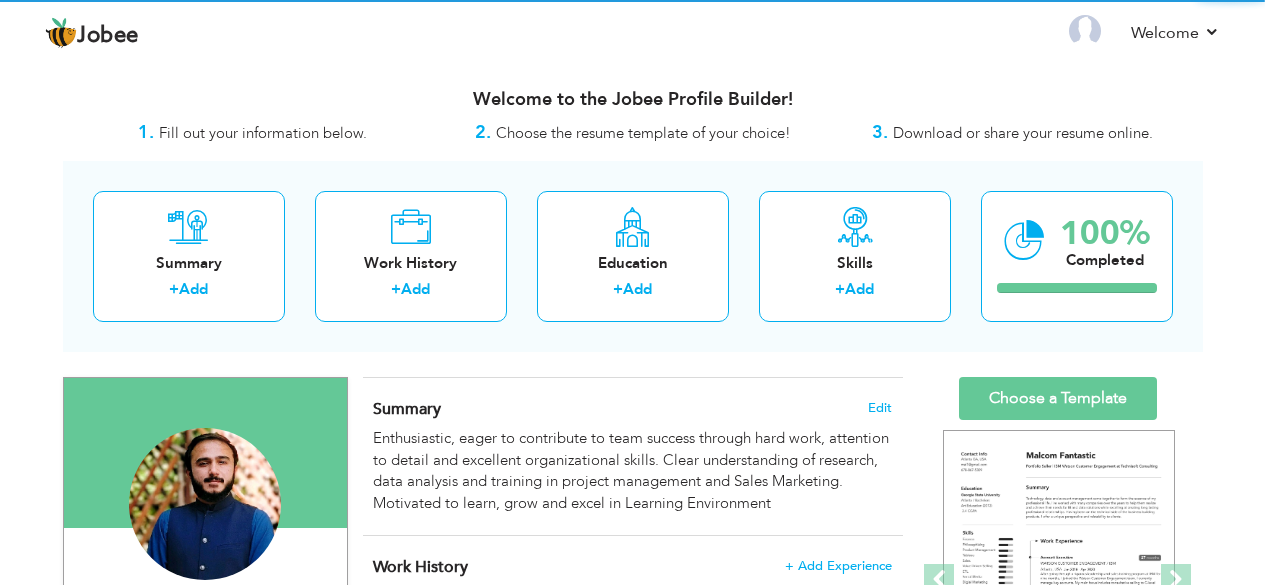 scroll, scrollTop: 0, scrollLeft: 0, axis: both 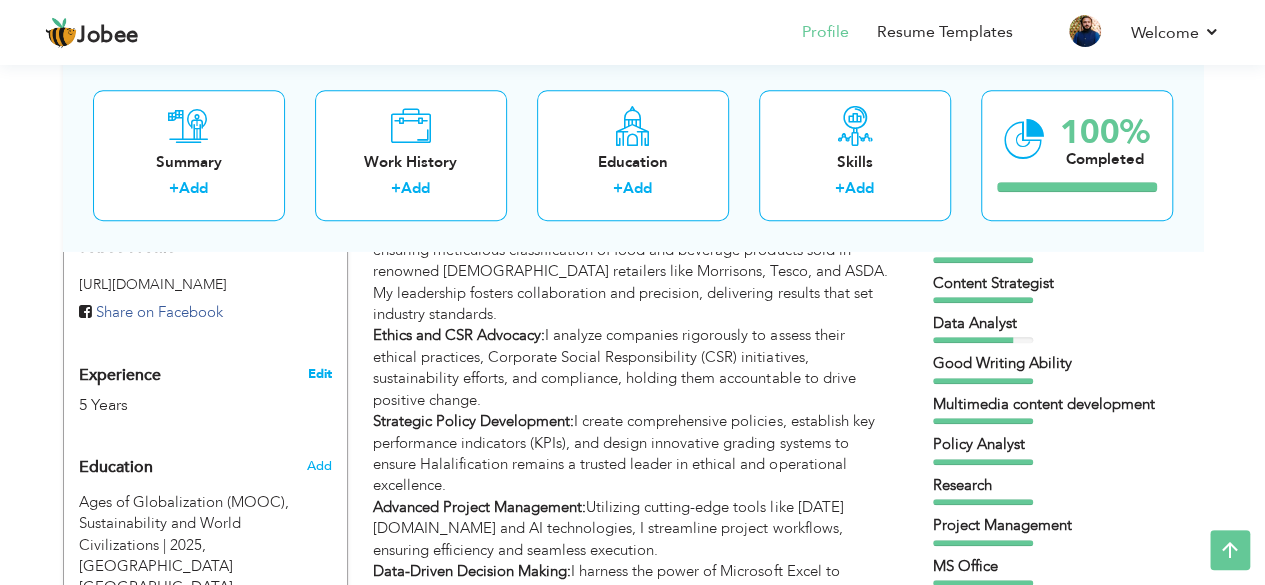 click on "Edit" at bounding box center [319, 374] 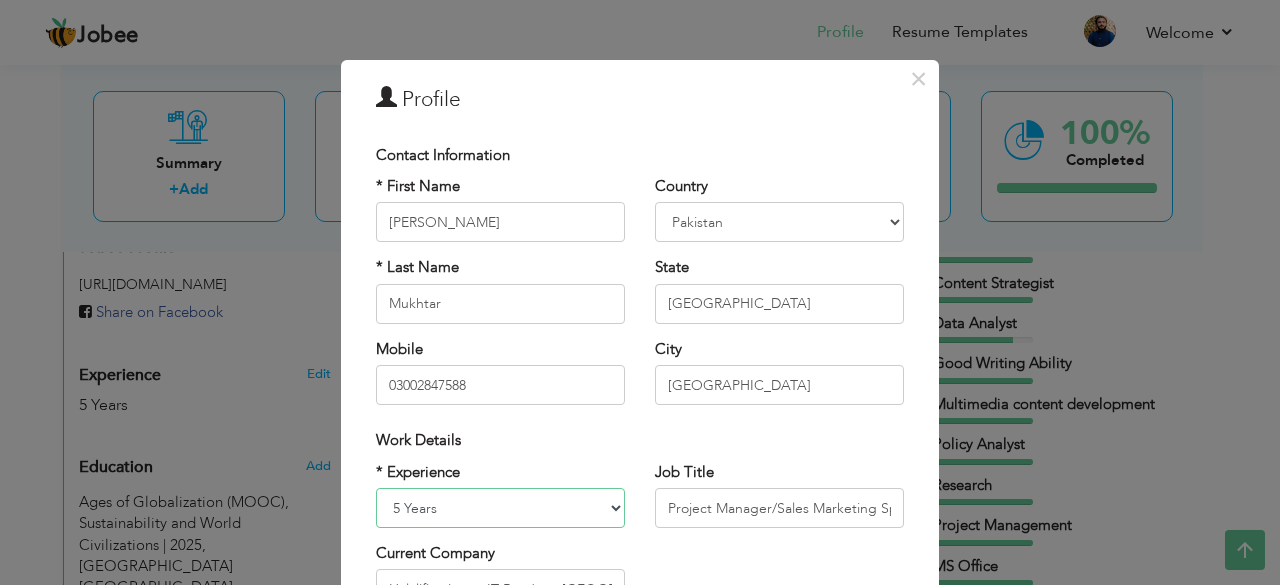 click on "Entry Level Less than 1 Year 1 Year 2 Years 3 Years 4 Years 5 Years 6 Years 7 Years 8 Years 9 Years 10 Years 11 Years 12 Years 13 Years 14 Years 15 Years 16 Years 17 Years 18 Years 19 Years 20 Years 21 Years 22 Years 23 Years 24 Years 25 Years 26 Years 27 Years 28 Years 29 Years 30 Years 31 Years 32 Years 33 Years 34 Years 35 Years More than 35 Years" at bounding box center [500, 508] 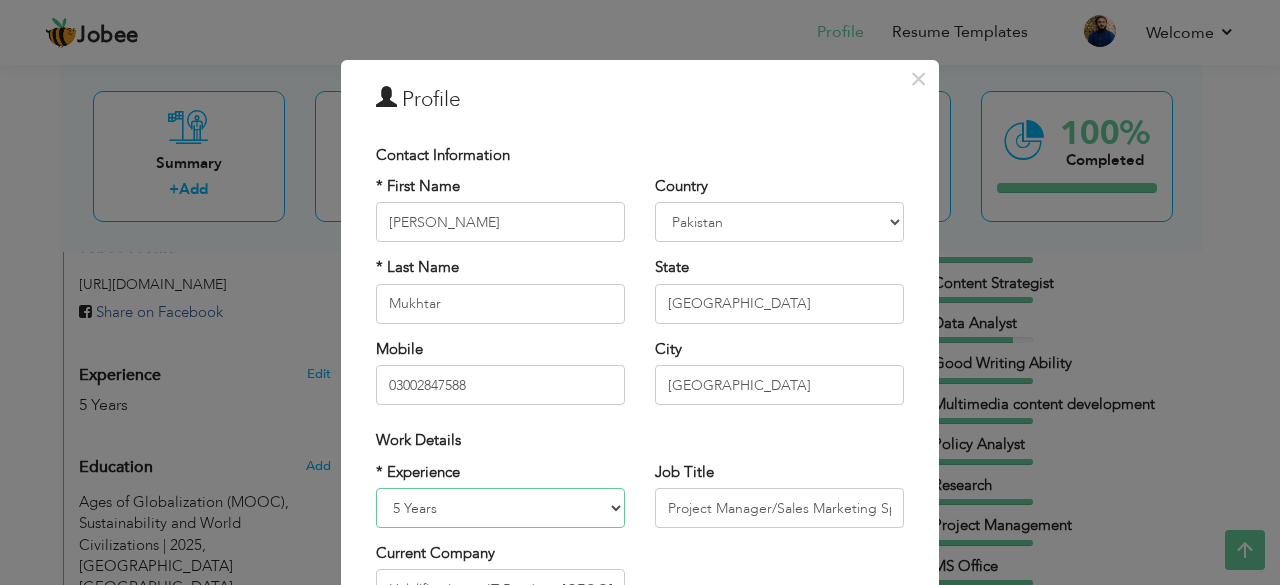 select on "number:5" 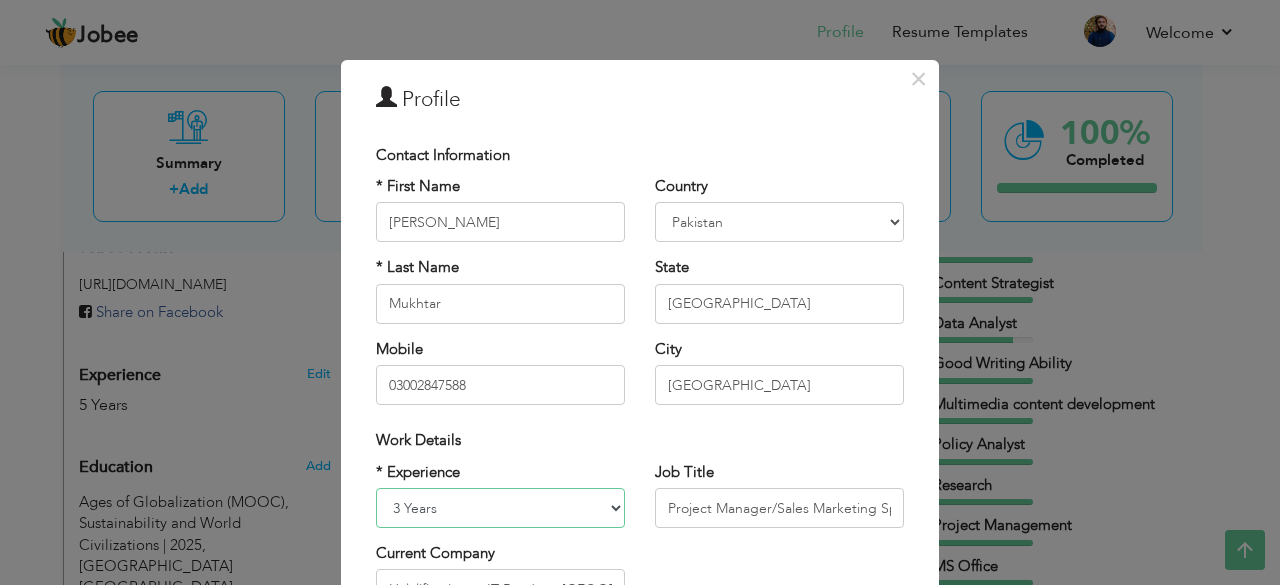 click on "Entry Level Less than 1 Year 1 Year 2 Years 3 Years 4 Years 5 Years 6 Years 7 Years 8 Years 9 Years 10 Years 11 Years 12 Years 13 Years 14 Years 15 Years 16 Years 17 Years 18 Years 19 Years 20 Years 21 Years 22 Years 23 Years 24 Years 25 Years 26 Years 27 Years 28 Years 29 Years 30 Years 31 Years 32 Years 33 Years 34 Years 35 Years More than 35 Years" at bounding box center [500, 508] 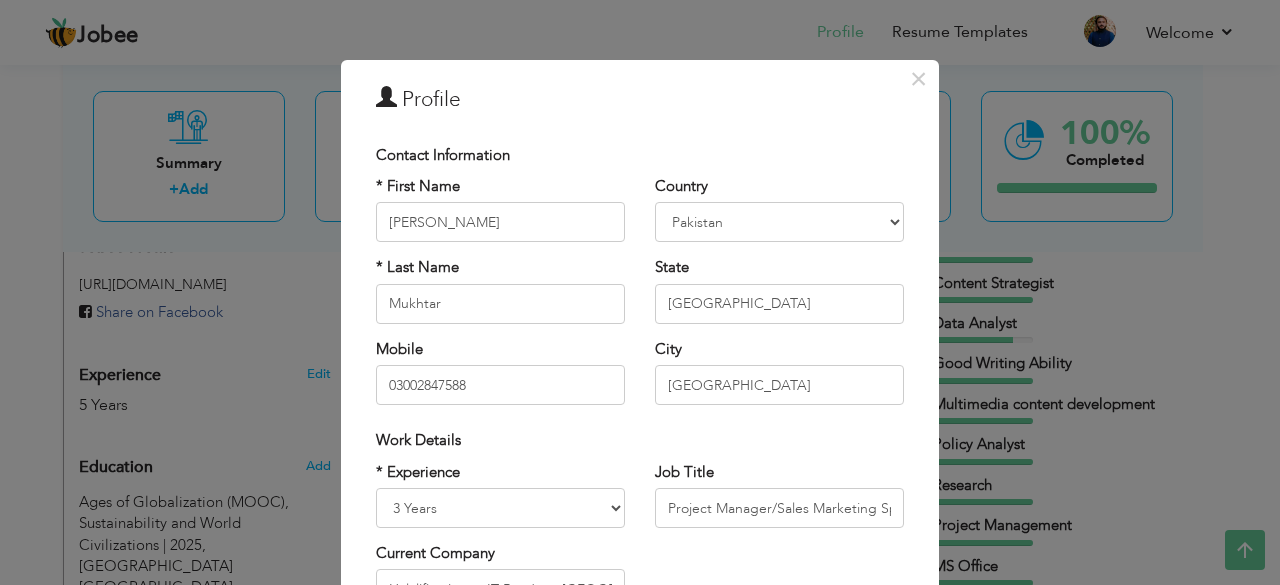 scroll, scrollTop: 311, scrollLeft: 0, axis: vertical 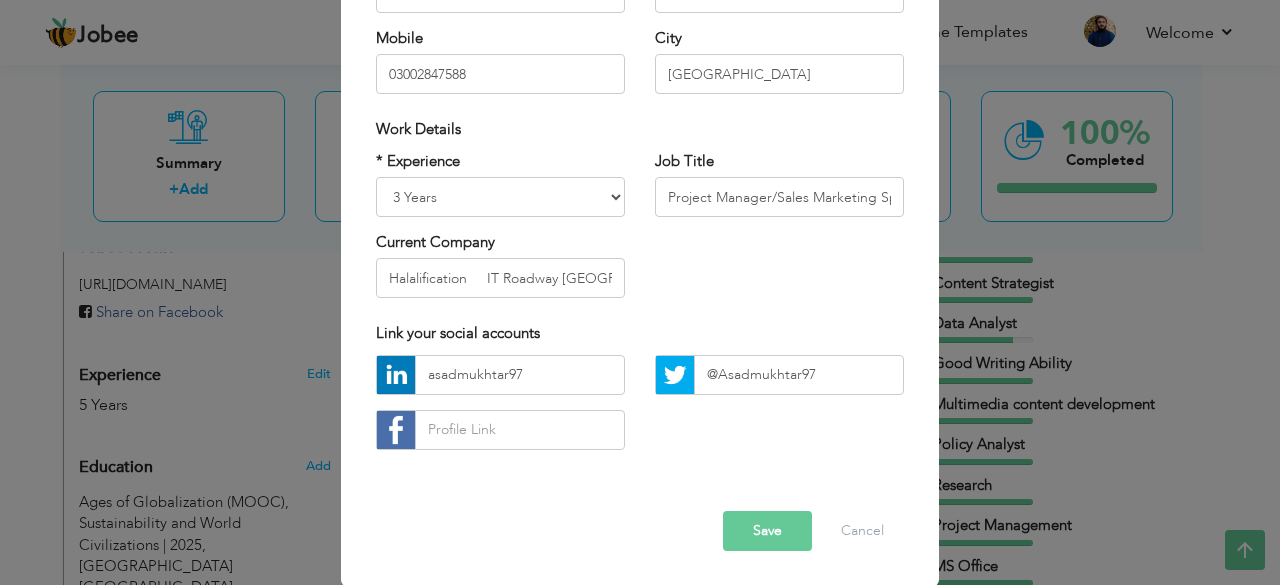 click on "Save" at bounding box center (767, 531) 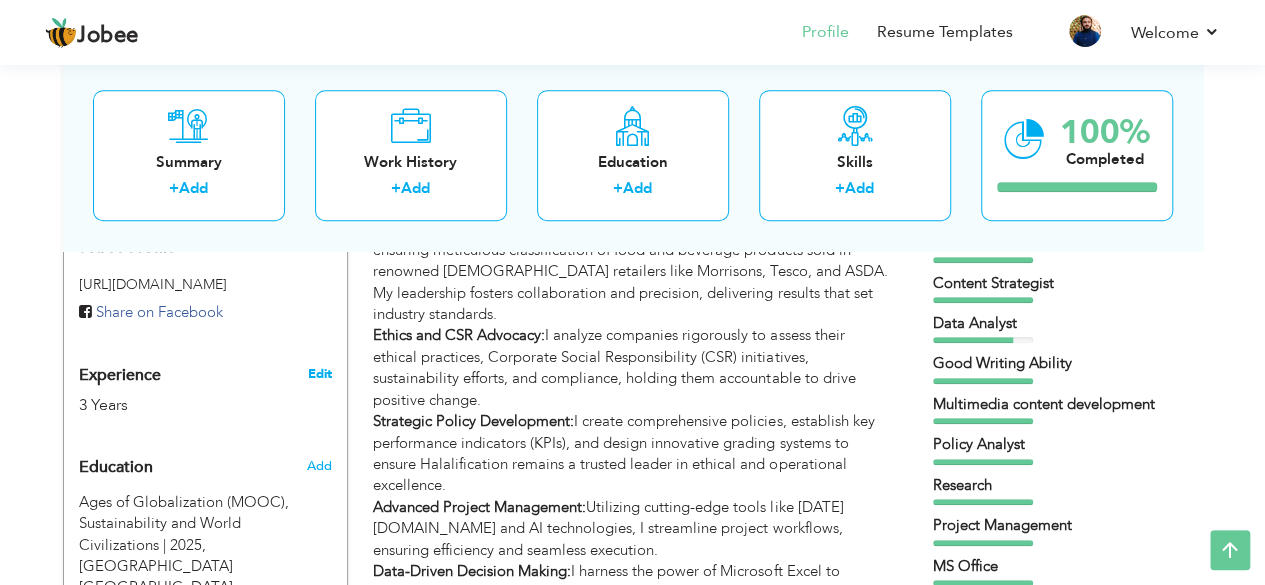 click on "Edit" at bounding box center [319, 374] 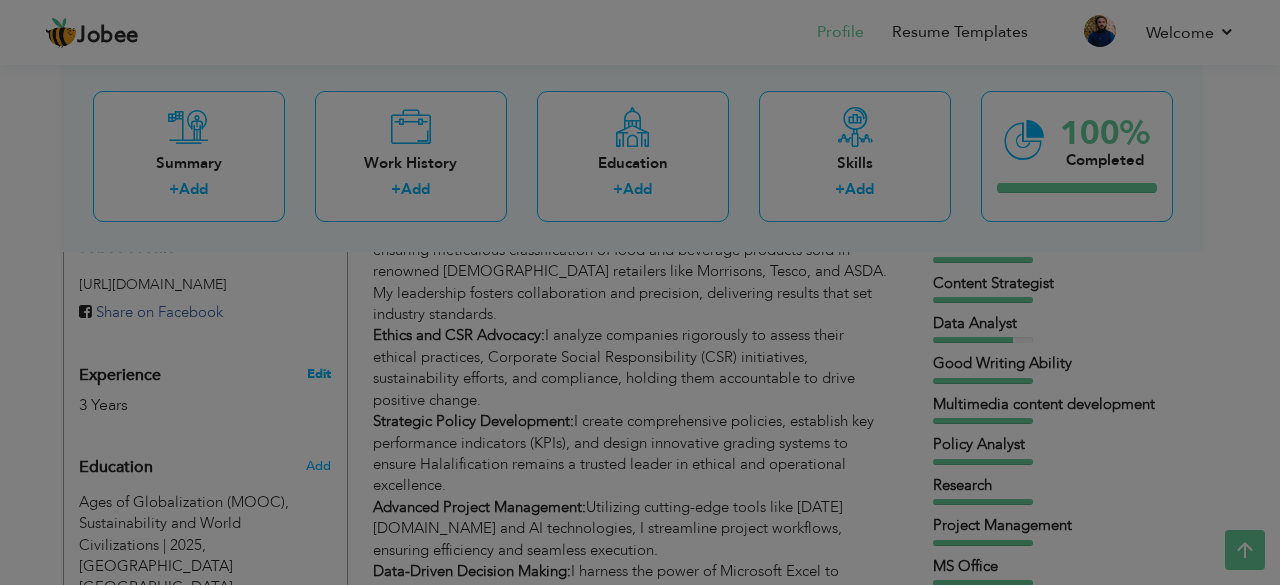scroll, scrollTop: 0, scrollLeft: 0, axis: both 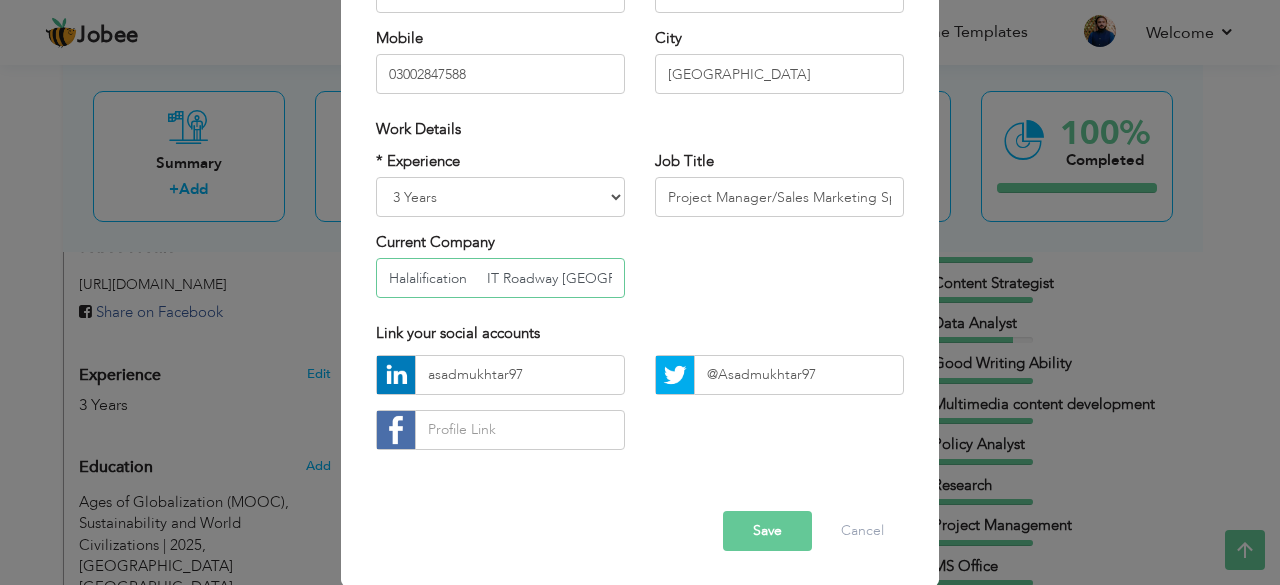 click on "Halalification     IT Roadway UK" at bounding box center (500, 278) 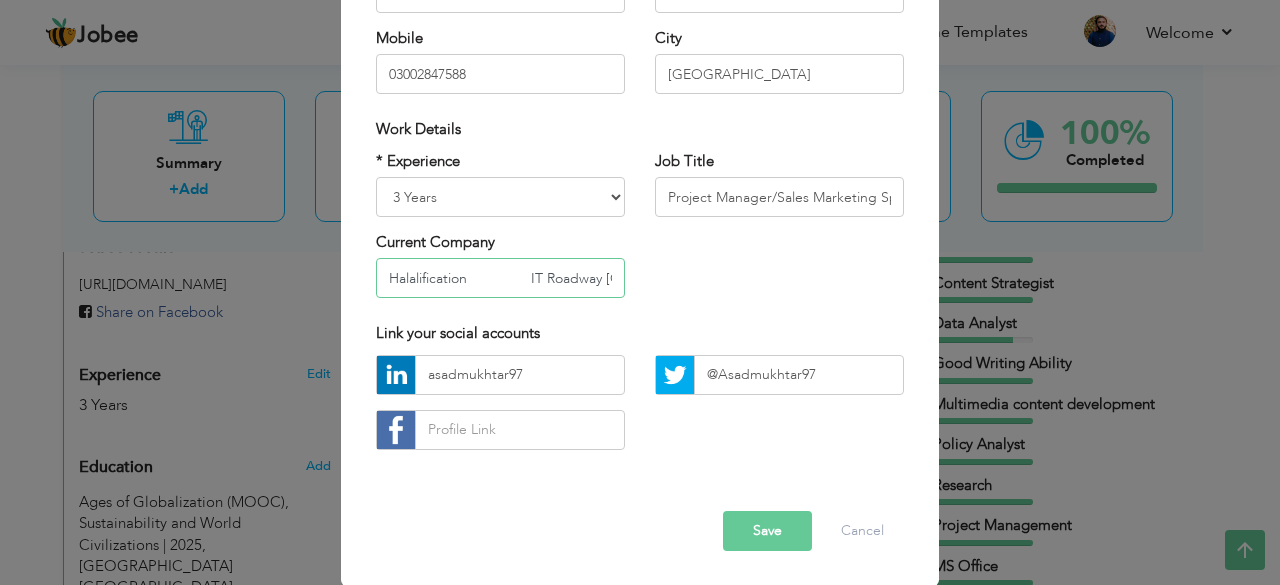 type on "Halalification                IT Roadway UK" 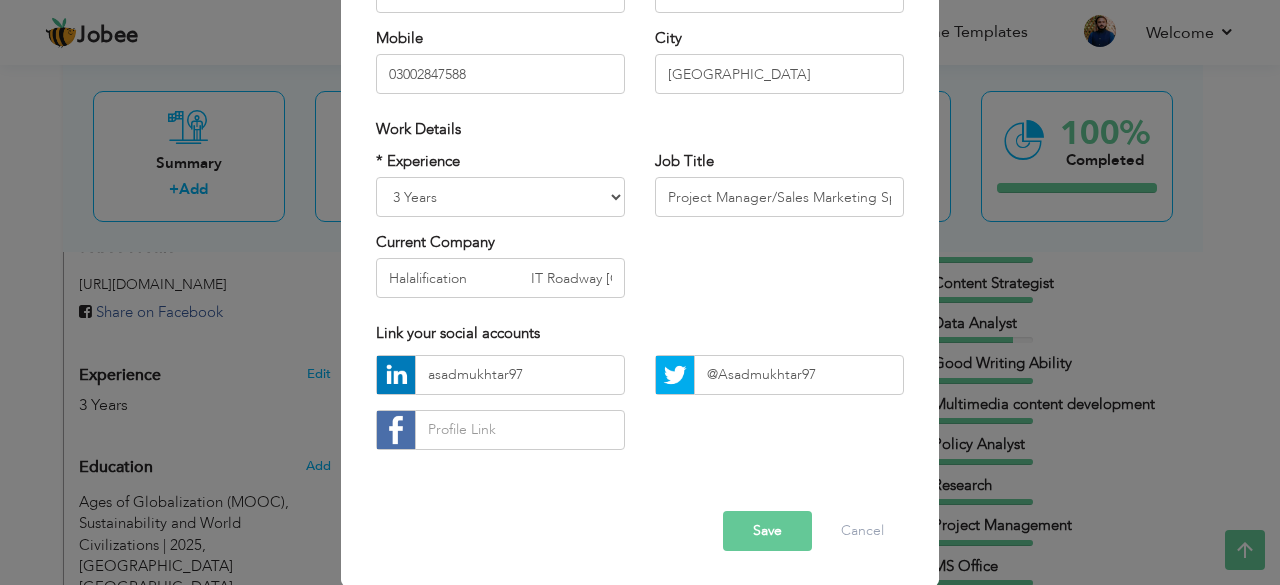 click on "Save" at bounding box center (767, 531) 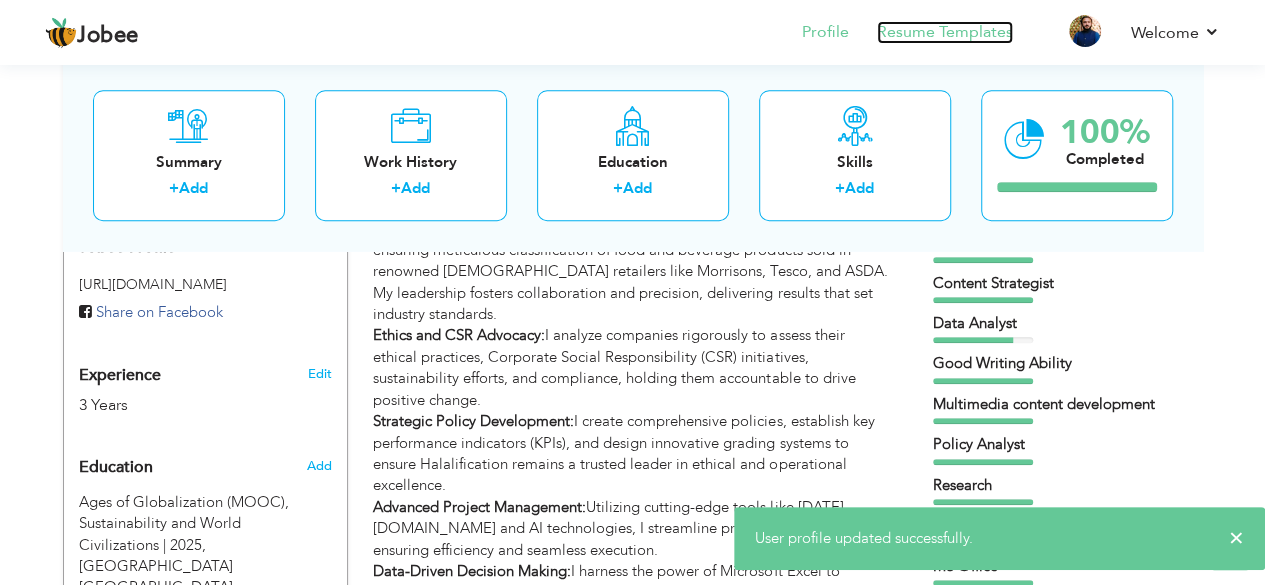click on "Resume Templates" at bounding box center [945, 32] 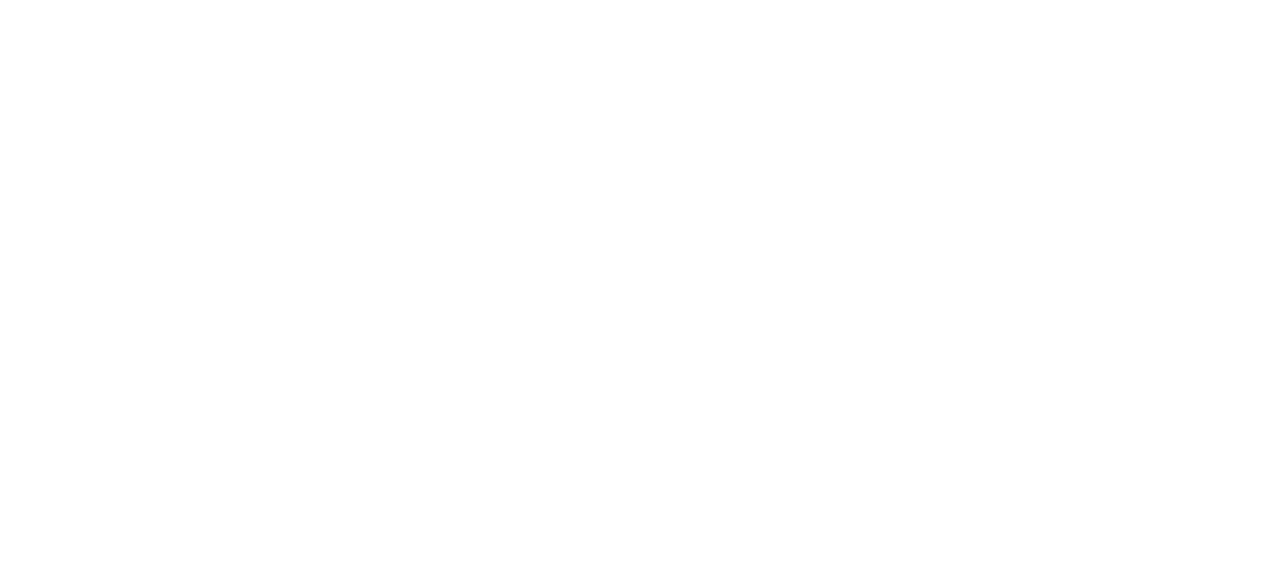 scroll, scrollTop: 0, scrollLeft: 0, axis: both 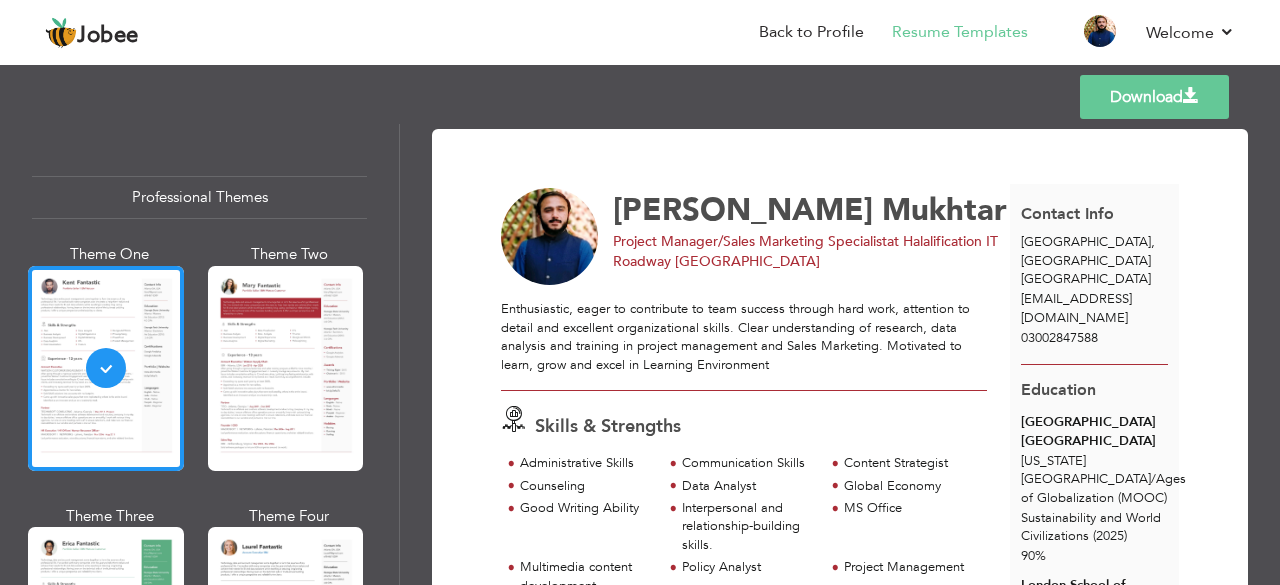 click on "Professional Themes
Theme One
Theme Two
Theme Three
Theme Six" at bounding box center (199, 354) 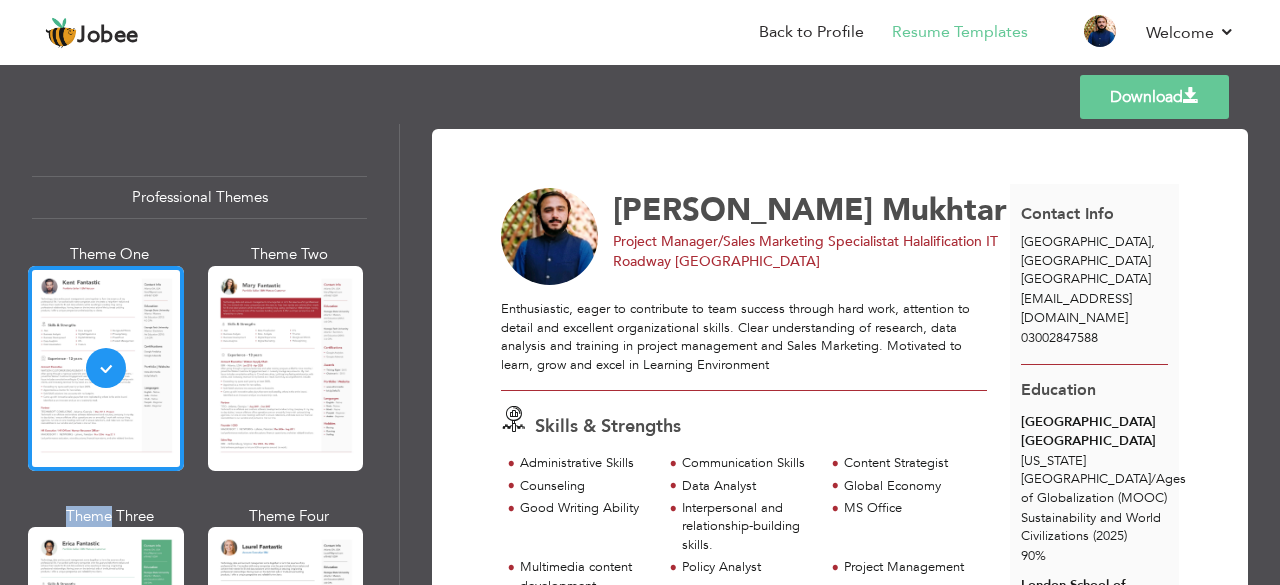 click on "Professional Themes
Theme One
Theme Two
Theme Three
Theme Six" at bounding box center (199, 354) 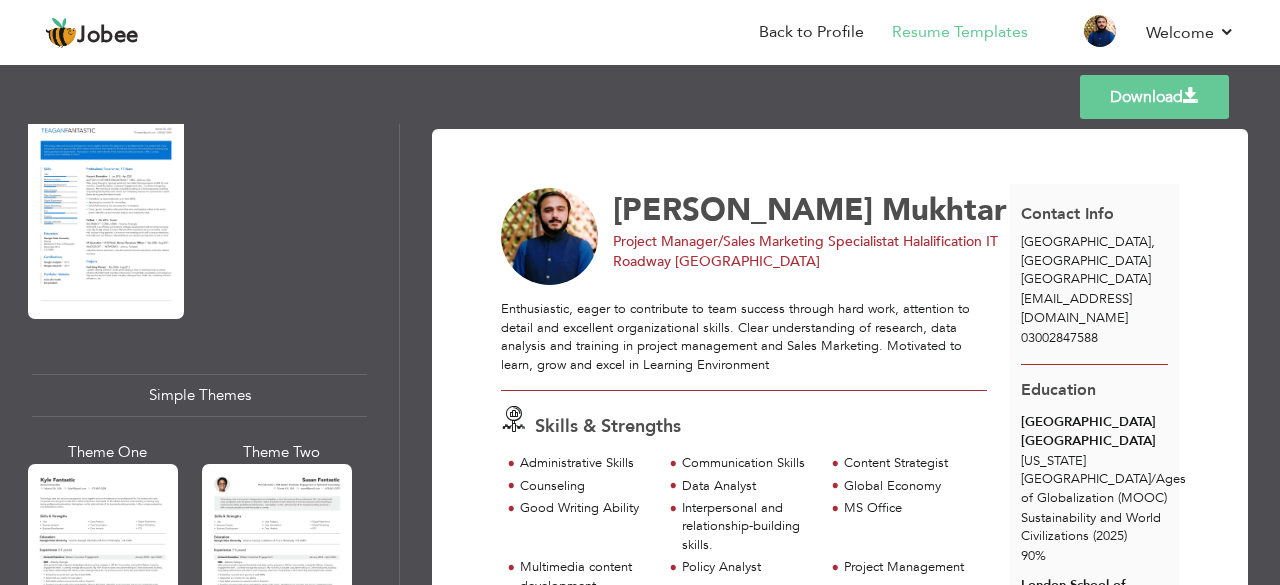 scroll, scrollTop: 3316, scrollLeft: 0, axis: vertical 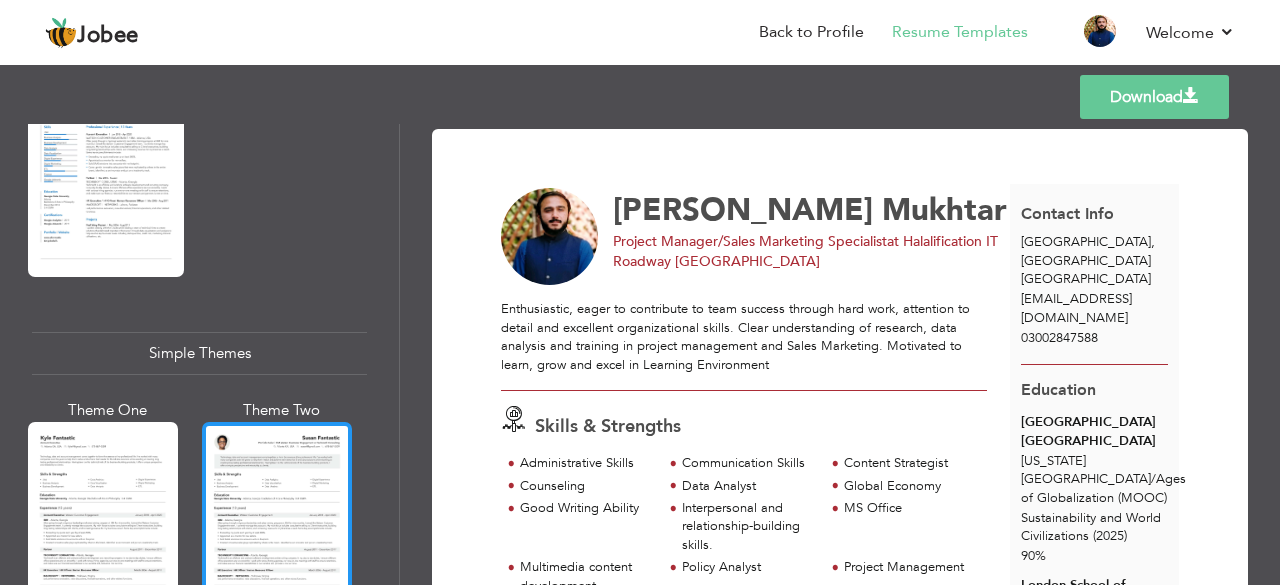 click at bounding box center [277, 521] 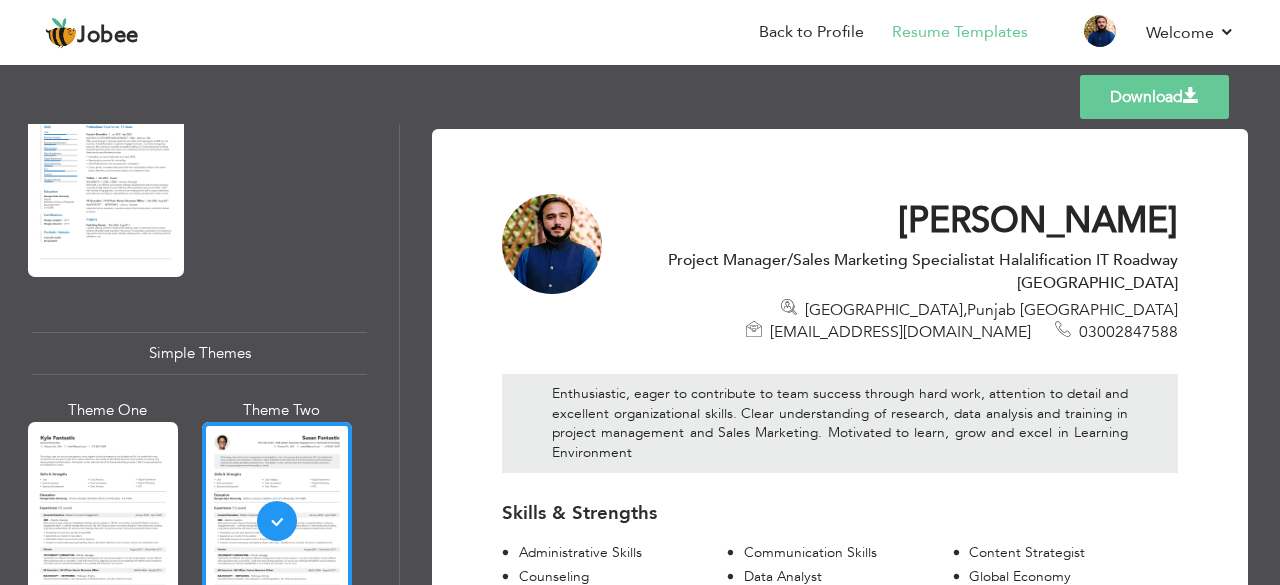 scroll, scrollTop: 404, scrollLeft: 0, axis: vertical 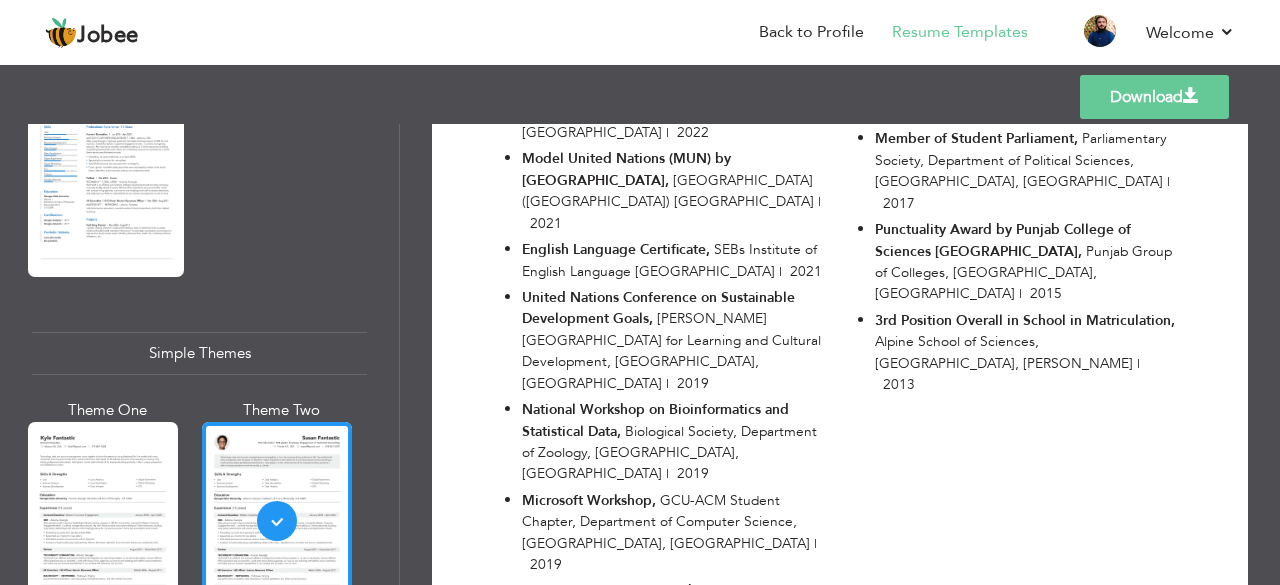 click on "Download" at bounding box center [1154, 97] 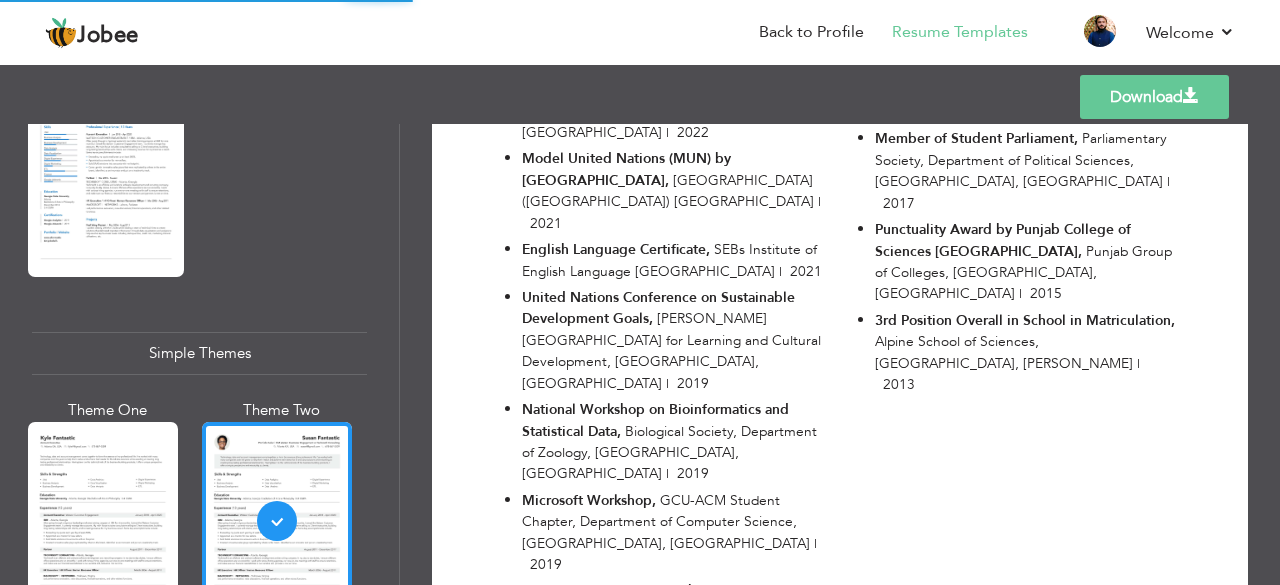 click on "Download" at bounding box center (1154, 97) 